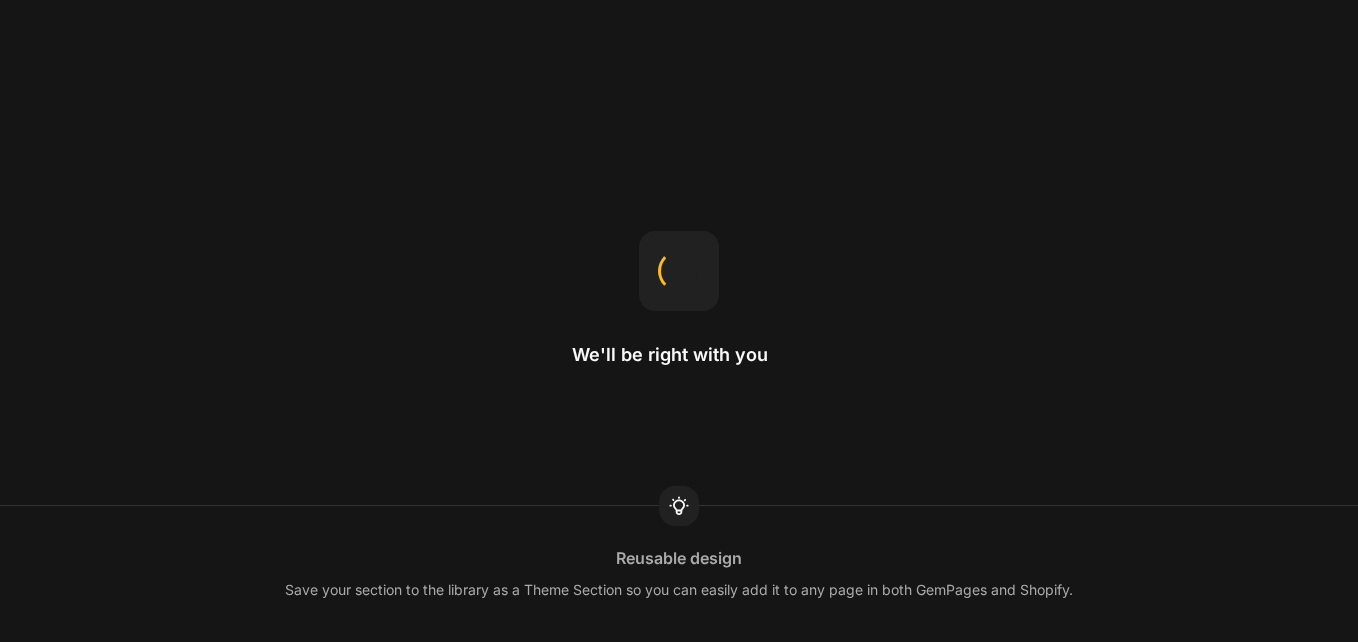 scroll, scrollTop: 0, scrollLeft: 0, axis: both 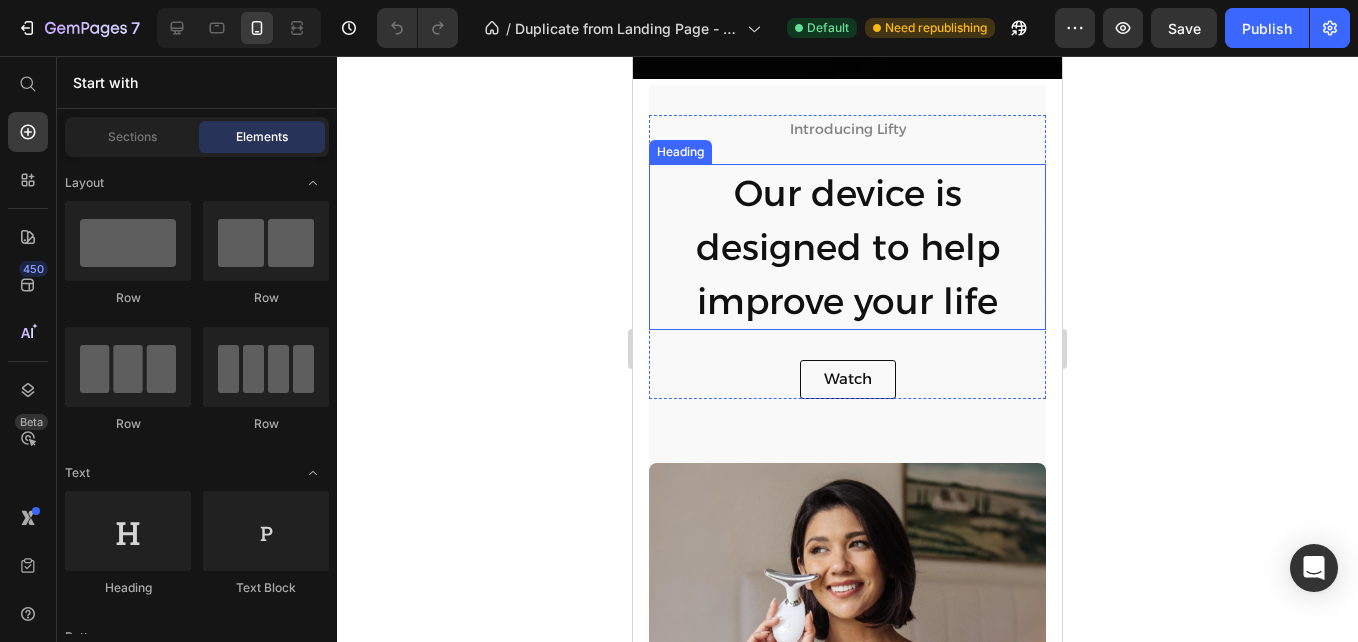 click on "Our device is designed to help" at bounding box center (848, 220) 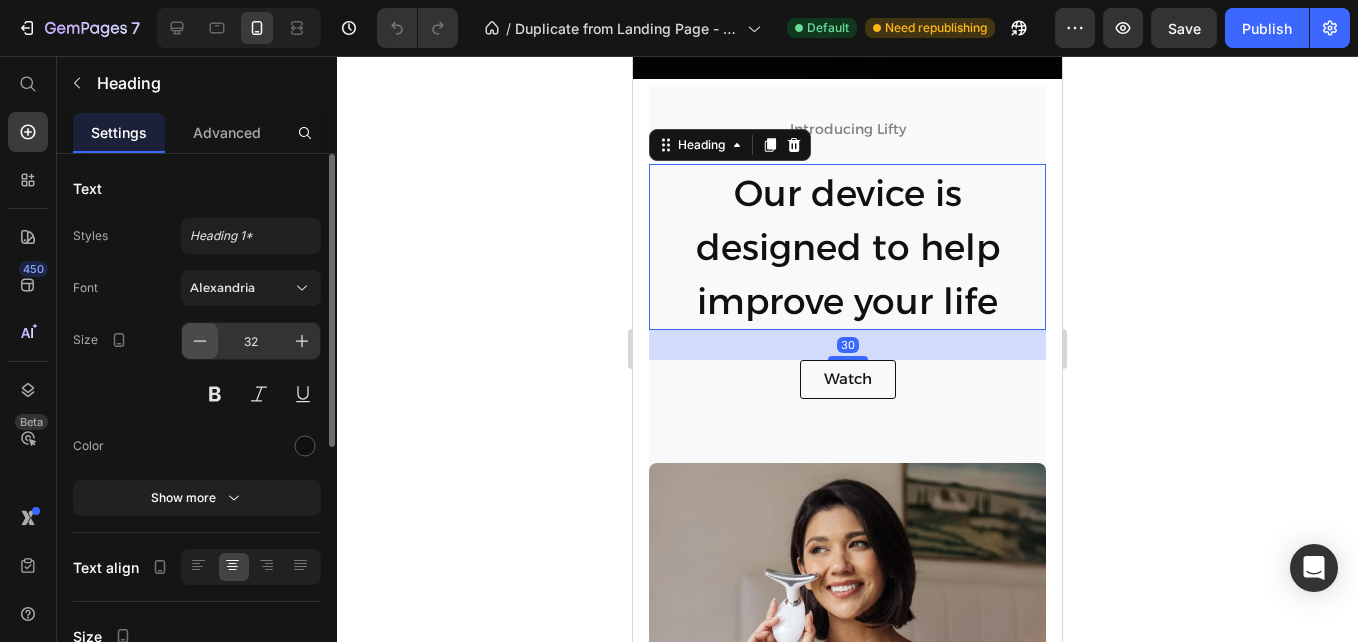 click 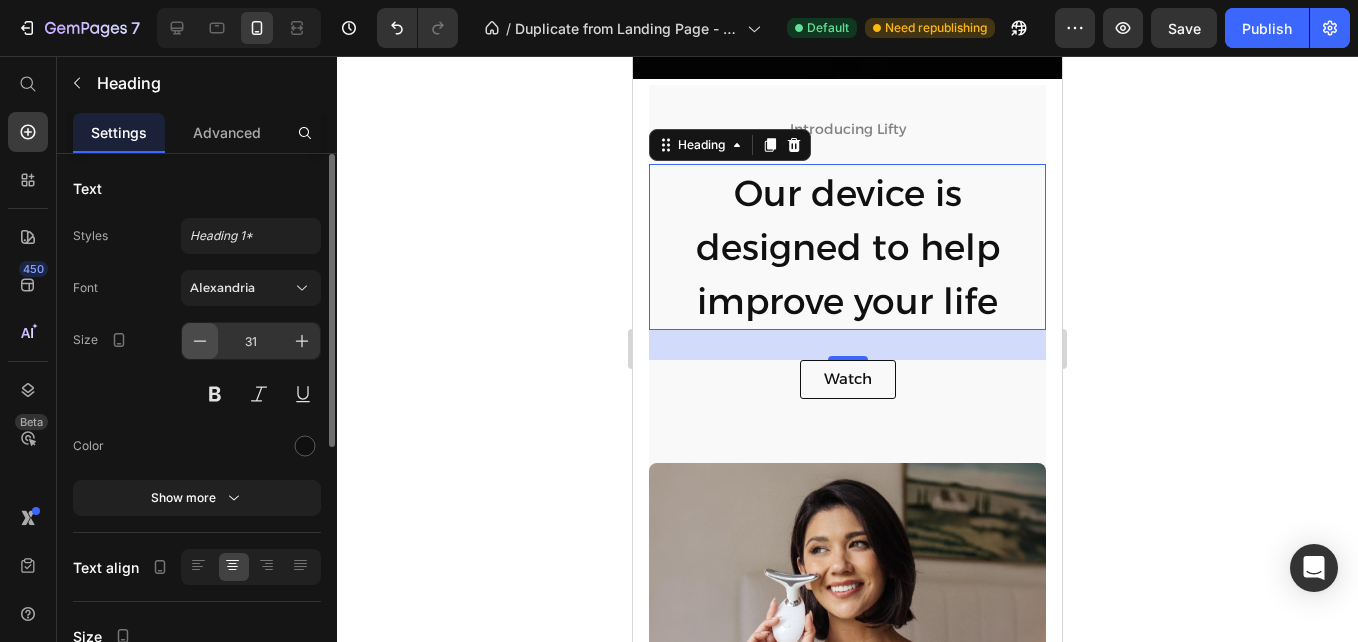 click 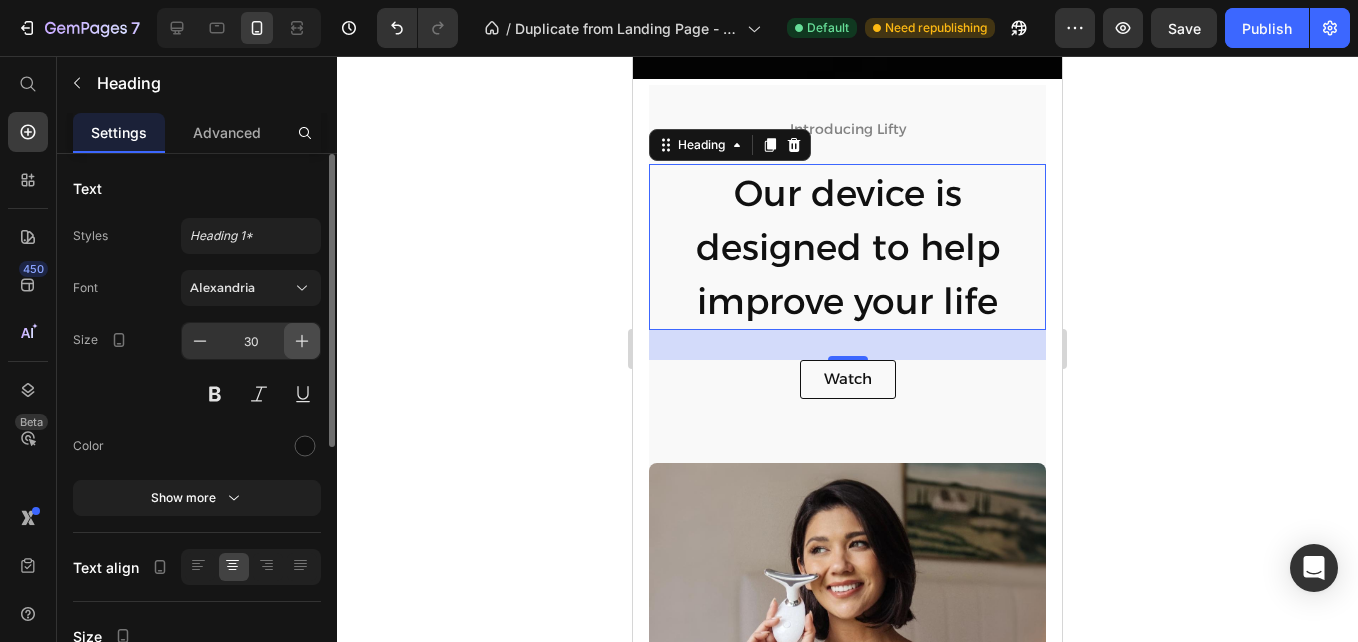 click 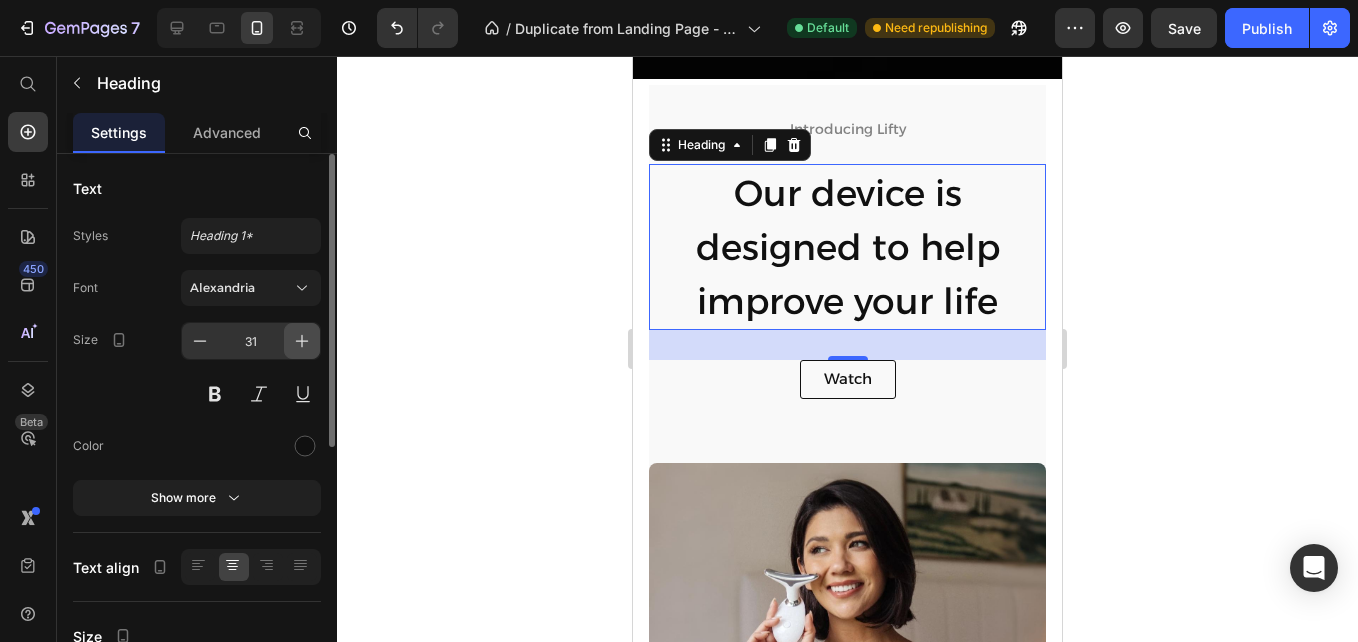 click 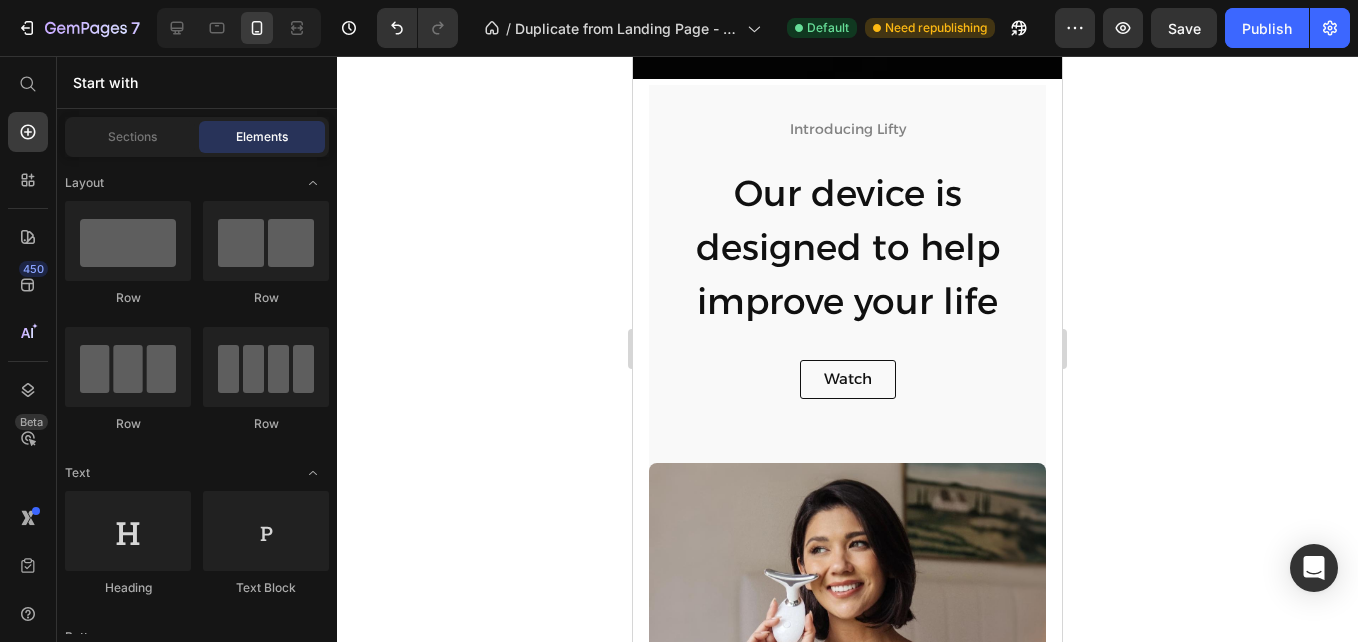 click on "Header Start 2025 smart: intelligent skincare, stunning results. Heading Experience our award-winning face lifting technology. Text Block Discover Button Hero Banner Face Lifter Pro Text Block Poweful, Effective, Natural. Heading Your skincare partner, dermatologically approved. Text Block See More Button Hero Banner Section 1 Introducing Lifty Text Block Our device is designed to help improve your life Heading Watch Button Row Image Image Transform your skincare routine. Smooth wrinkles, enhance skin elasticity, reduce blemishes, and promote a youthful glow - all with a easy-to-use device. Text Block Transform your skincare routine. Smooth wrinkles, enhance skin elasticity, reduce blemishes, and promote a youthful glow - all with a easy-to-use device. Text Block Transform your skincare routine. Smooth wrinkles, enhance skin elasticity, reduce blemishes, and promote a youthful glow - all with a easy-to-use device. Text Block Row Row Section 2 Designed to improve your life Text Block Explore" at bounding box center [847, 1262] 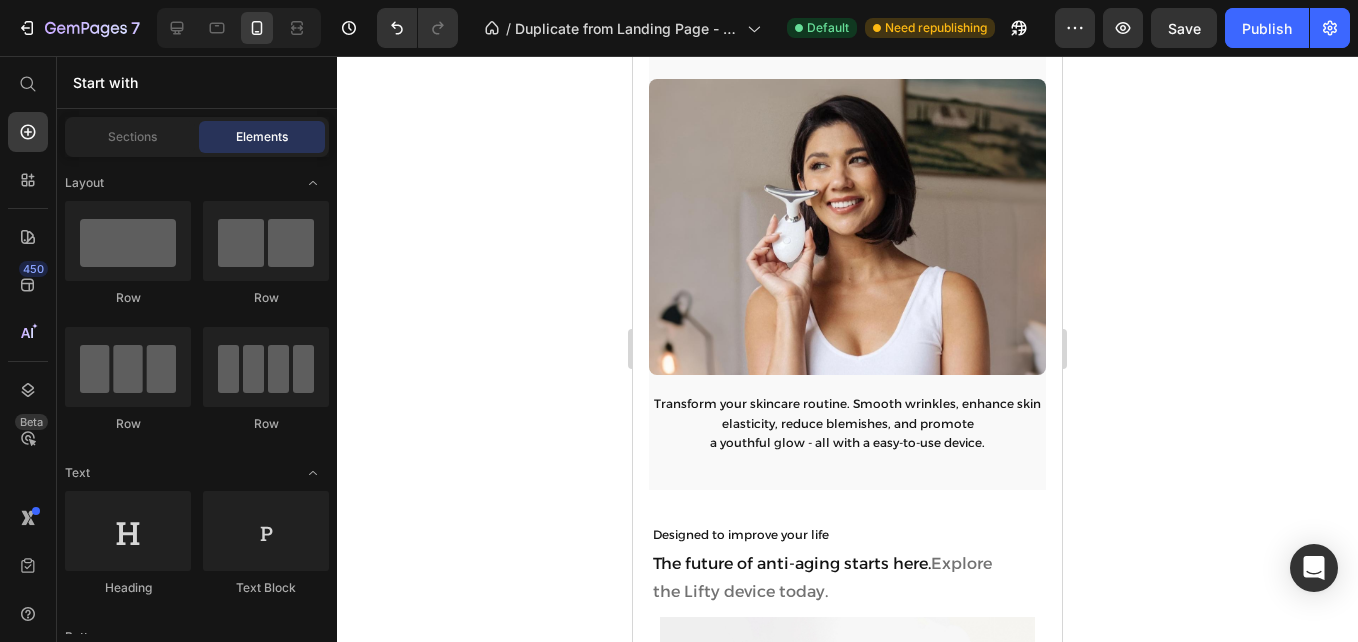 scroll, scrollTop: 1657, scrollLeft: 0, axis: vertical 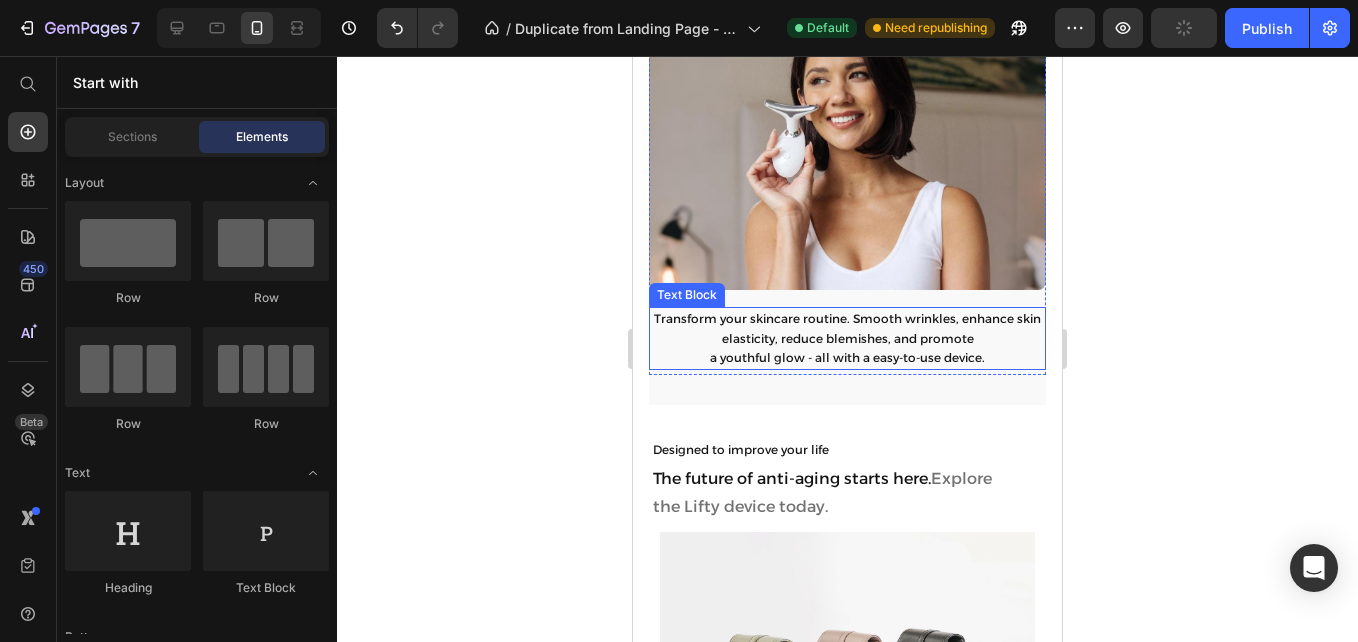 click on "Transform your skincare routine. Smooth wrinkles, enhance skin elasticity, reduce blemishes, and promote" at bounding box center [847, 328] 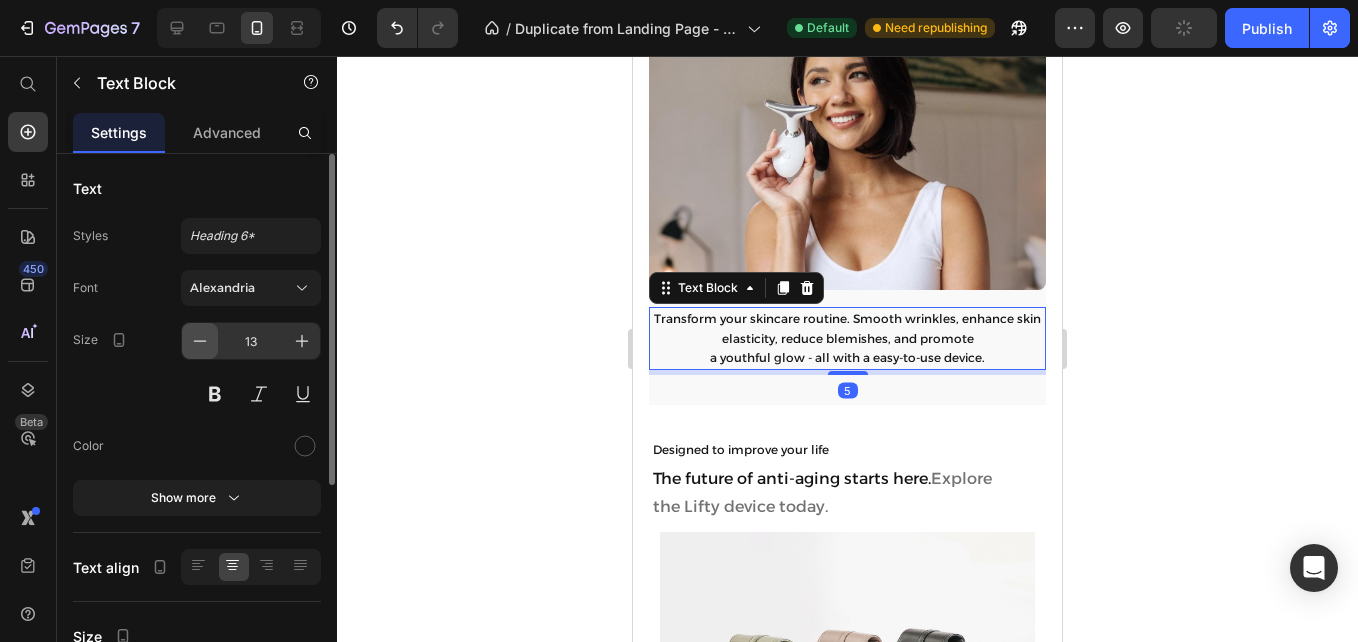 click 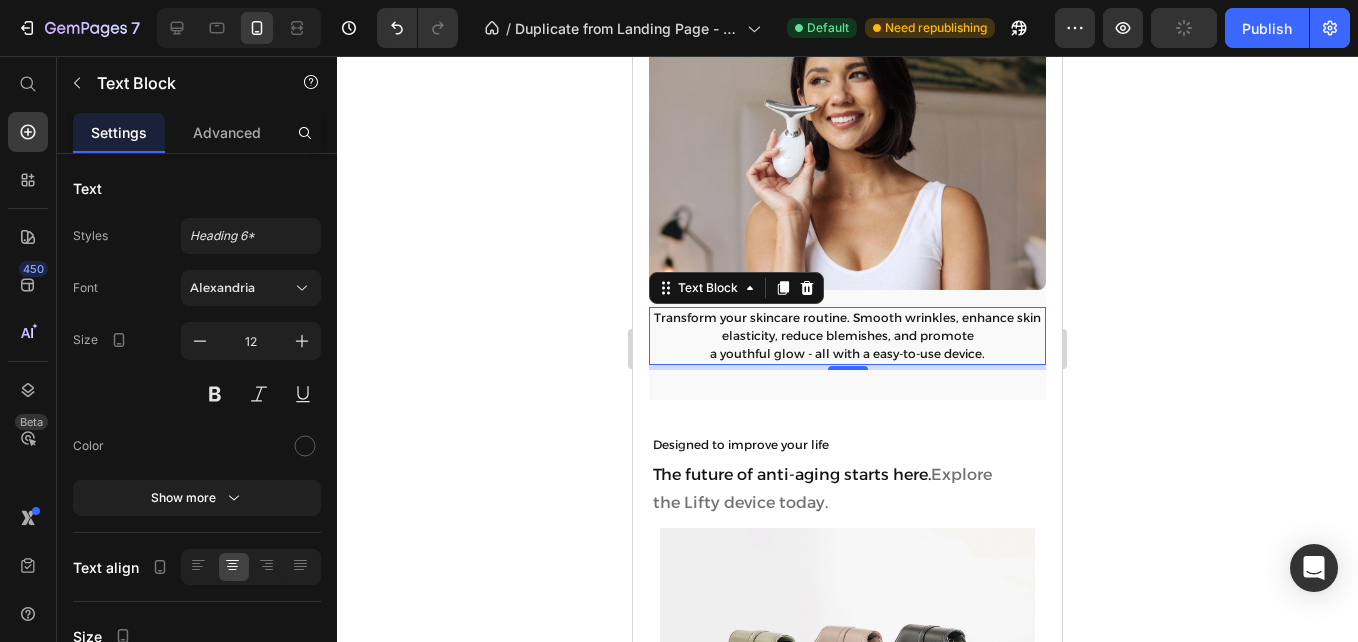 click on "a youthful glow - all with a easy-to-use device." at bounding box center (847, 353) 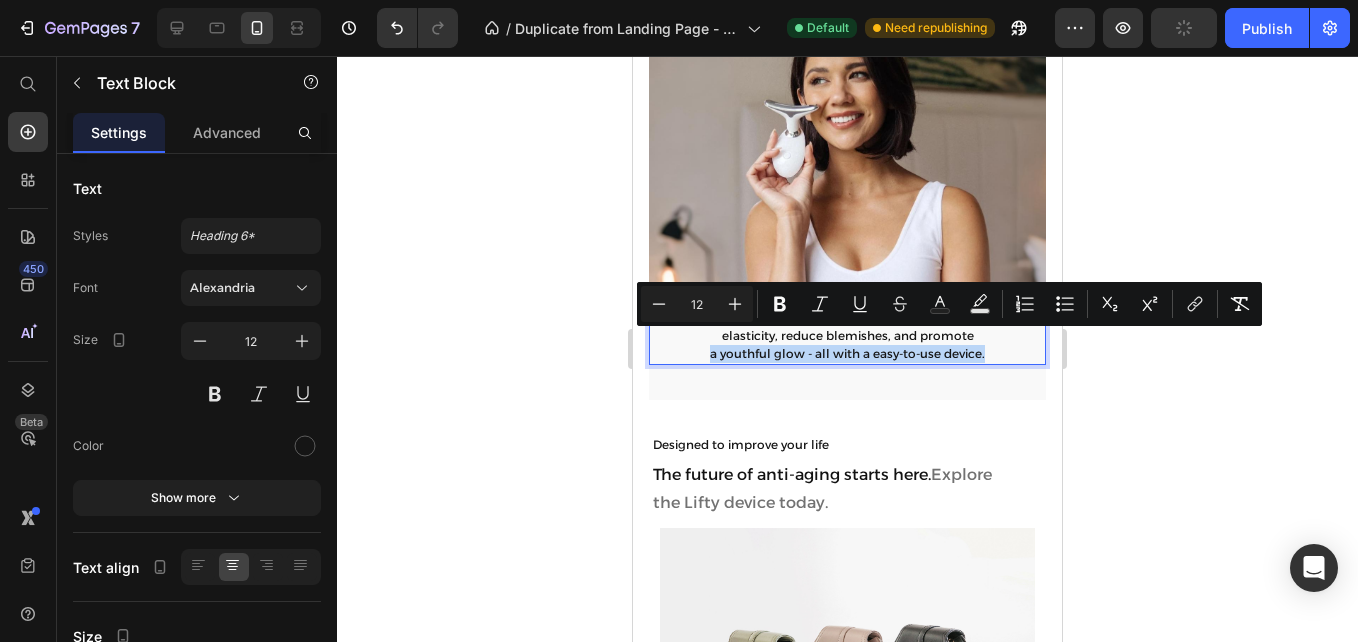 click on "a youthful glow - all with a easy-to-use device." at bounding box center [847, 353] 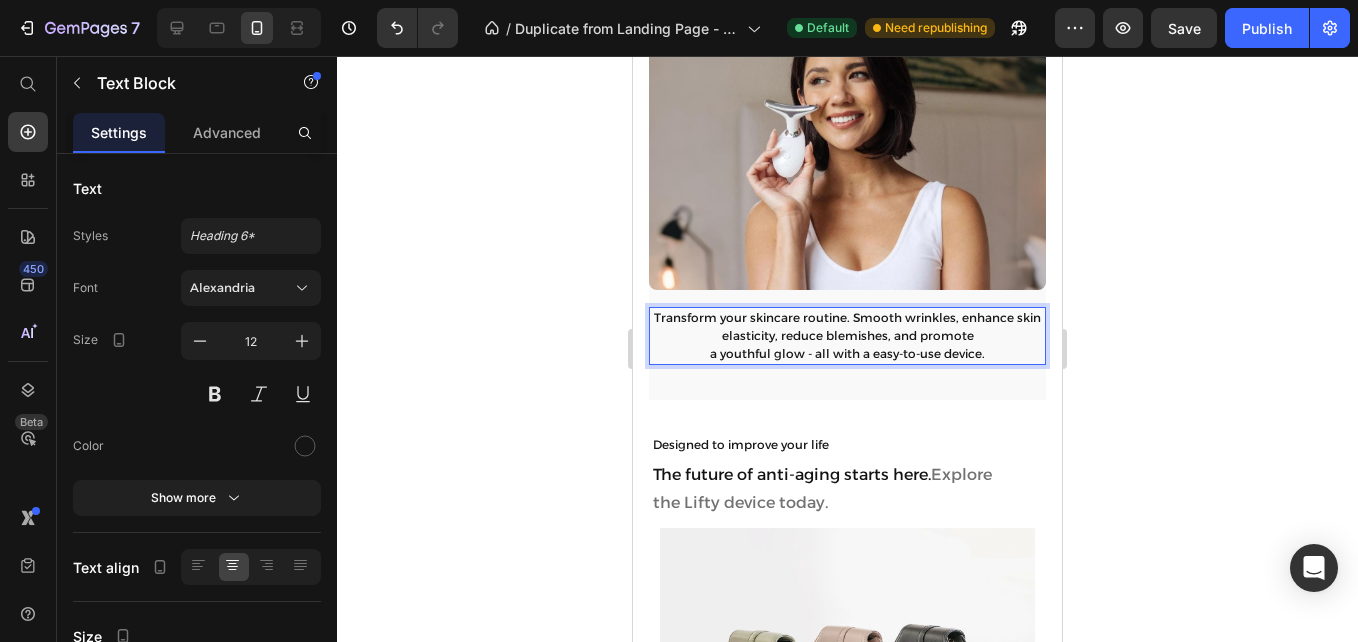 click on "Transform your skincare routine. Smooth wrinkles, enhance skin elasticity, reduce blemishes, and promote" at bounding box center (847, 327) 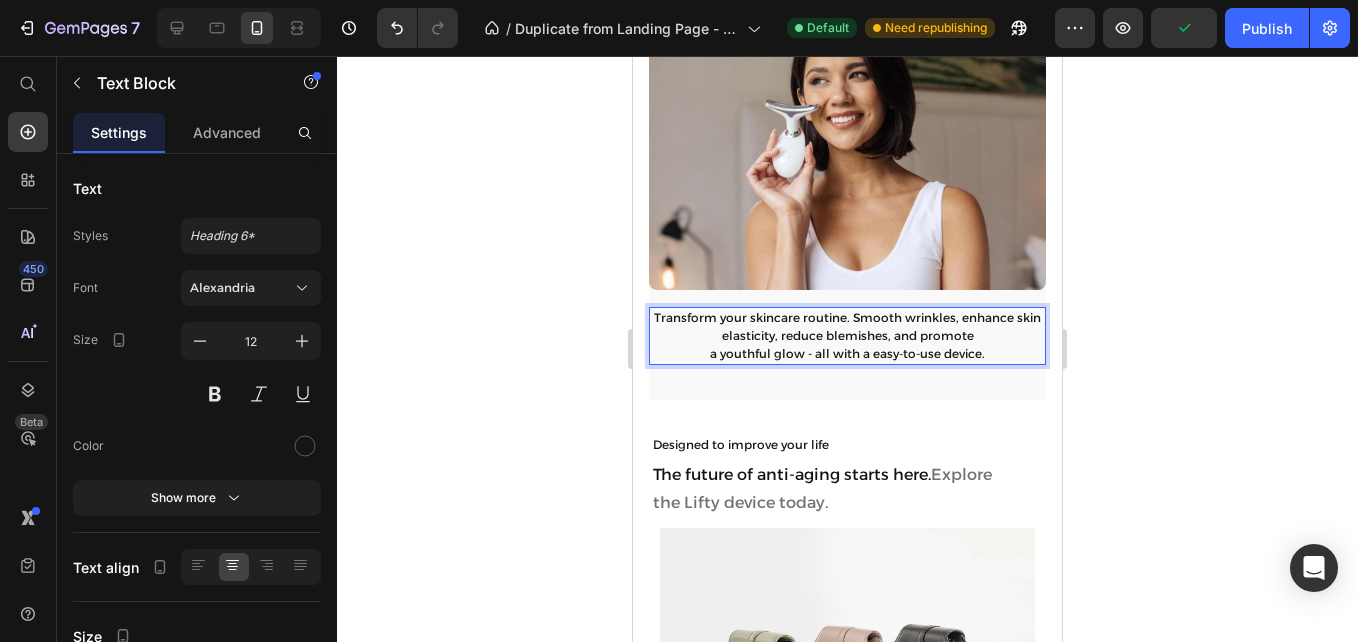click on "Transform your skincare routine. Smooth wrinkles, enhance skin elasticity, reduce blemishes, and promote" at bounding box center (847, 326) 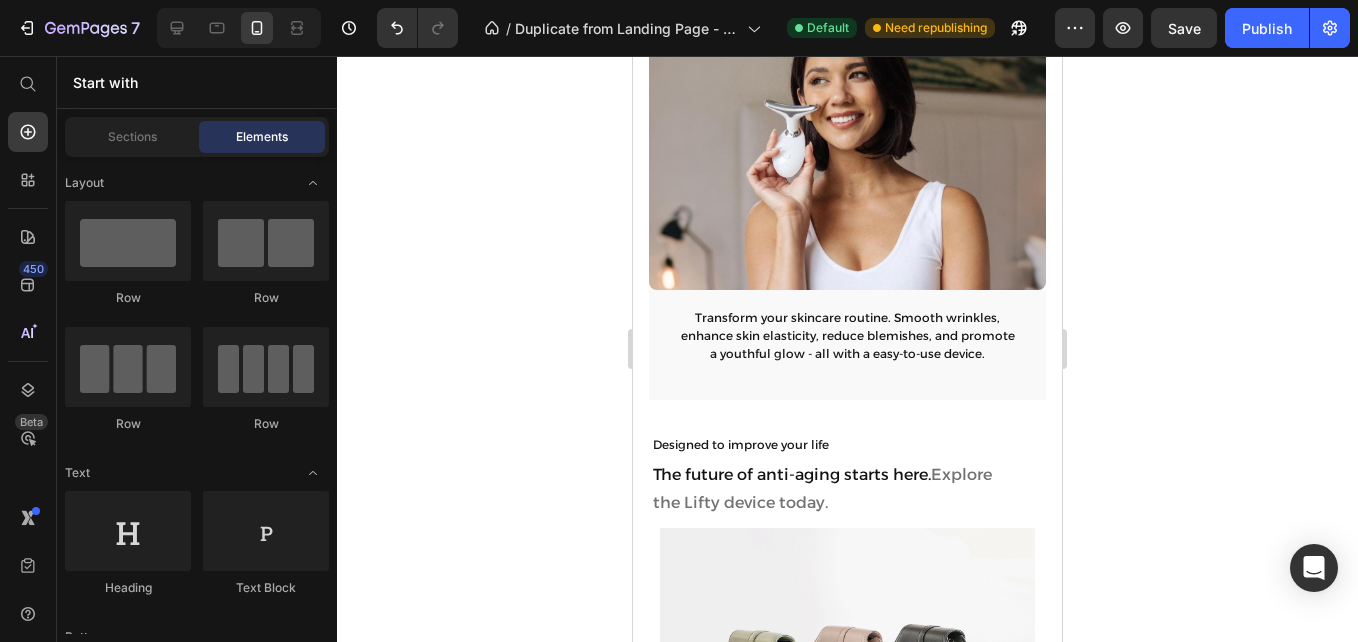 scroll, scrollTop: 2003, scrollLeft: 0, axis: vertical 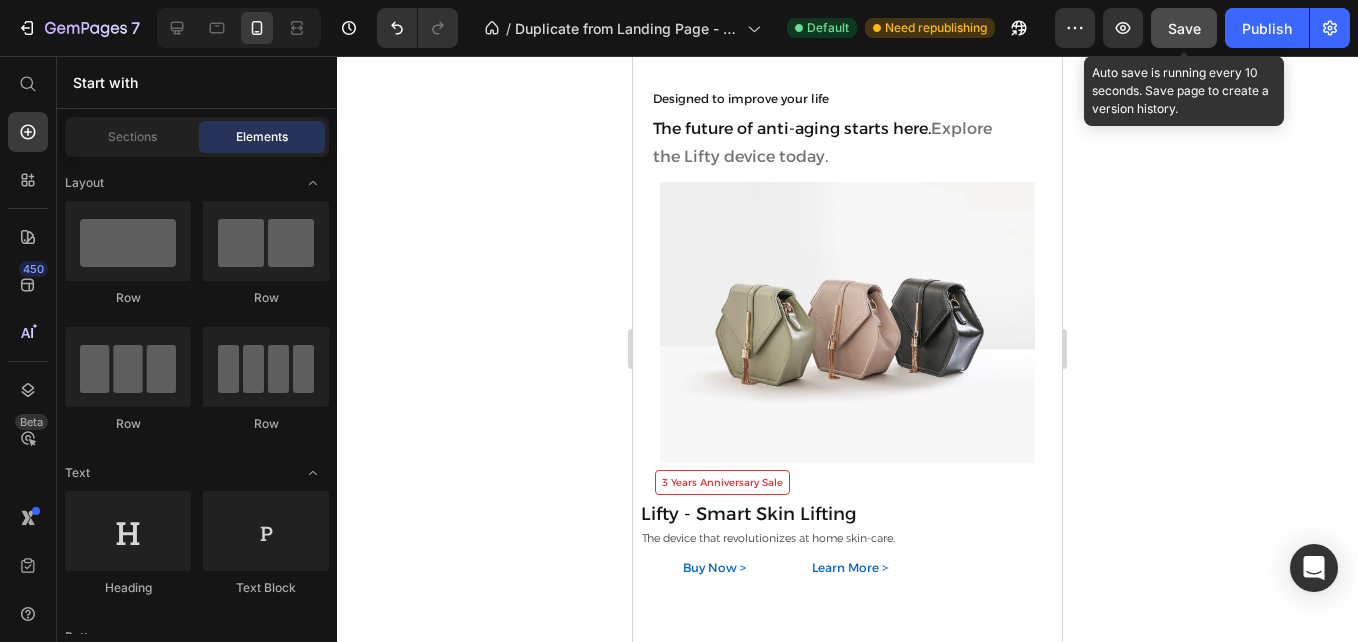 click on "Save" at bounding box center (1184, 28) 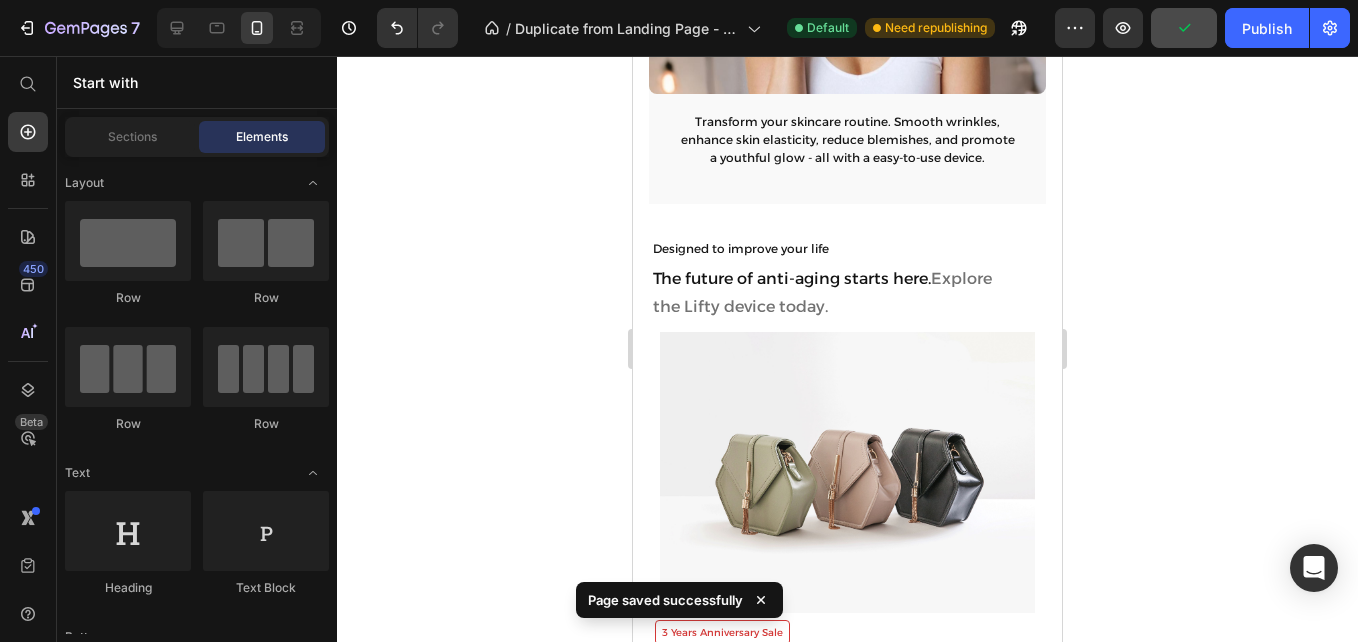 scroll, scrollTop: 1928, scrollLeft: 0, axis: vertical 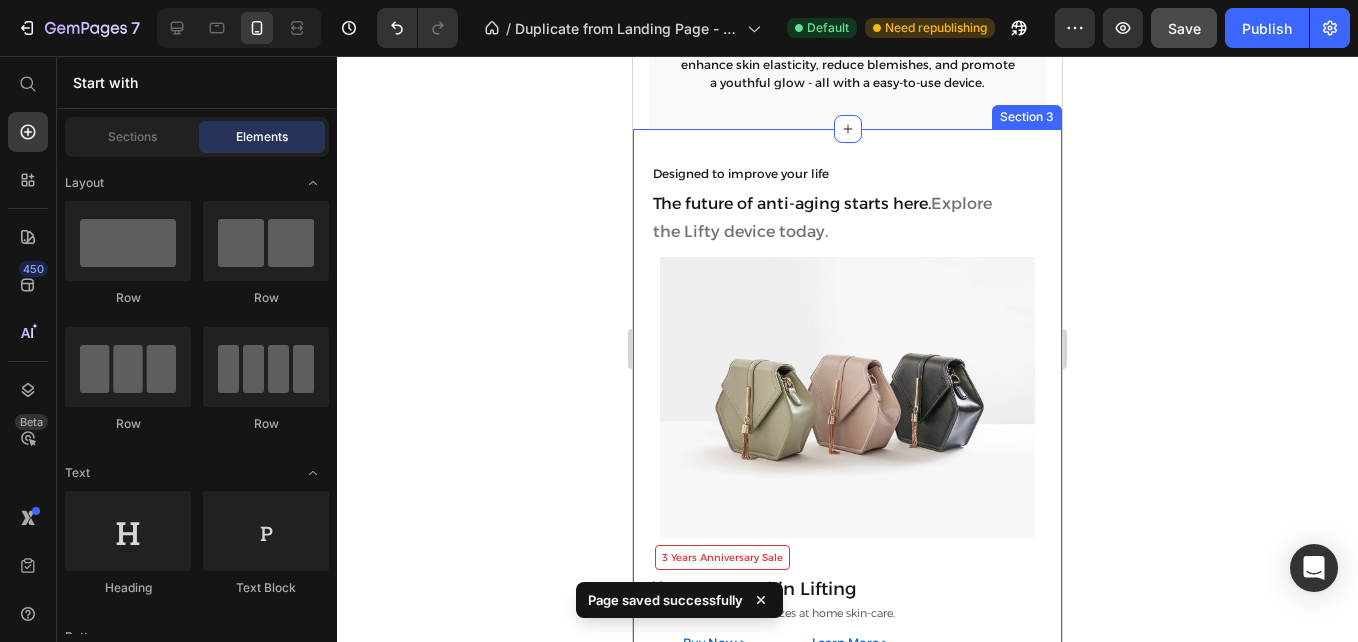 click on "Designed to improve your life" at bounding box center (856, 174) 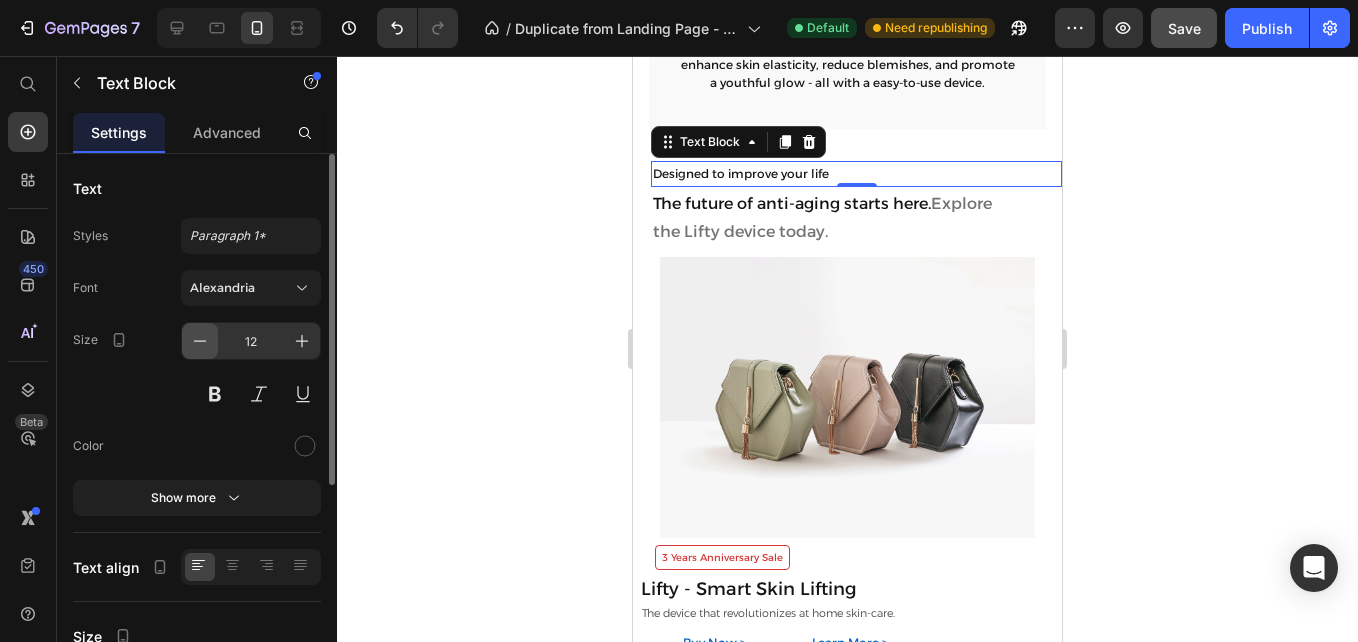 click 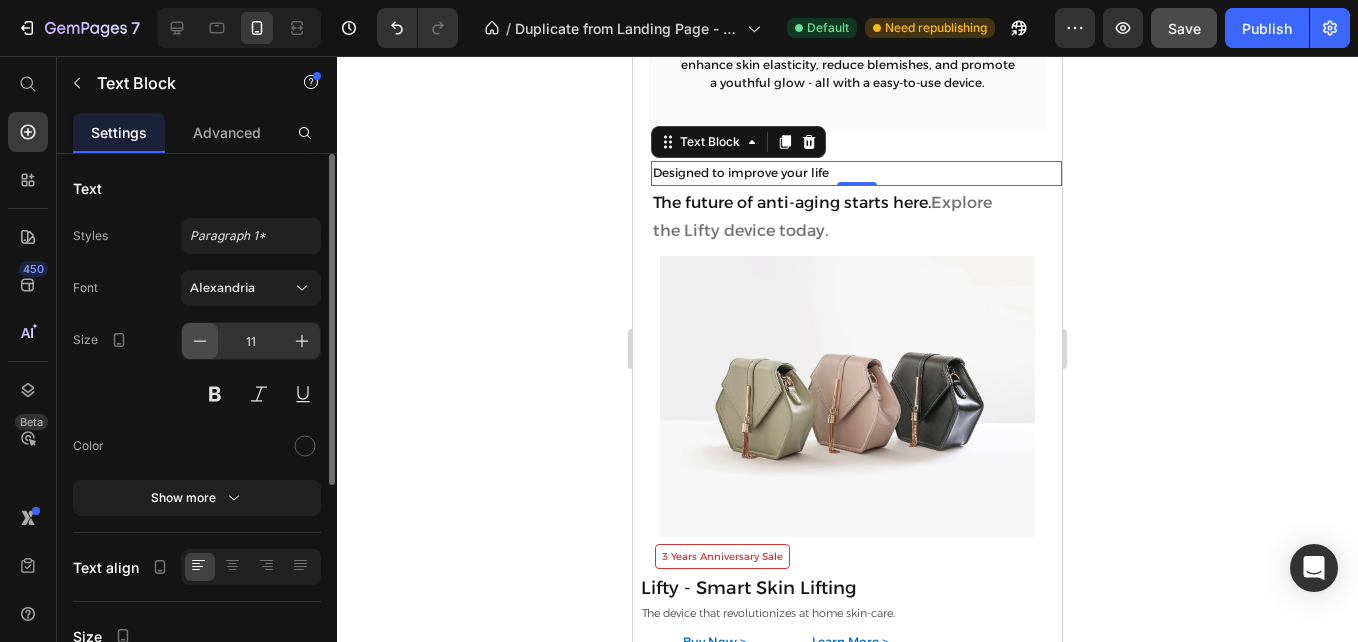 click 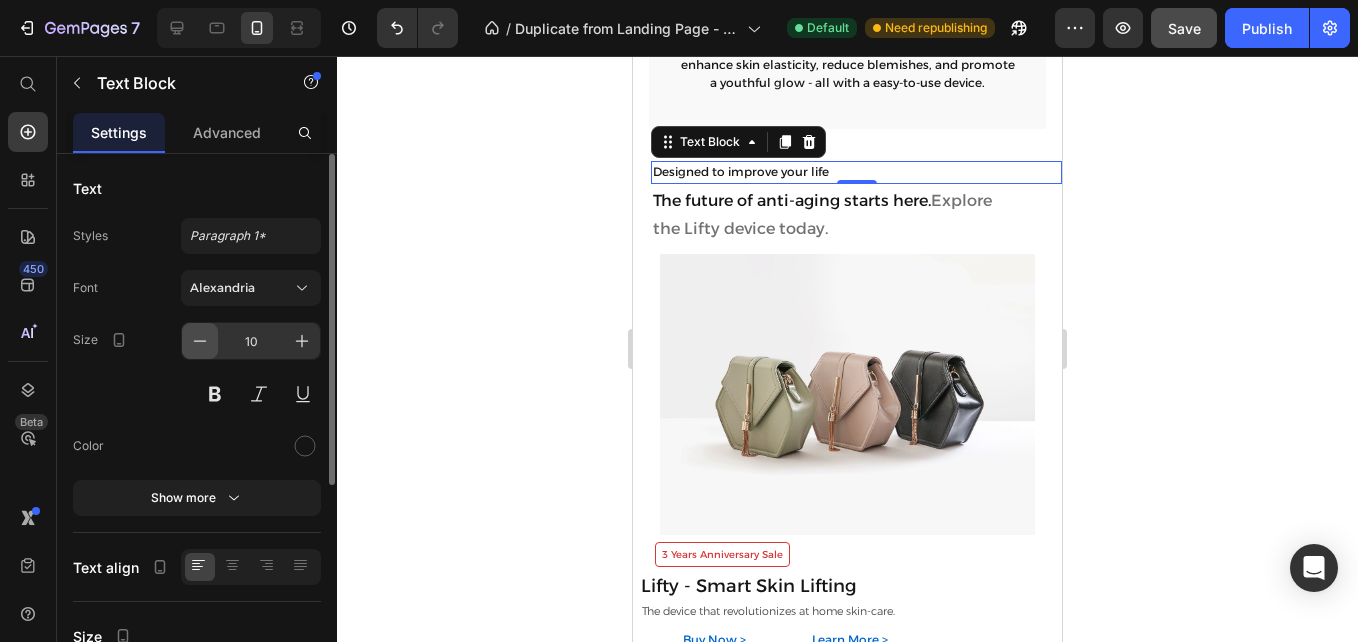 click 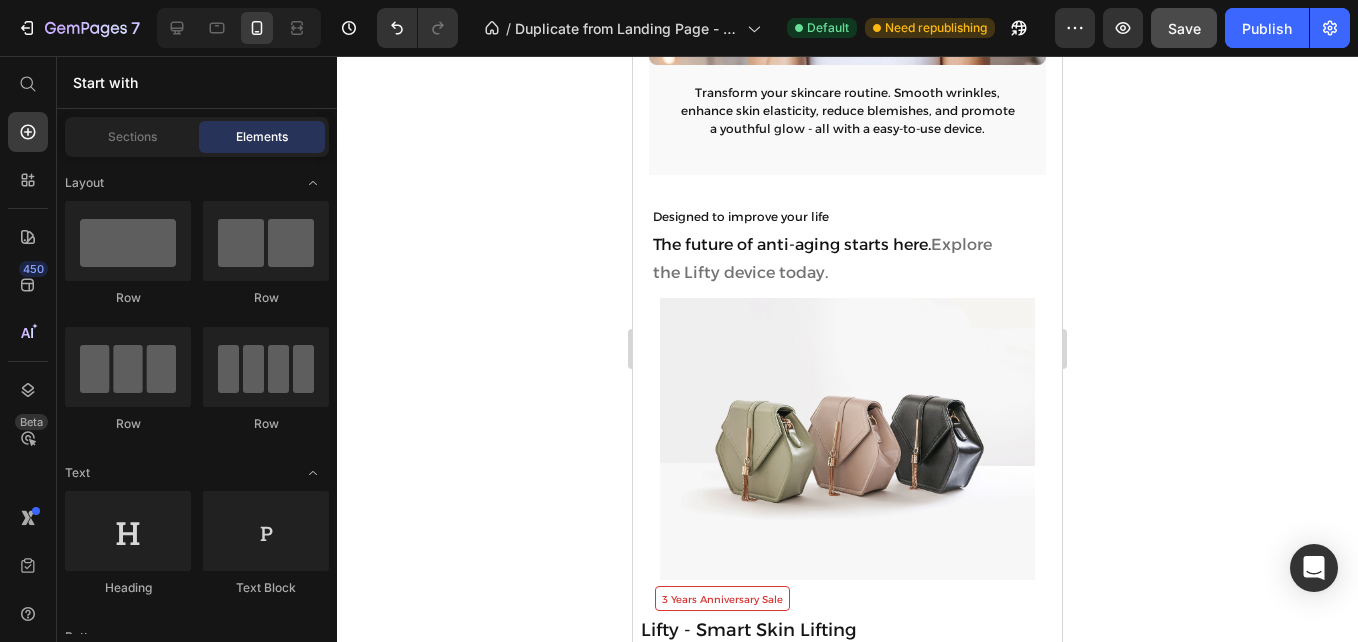 scroll, scrollTop: 1919, scrollLeft: 0, axis: vertical 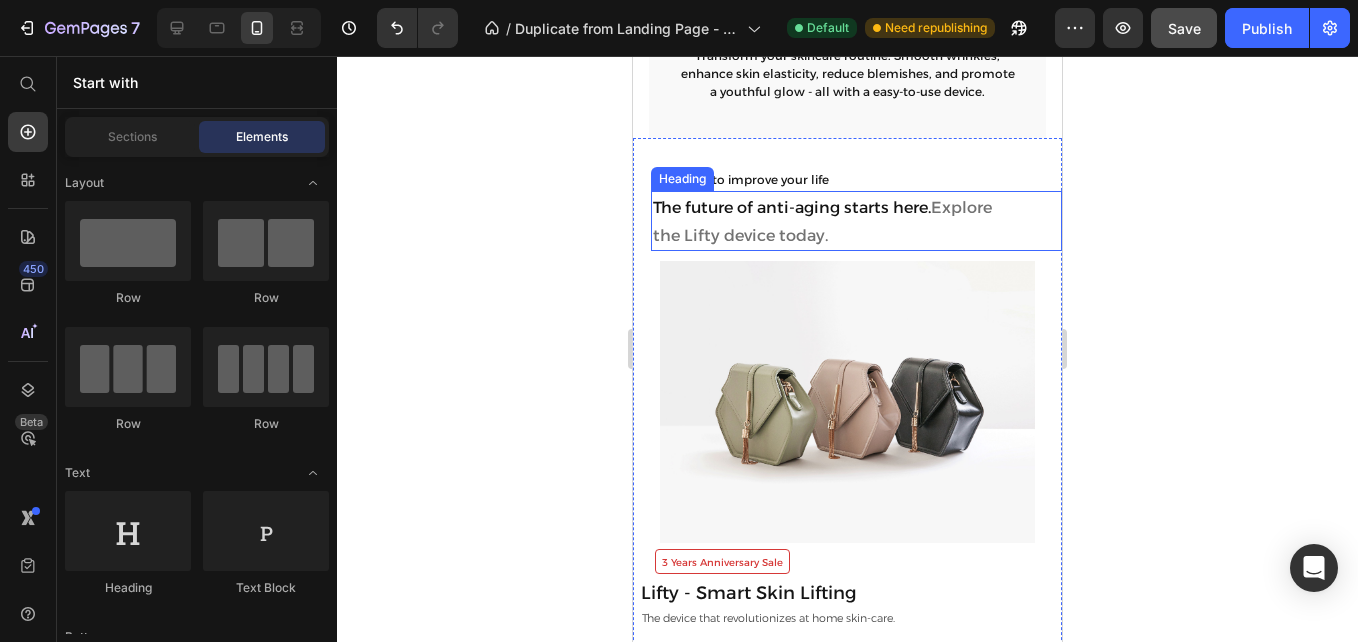 click on "The future of anti-aging starts here. Explore the Lifty device today." at bounding box center [856, 221] 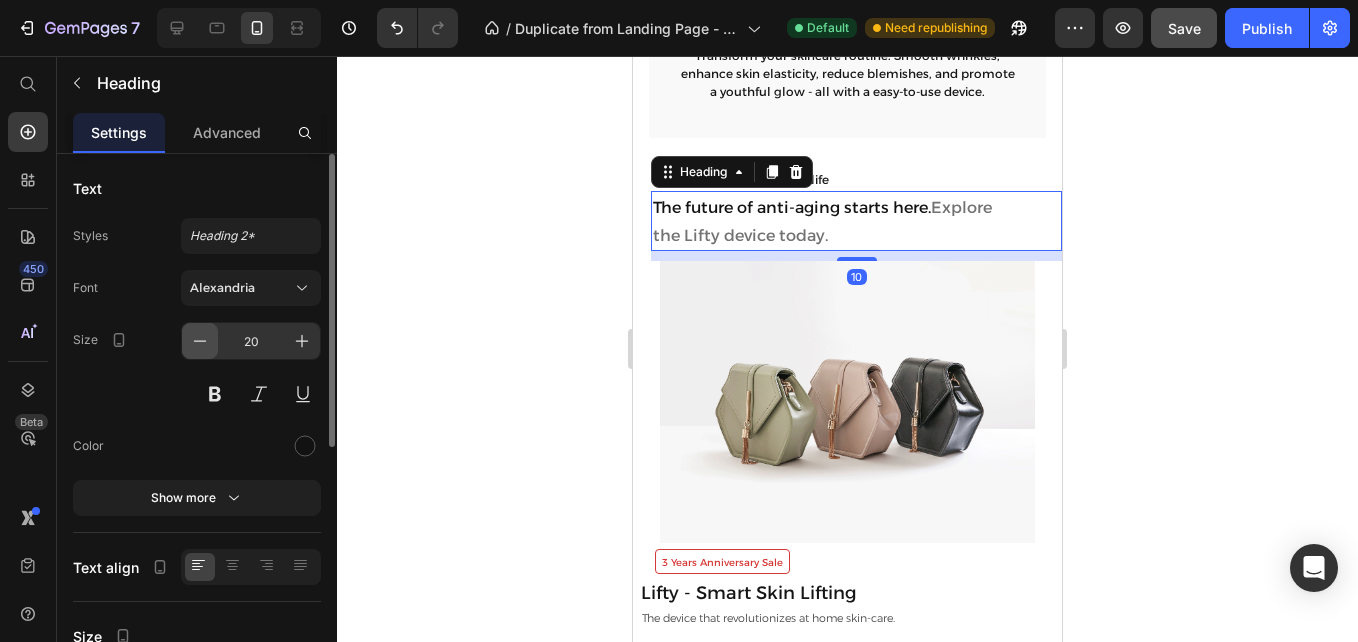 click 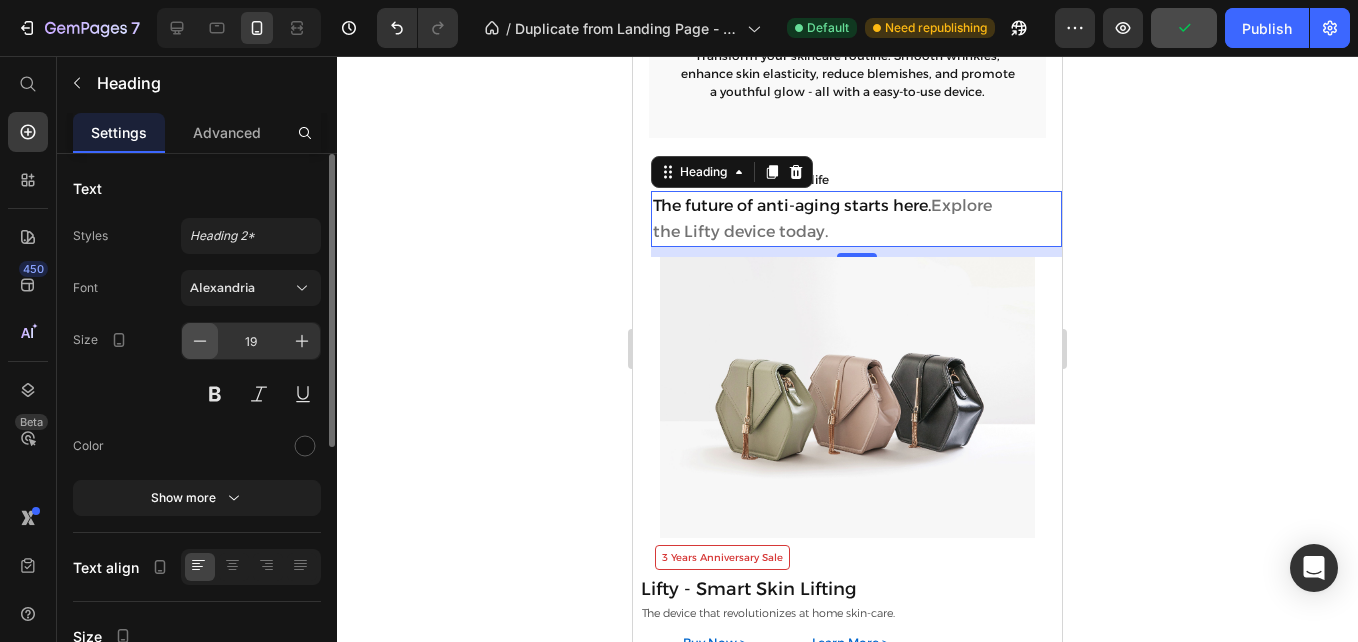 click at bounding box center (200, 341) 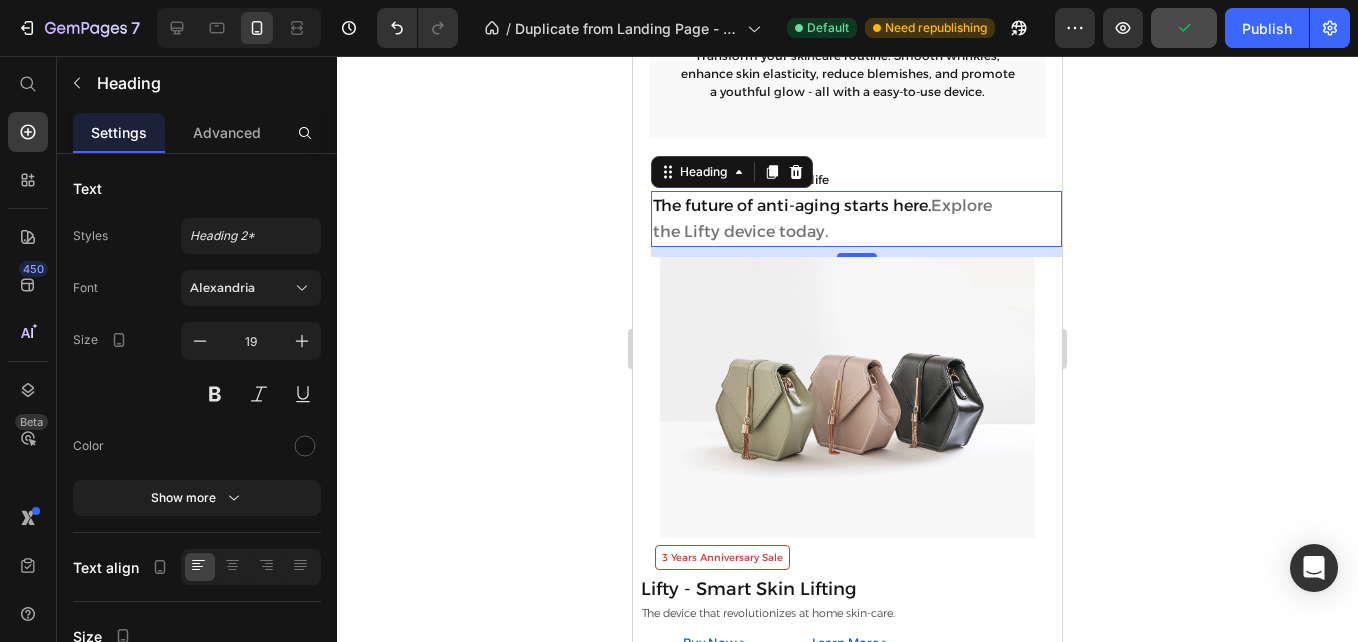 type on "18" 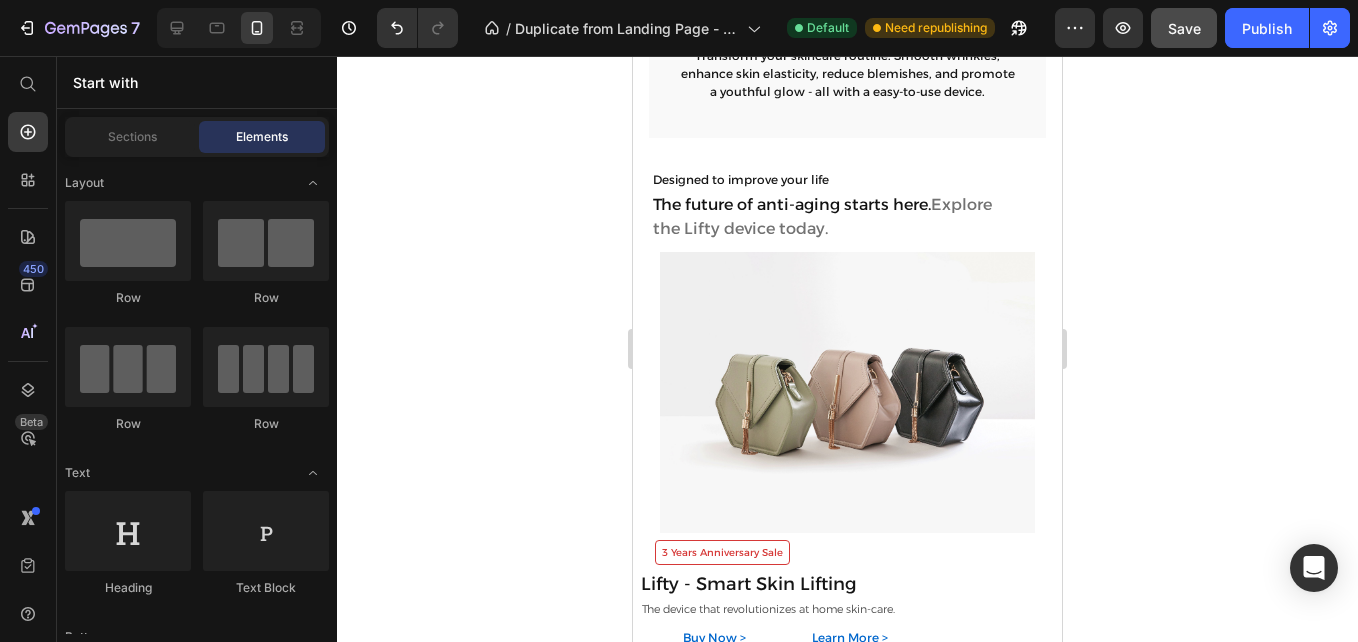 scroll, scrollTop: 1928, scrollLeft: 0, axis: vertical 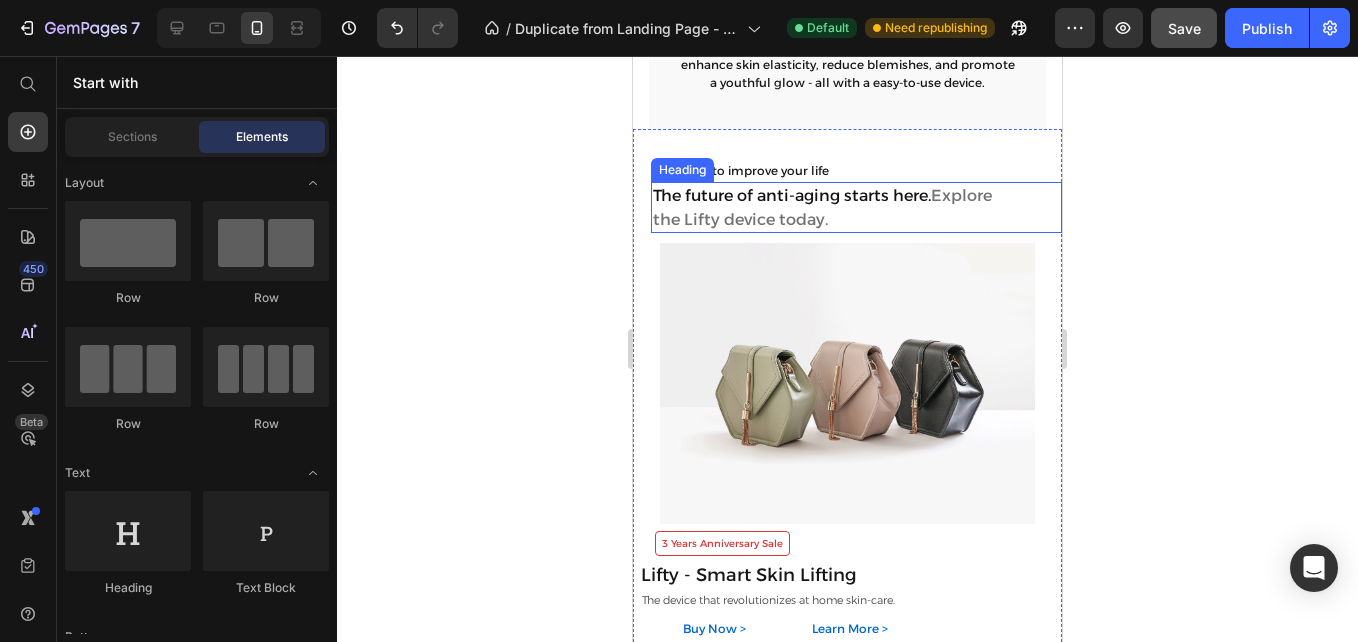 click on "The future of anti-aging starts here. Explore the Lifty device today." at bounding box center (856, 207) 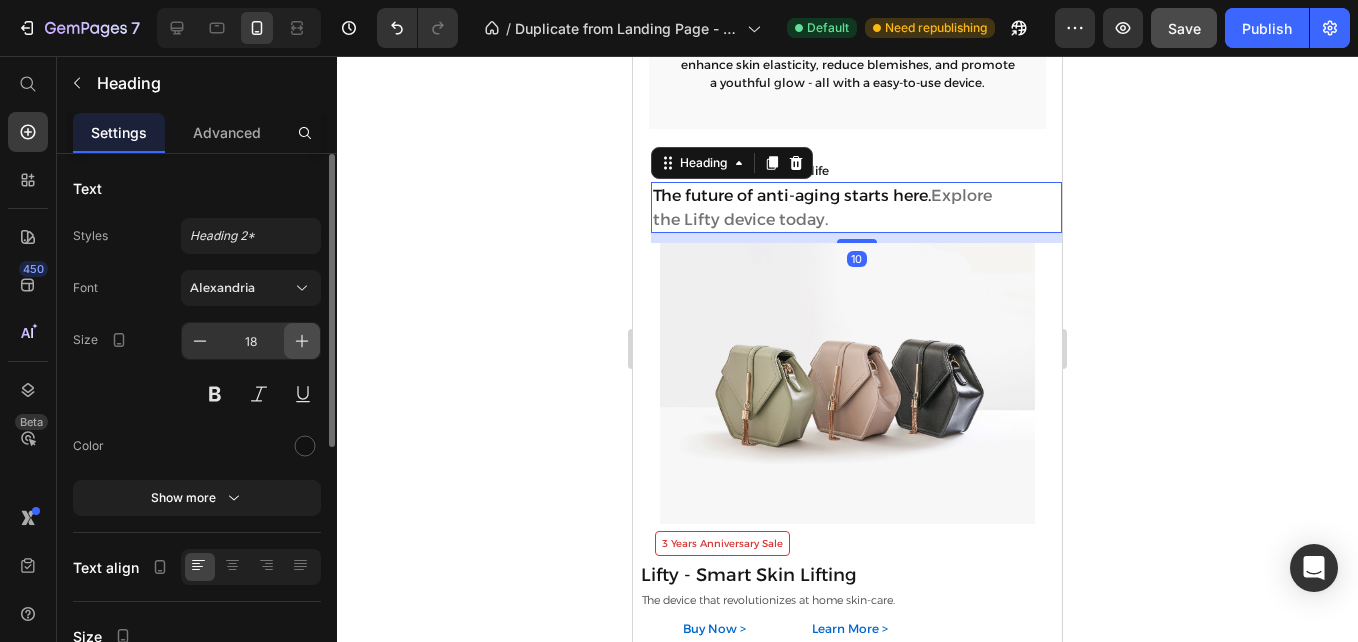 click 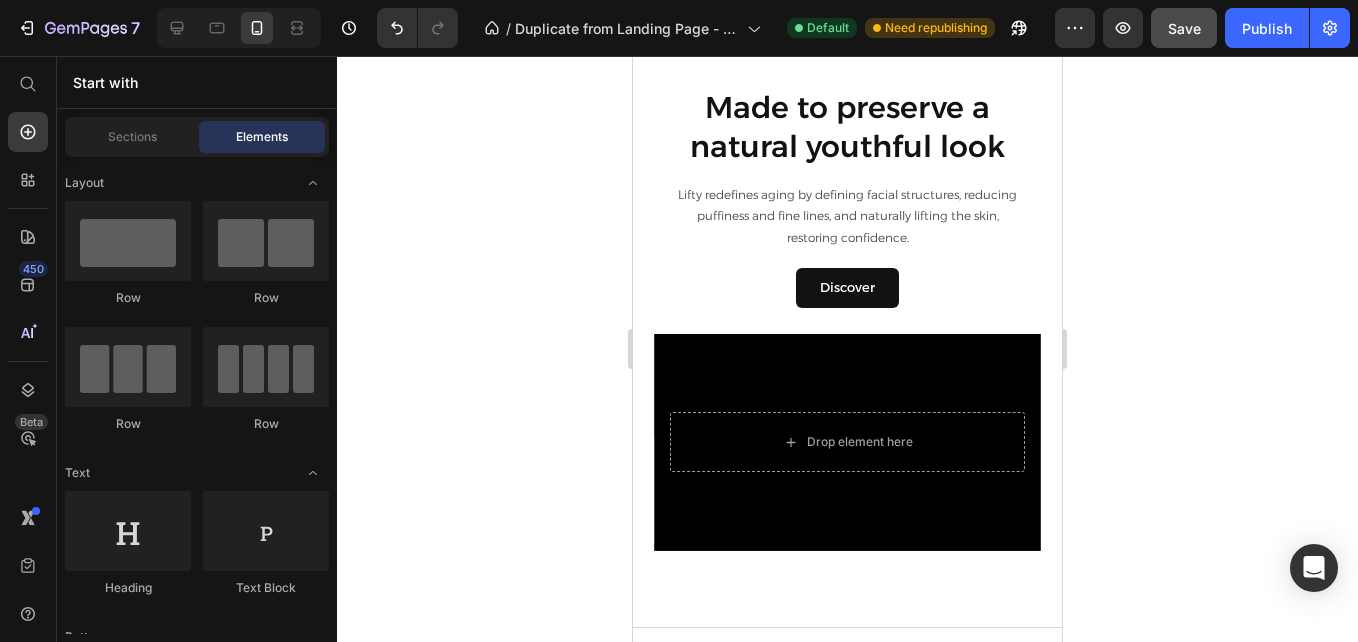scroll, scrollTop: 2649, scrollLeft: 0, axis: vertical 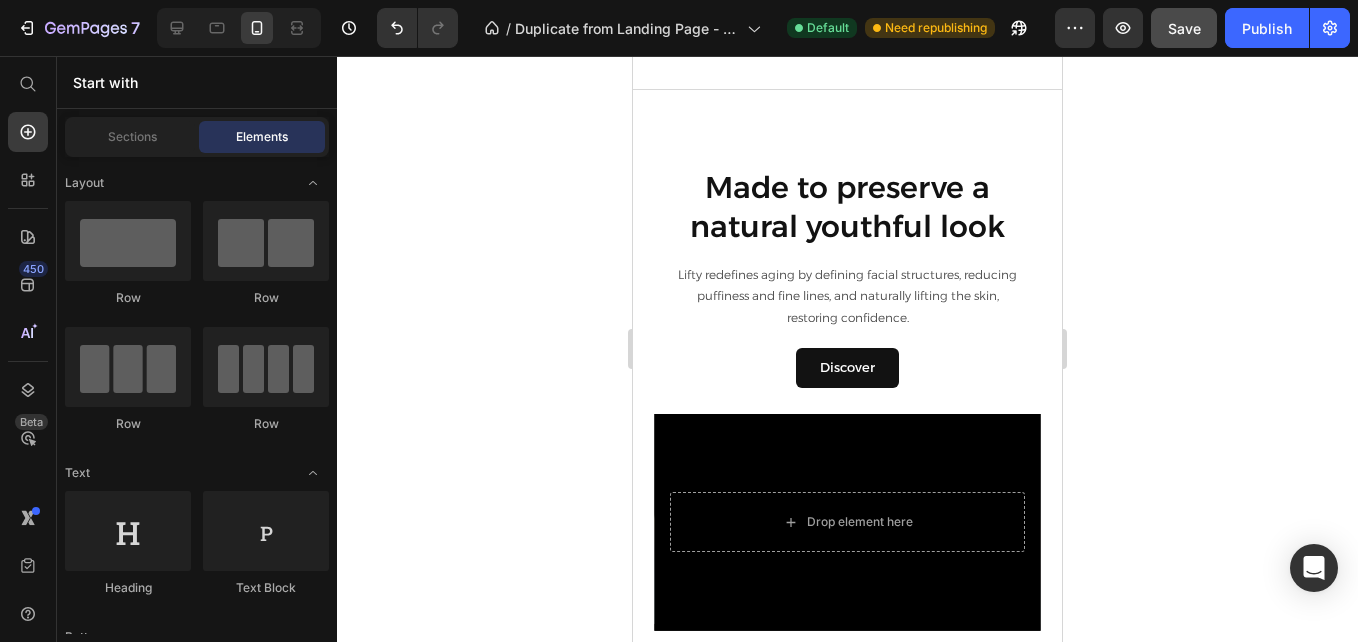 drag, startPoint x: 1052, startPoint y: 294, endPoint x: 1698, endPoint y: 425, distance: 659.1487 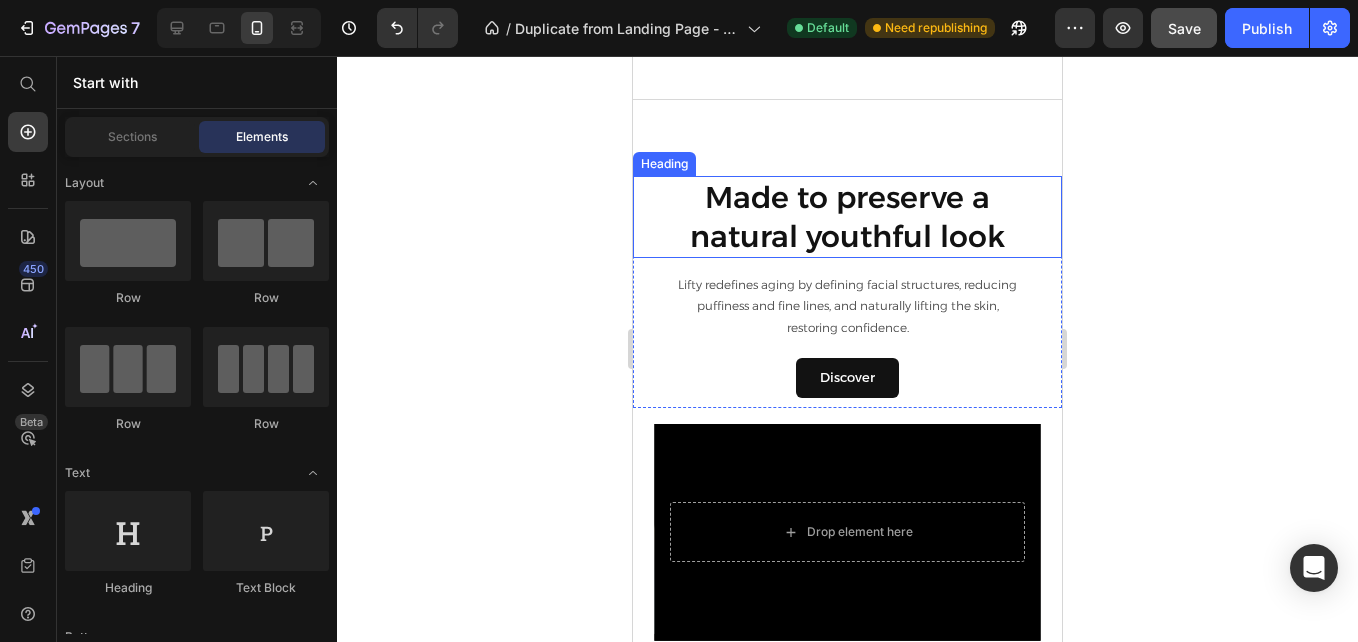 click on "Made to preserve a natural youthful look" at bounding box center (847, 217) 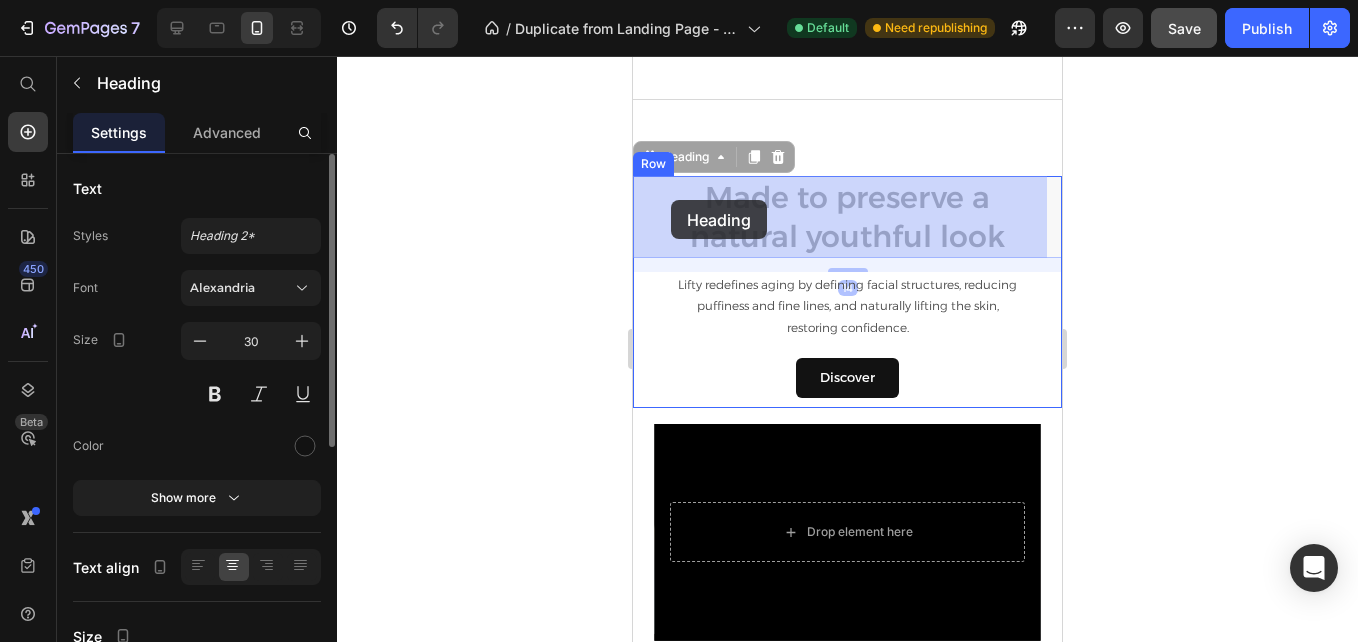 drag, startPoint x: 839, startPoint y: 206, endPoint x: 671, endPoint y: 200, distance: 168.1071 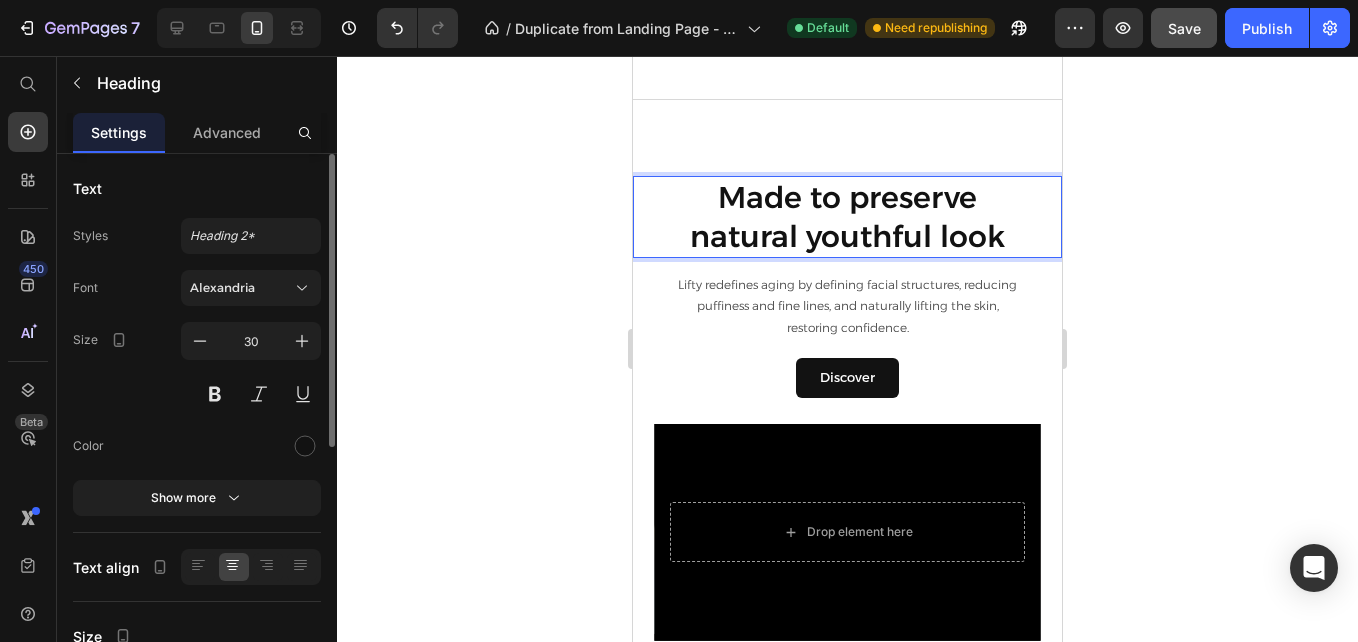 click on "Made to preserve natural youthful look" at bounding box center (847, 217) 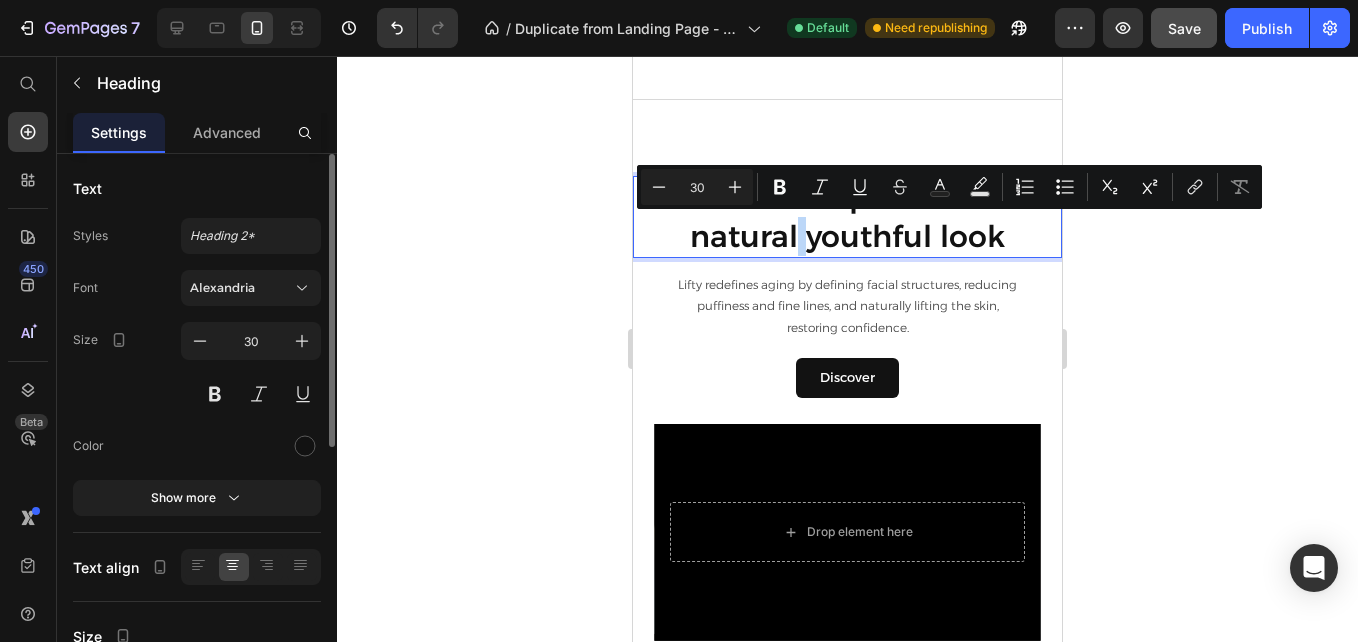 click on "Made to preserve natural youthful look" at bounding box center (847, 217) 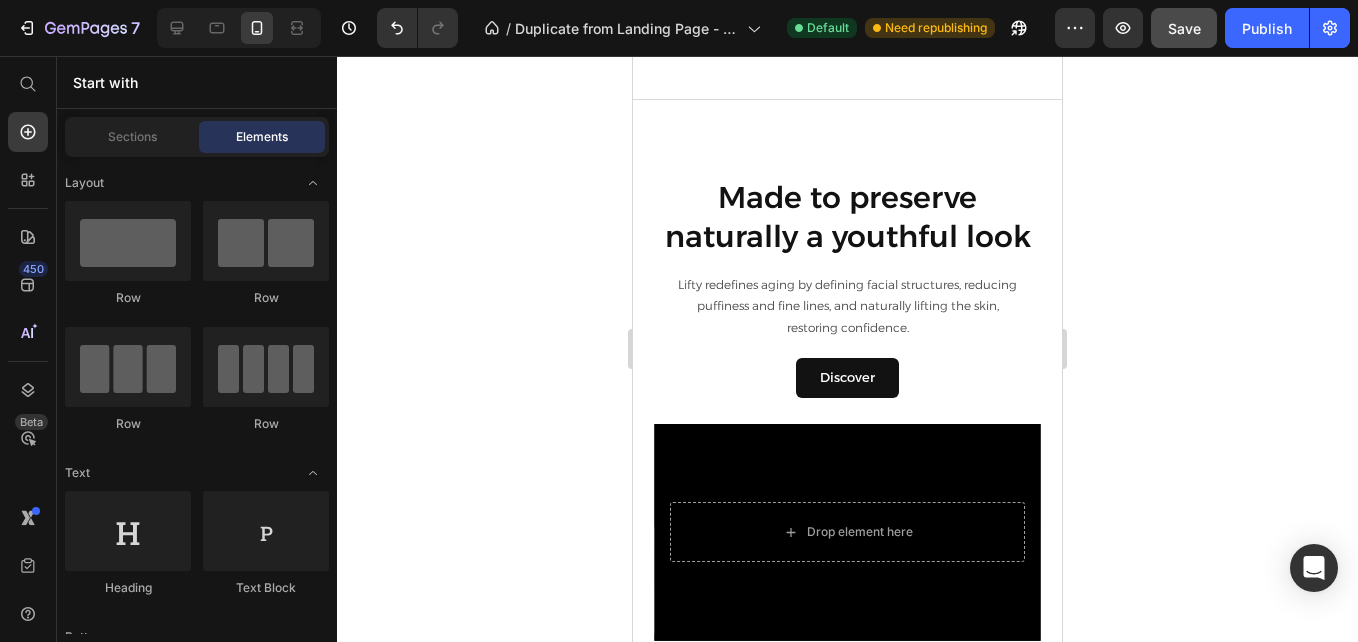 scroll, scrollTop: 2589, scrollLeft: 0, axis: vertical 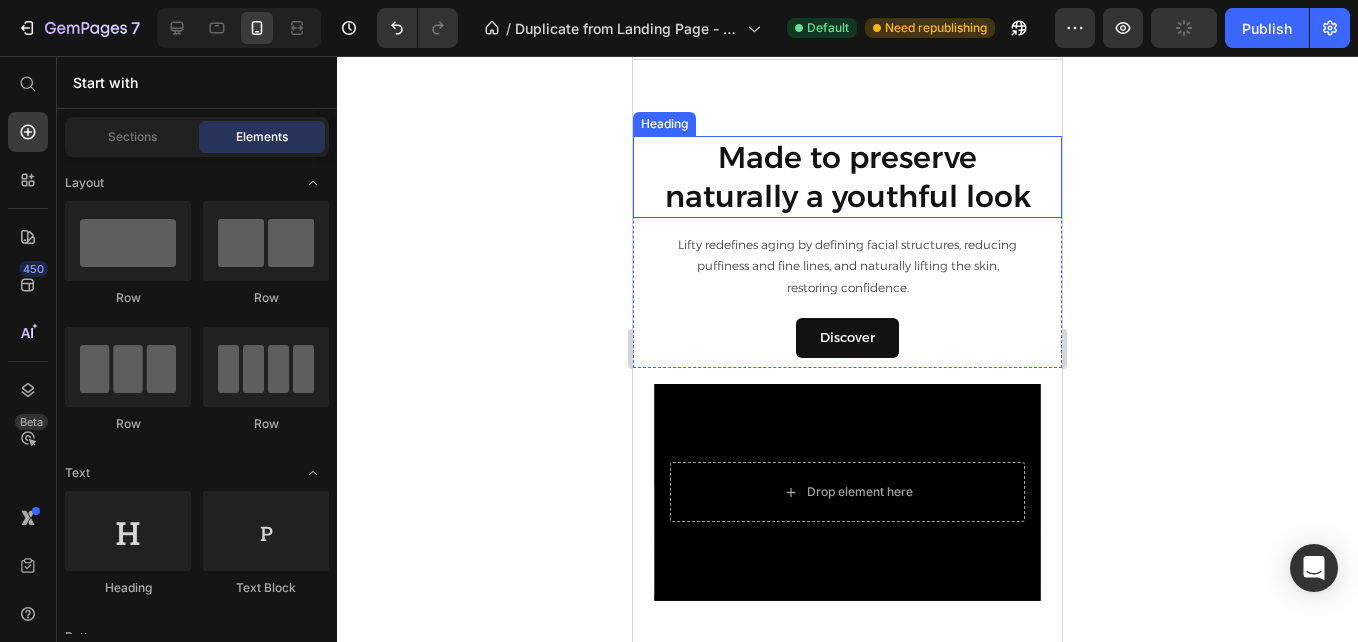 click on "Made to preserve naturally a youthful look" at bounding box center (847, 177) 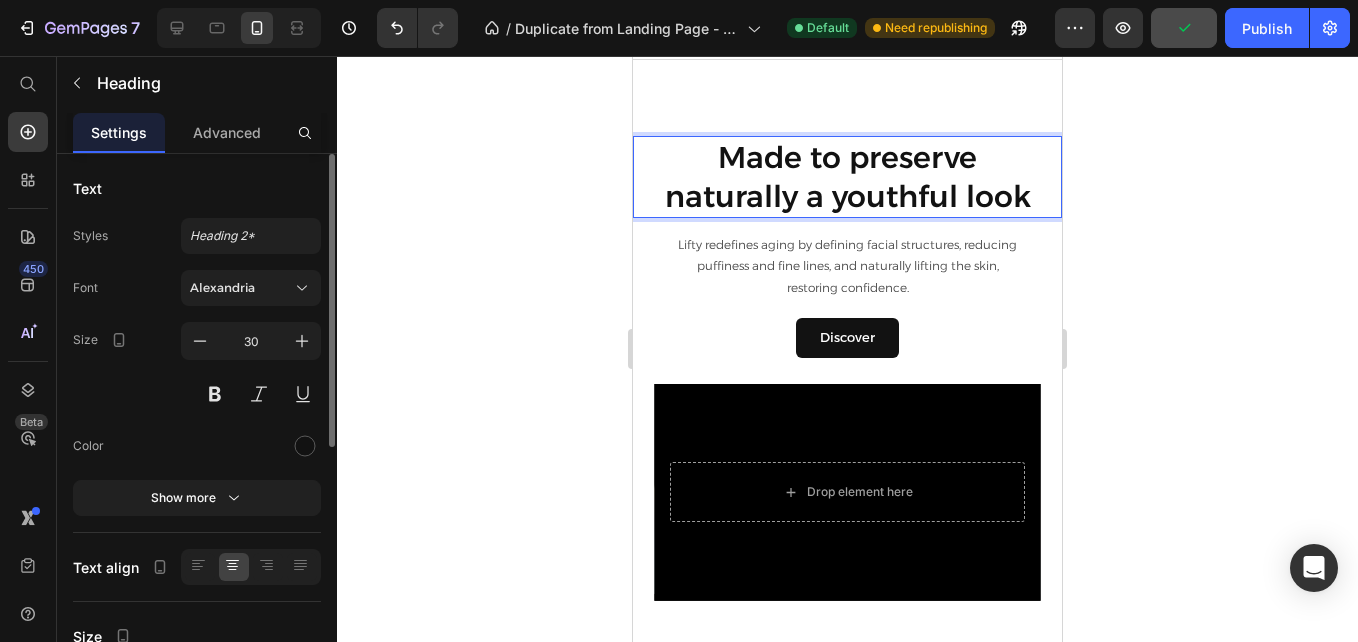 click on "Made to preserve naturally a youthful look" at bounding box center [847, 177] 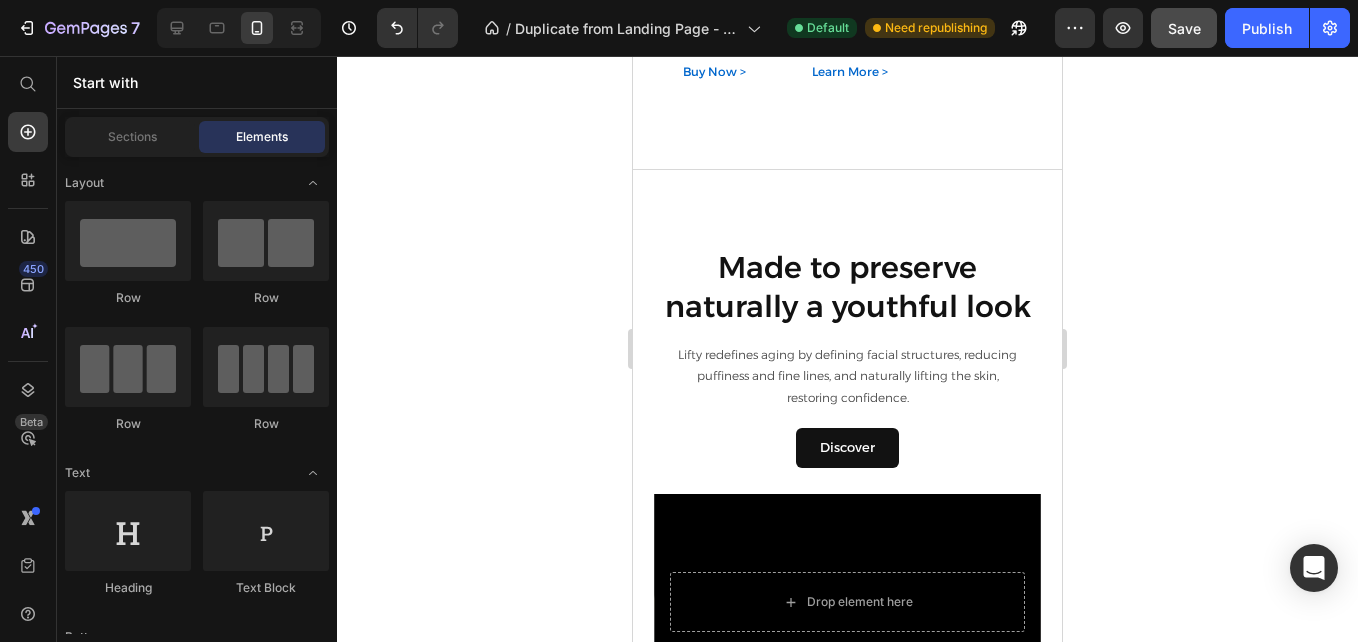 scroll, scrollTop: 2450, scrollLeft: 0, axis: vertical 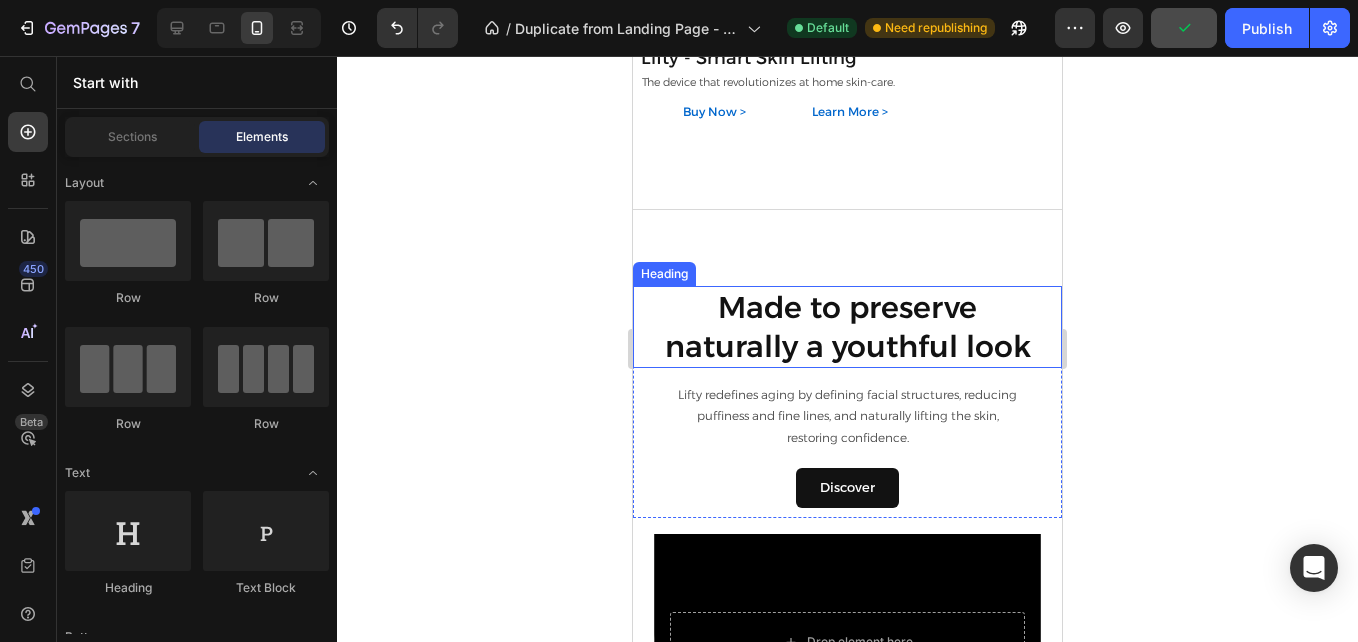 click on "Made to preserve naturally a youthful look" at bounding box center (847, 327) 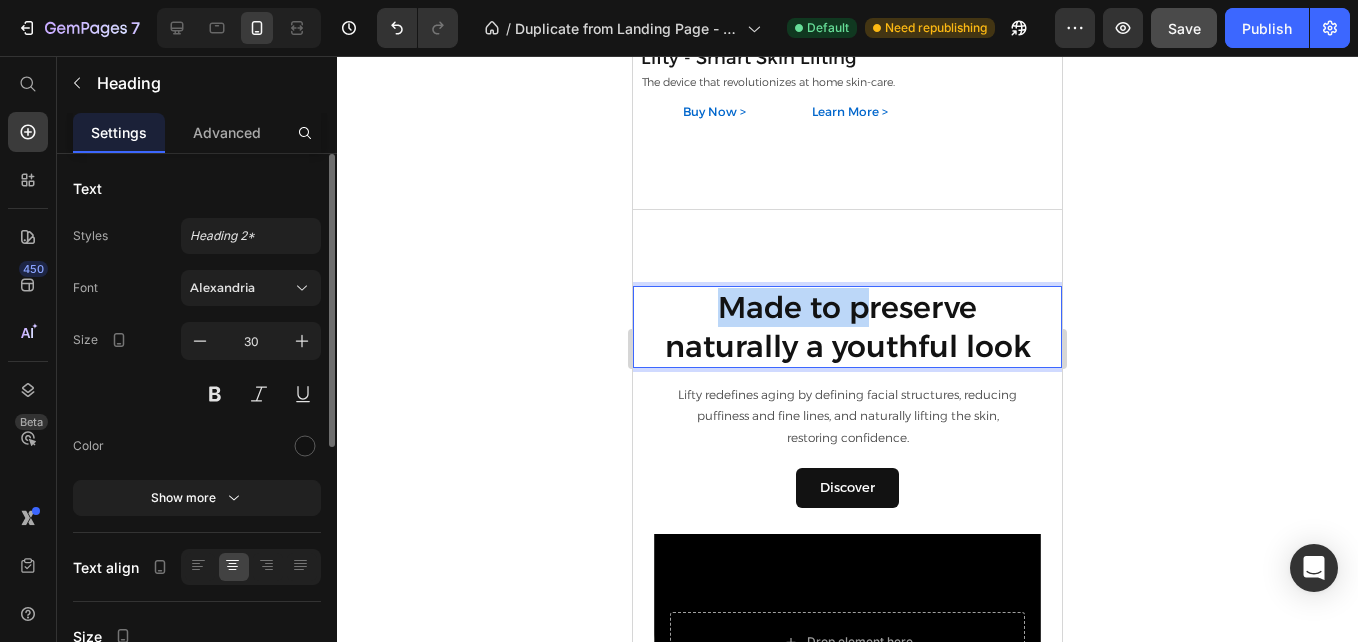drag, startPoint x: 858, startPoint y: 297, endPoint x: 662, endPoint y: 291, distance: 196.09181 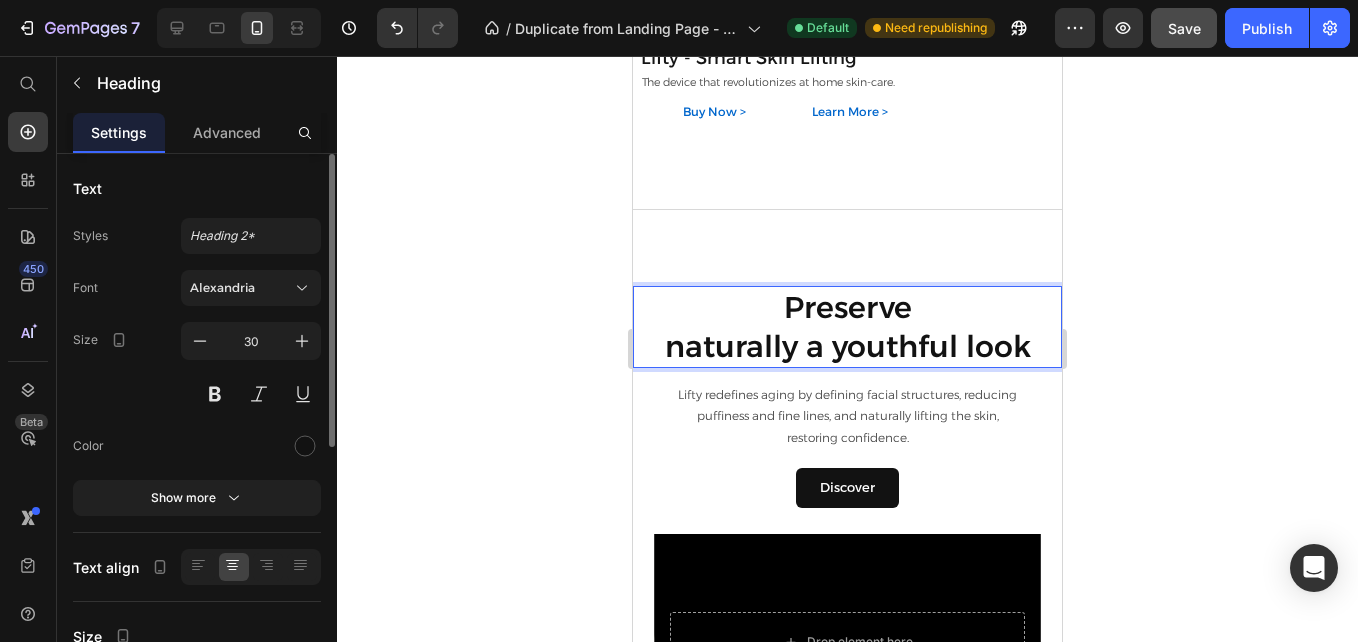 click on "Preserve naturally a youthful look" at bounding box center (847, 327) 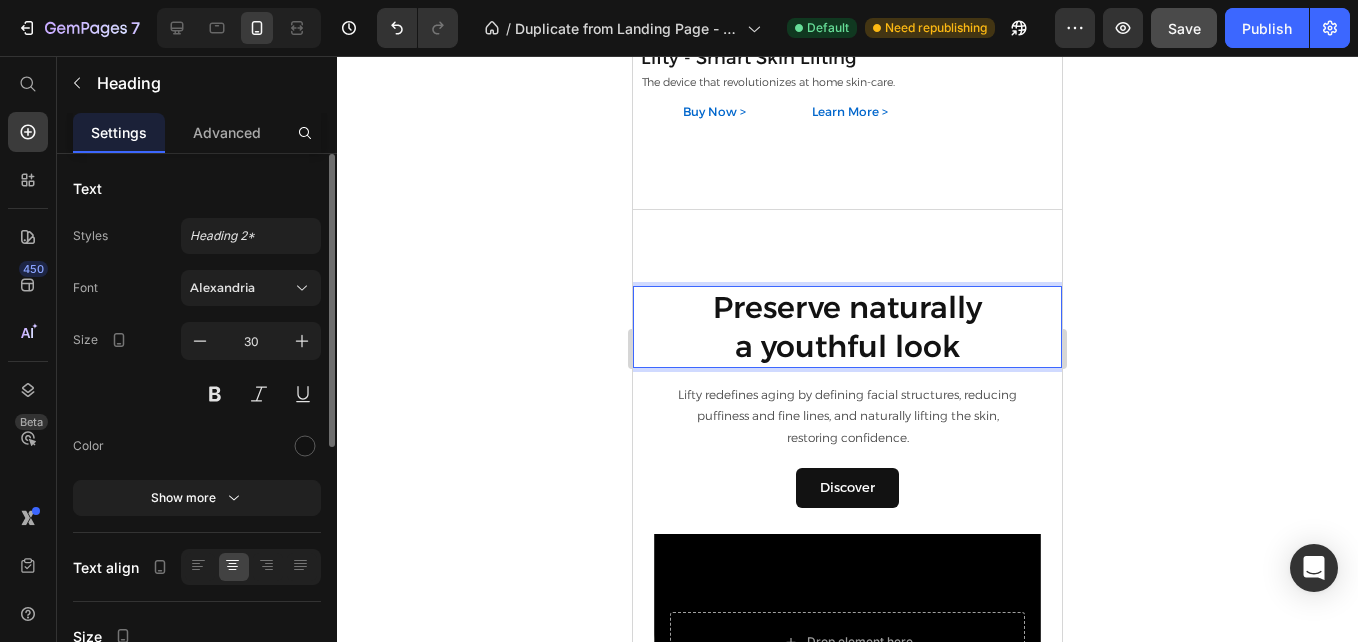 click on "Preserve naturally a youthful look" at bounding box center [847, 327] 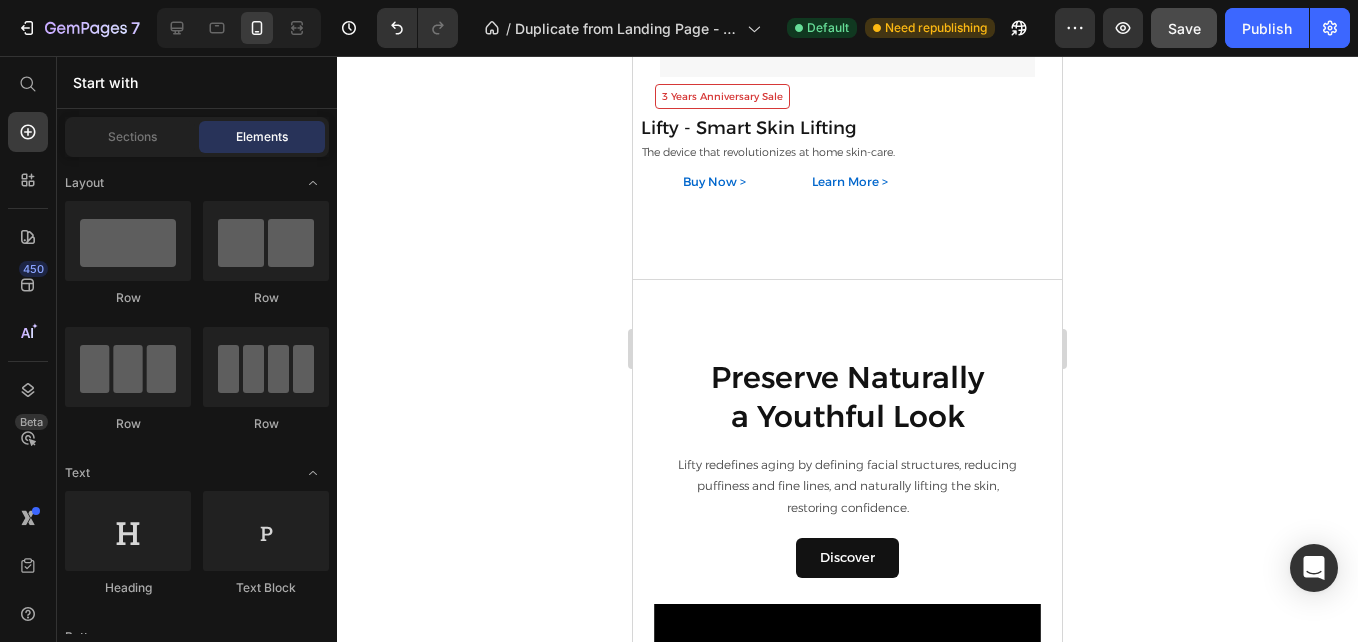 scroll, scrollTop: 2450, scrollLeft: 0, axis: vertical 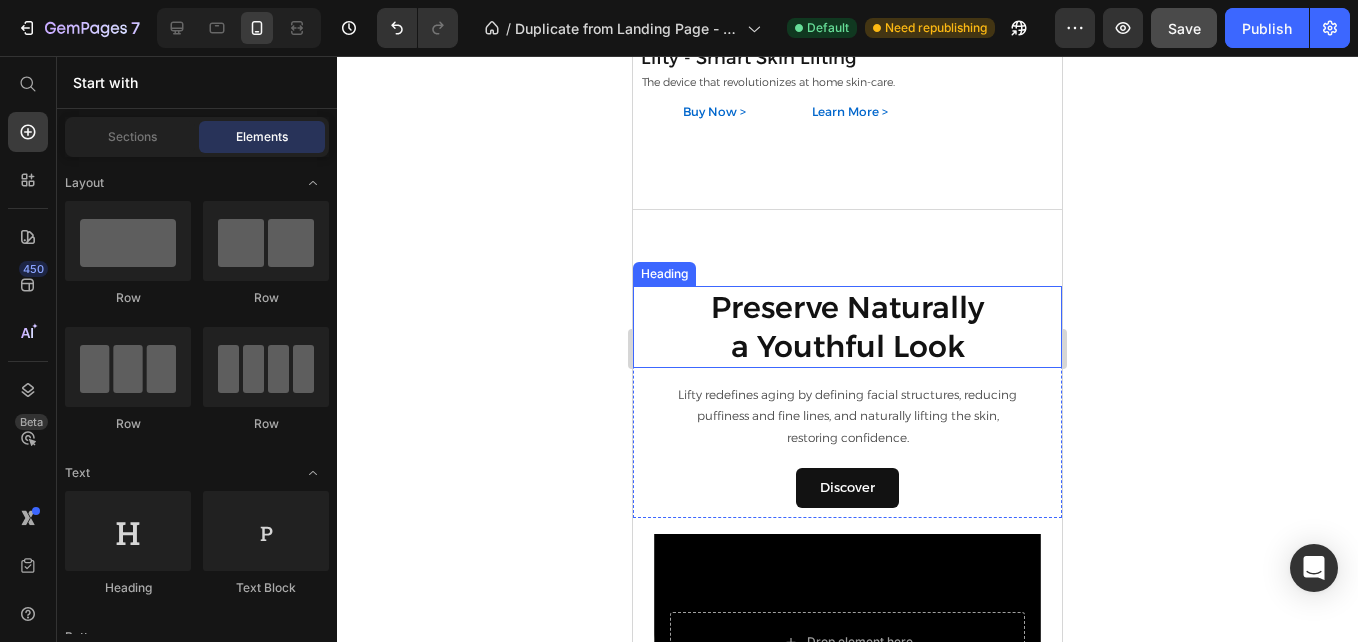 click on "Preserve Naturally a Youthful Look" at bounding box center [847, 327] 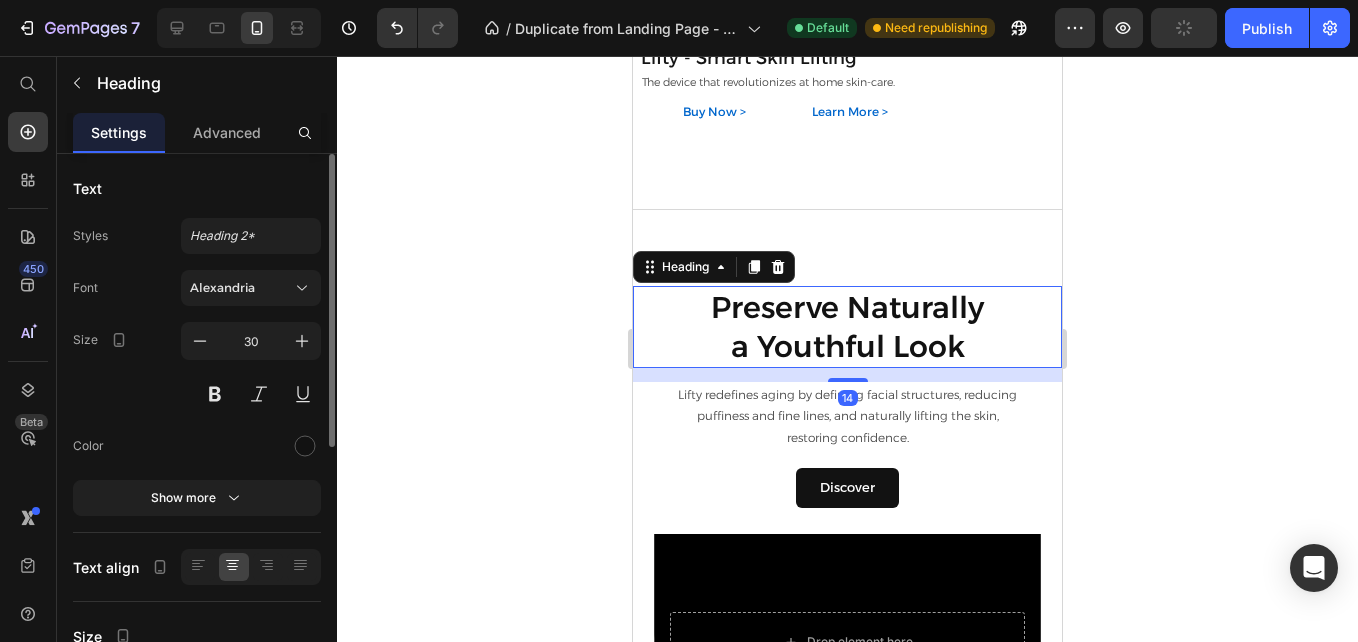 click on "Preserve Naturally a Youthful Look" at bounding box center [847, 327] 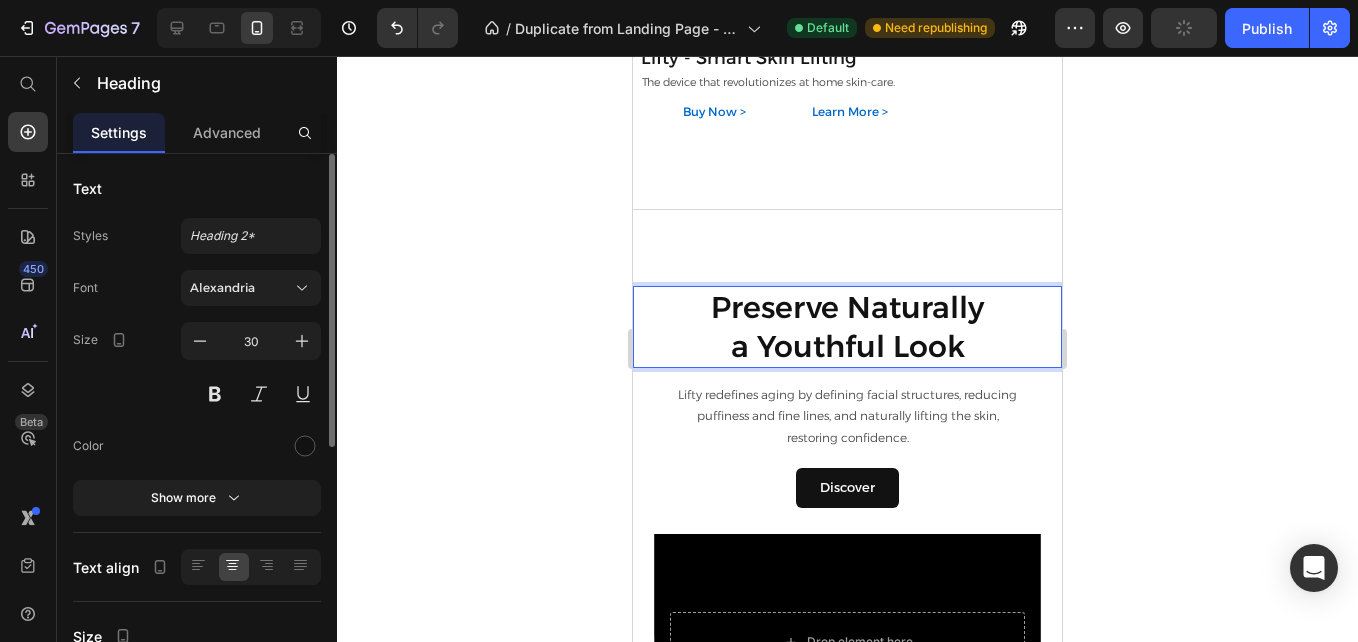 click on "Preserve Naturally a Youthful Look" at bounding box center (847, 327) 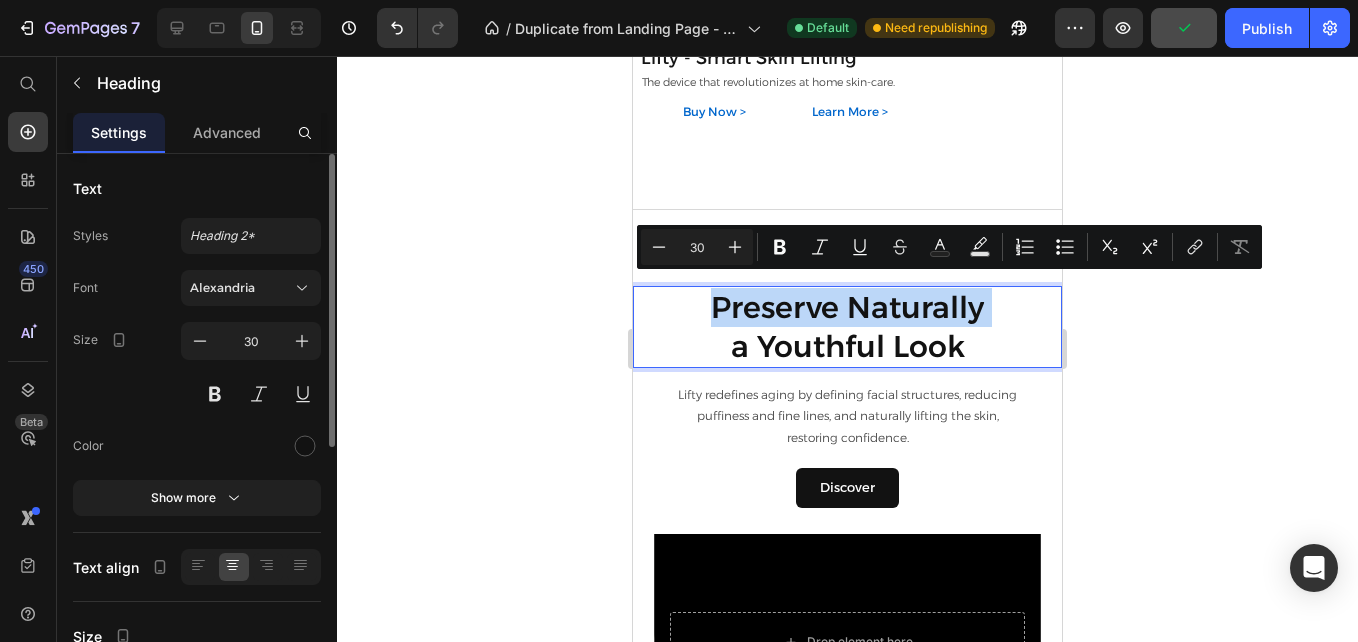 click on "Preserve Naturally a Youthful Look" at bounding box center [847, 327] 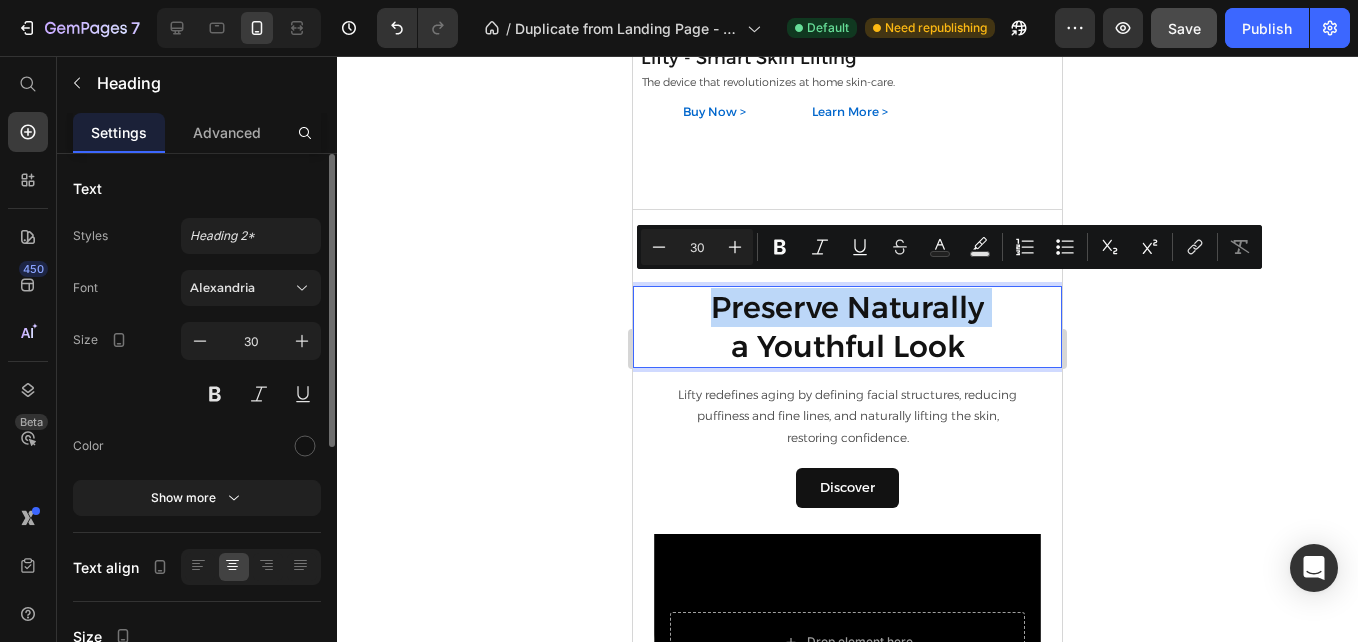click on "Preserve Naturally a Youthful Look" at bounding box center [847, 327] 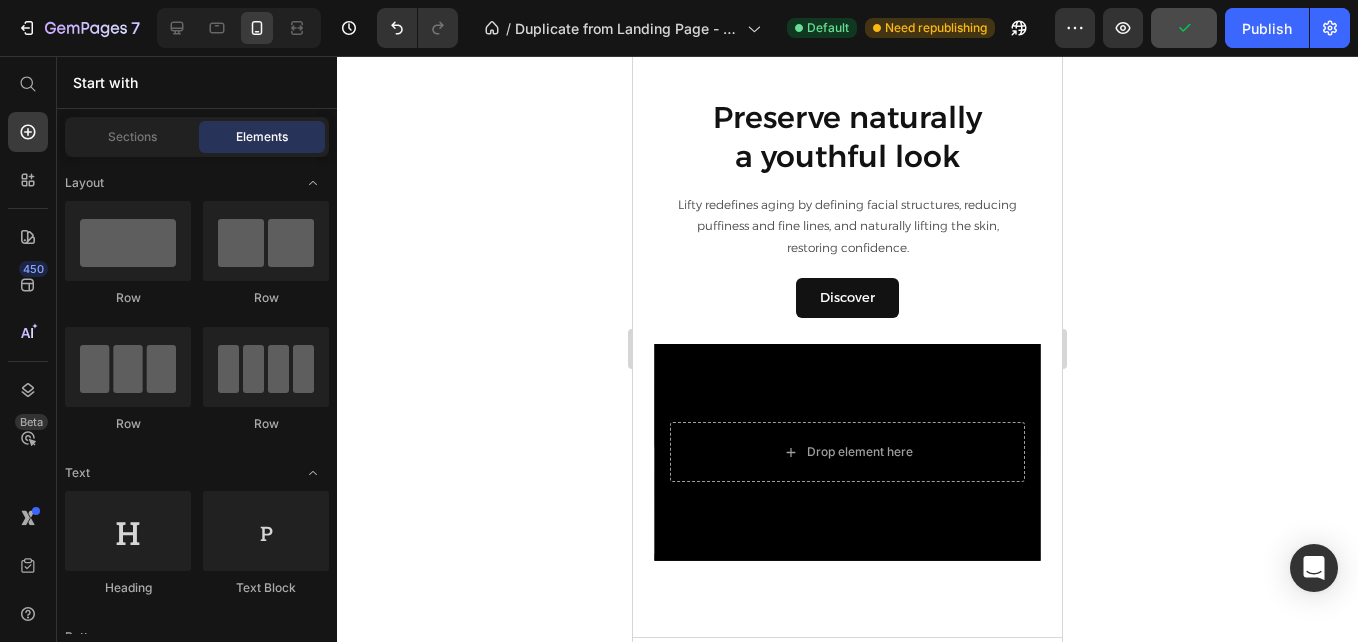 scroll, scrollTop: 3026, scrollLeft: 0, axis: vertical 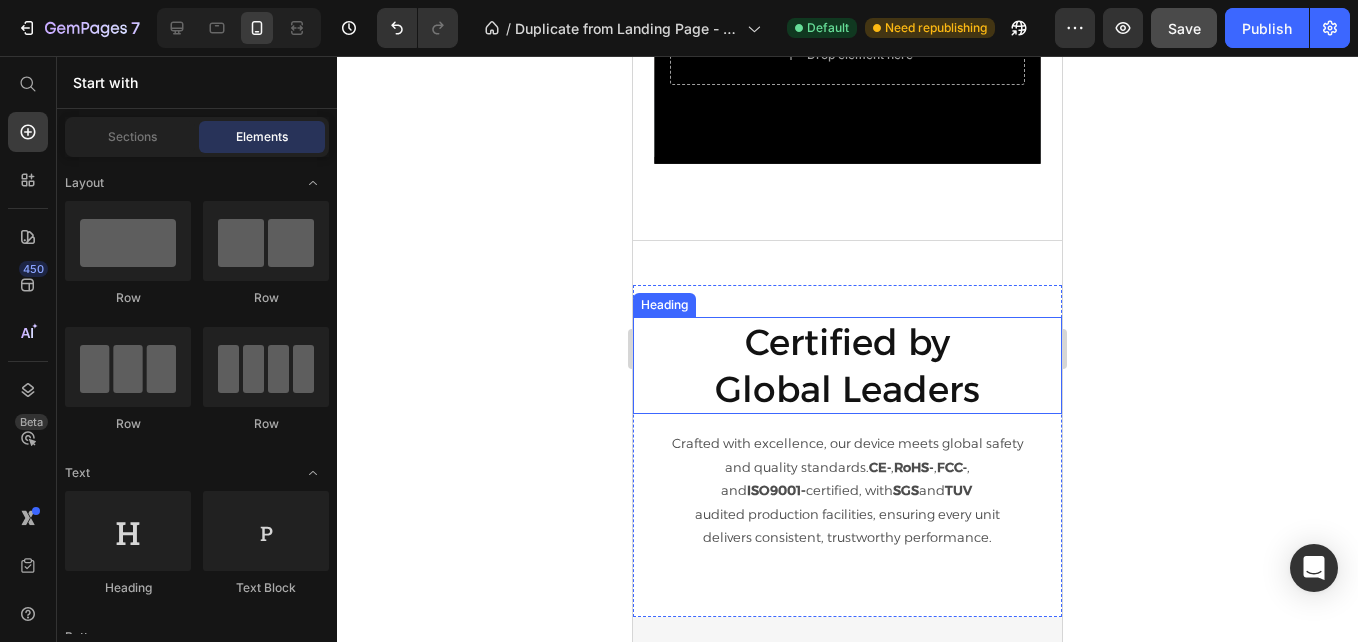 click on "Certified by Global Leaders" at bounding box center (847, 366) 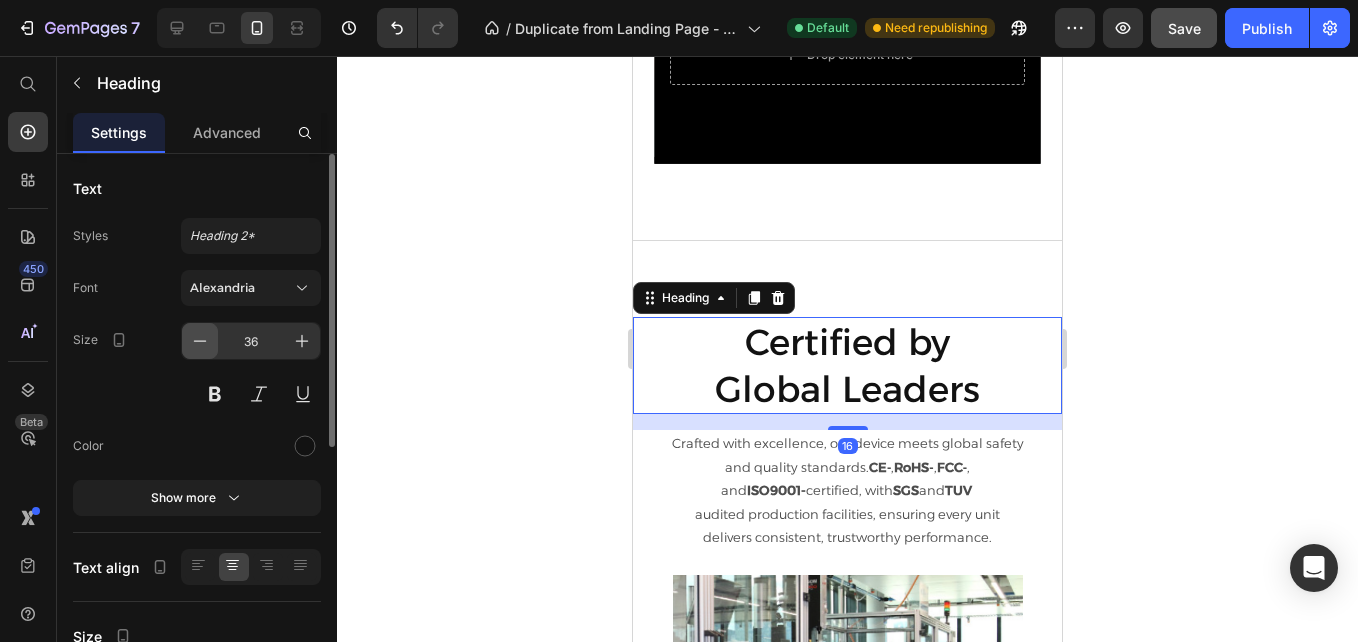 click 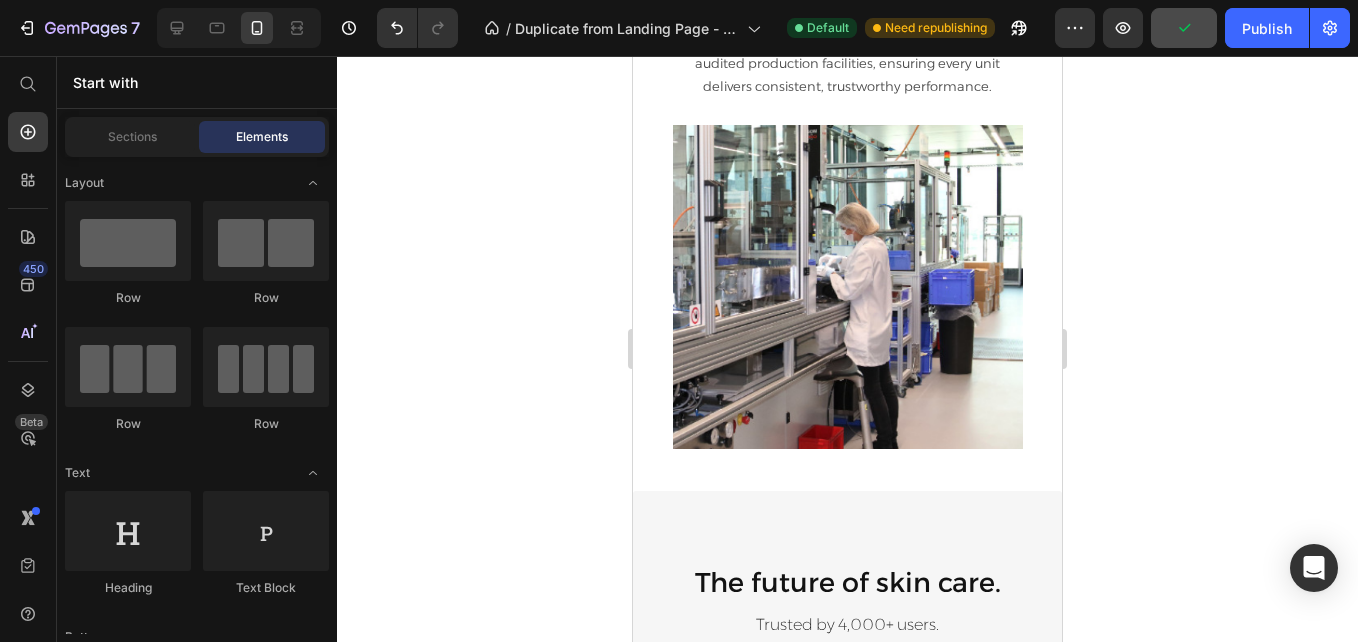 scroll, scrollTop: 3523, scrollLeft: 0, axis: vertical 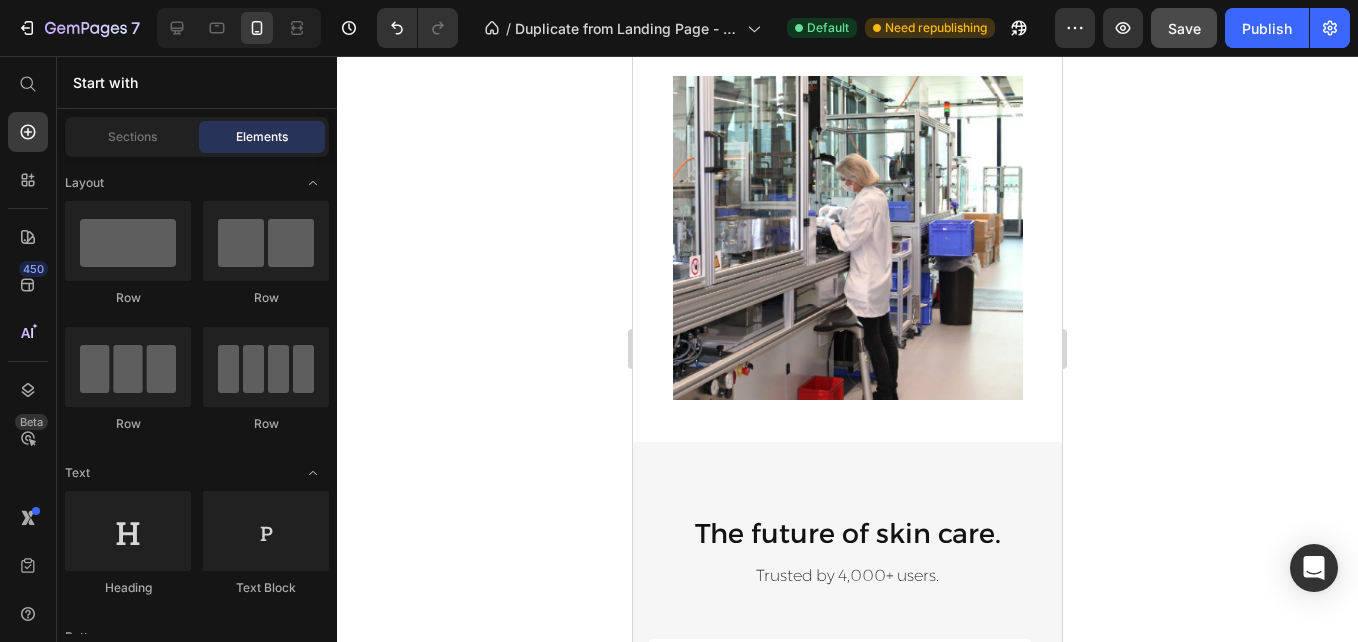 click on "Row
Row
Row
Row" 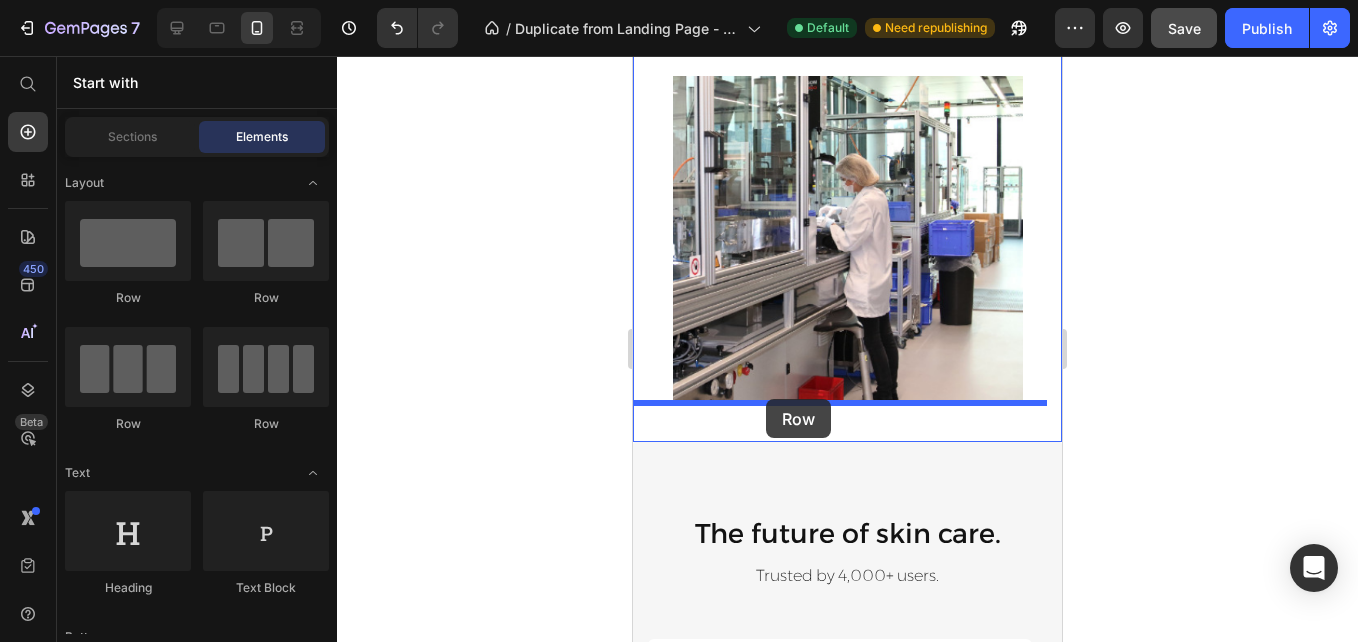 drag, startPoint x: 670, startPoint y: 359, endPoint x: 766, endPoint y: 399, distance: 104 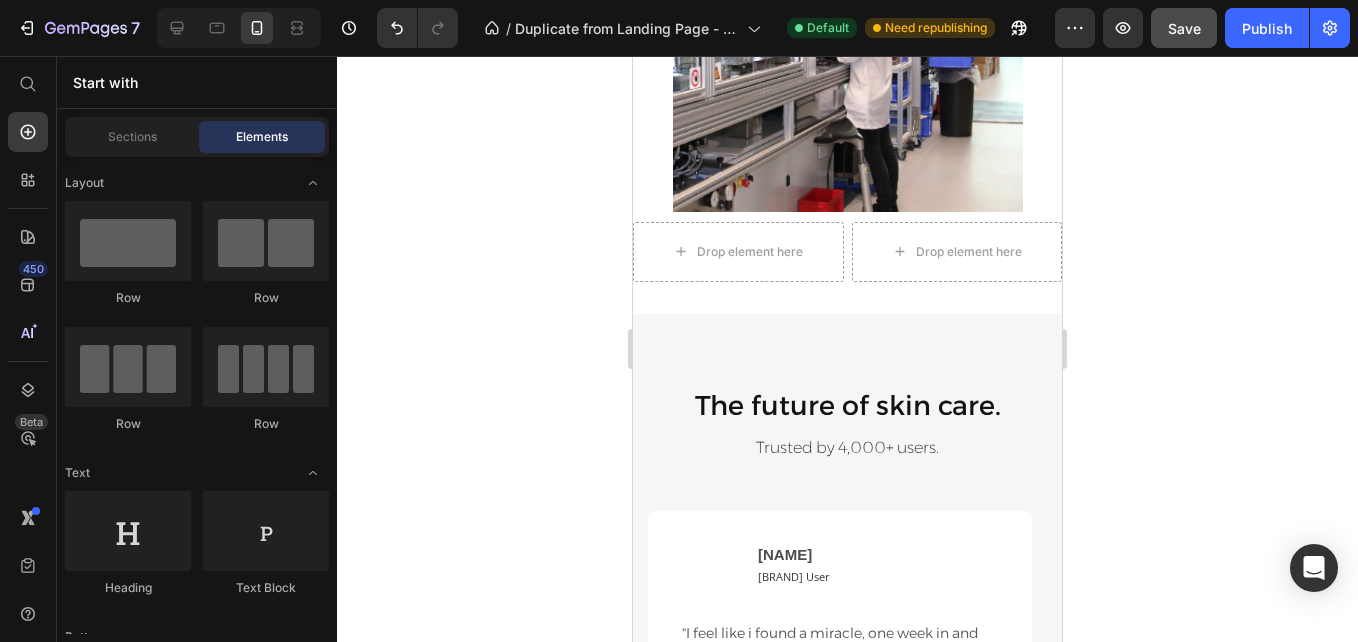 scroll, scrollTop: 3734, scrollLeft: 0, axis: vertical 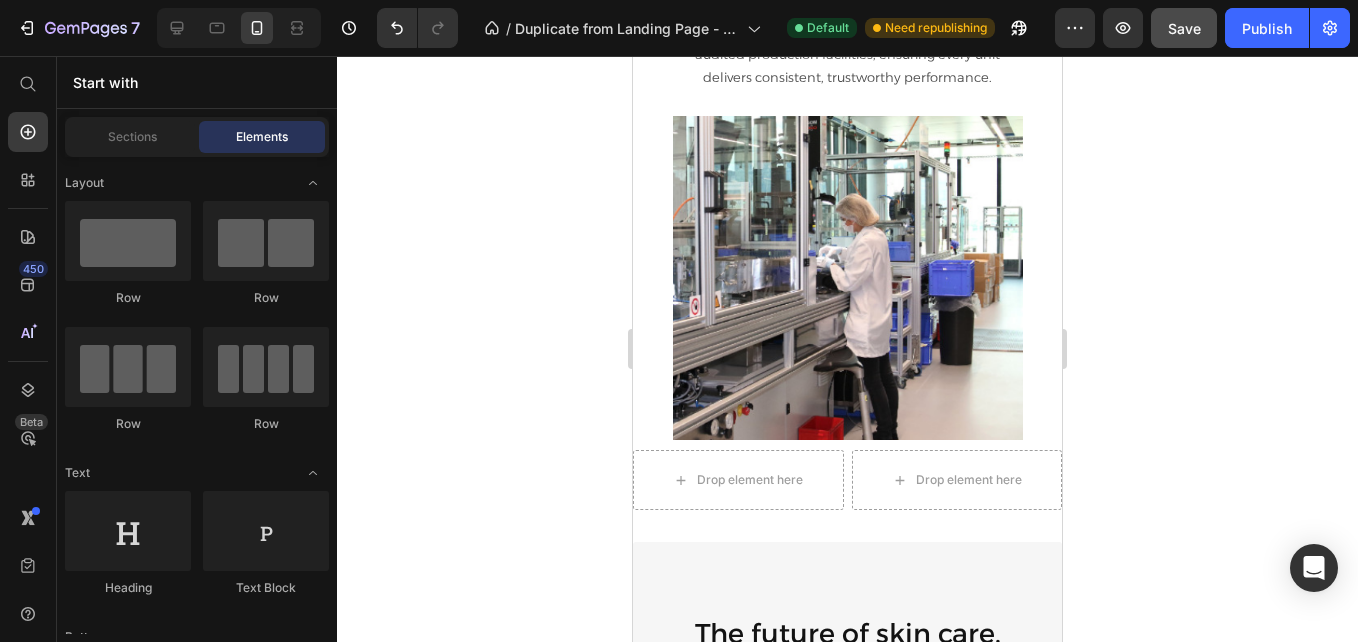 click on "Layout
Row
Row
Row
Row Text
Heading
Text Block Button
Button
Button
Sticky Back to top Media
Image
Image
Video
Video Banner" at bounding box center [197, 3246] 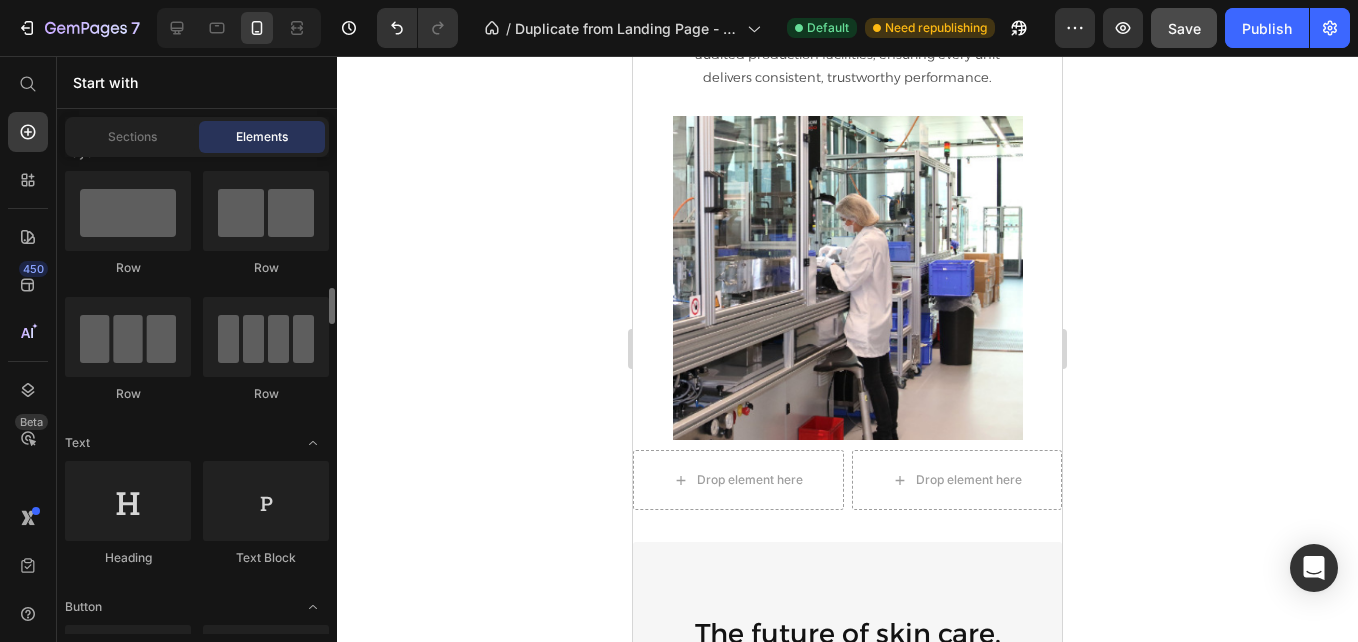 scroll, scrollTop: 270, scrollLeft: 0, axis: vertical 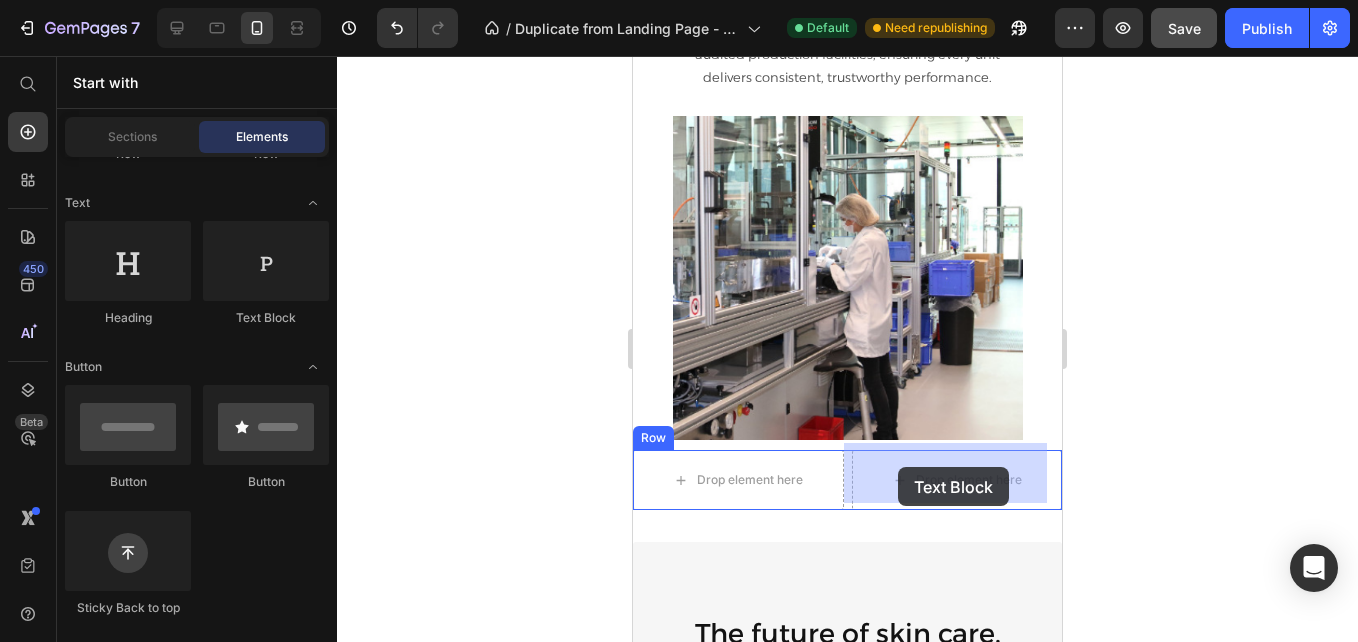 drag, startPoint x: 894, startPoint y: 322, endPoint x: 898, endPoint y: 467, distance: 145.05516 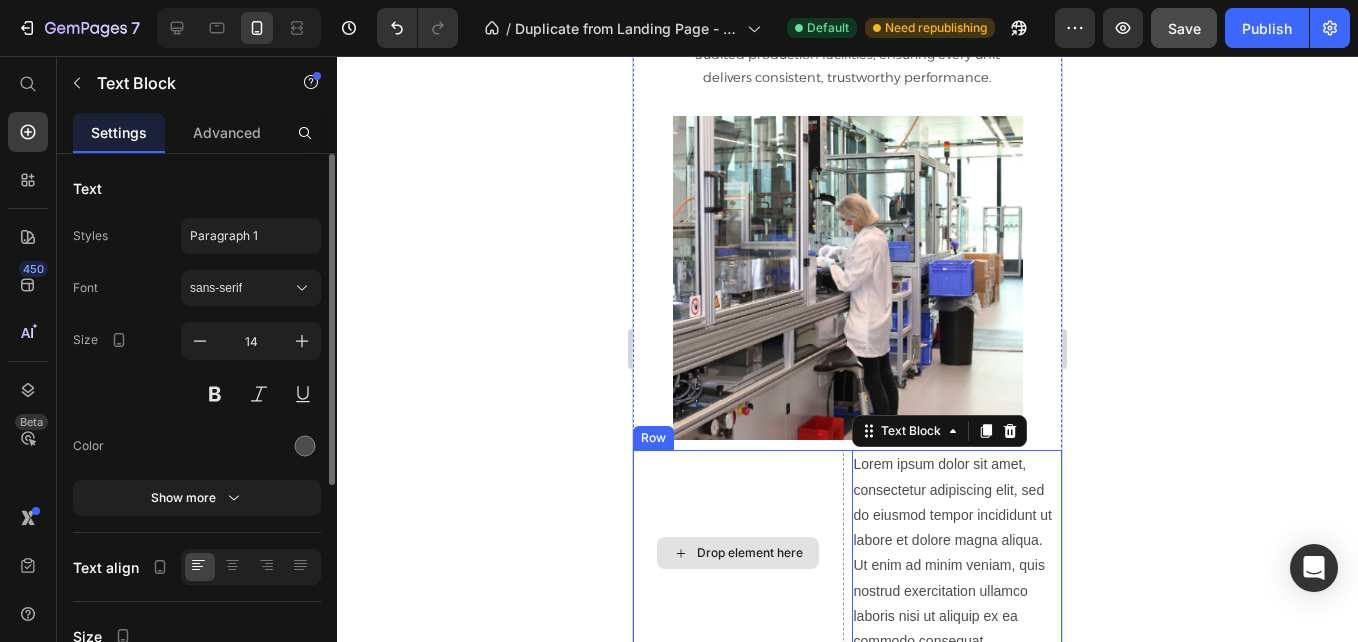 click on "Drop element here" at bounding box center (738, 553) 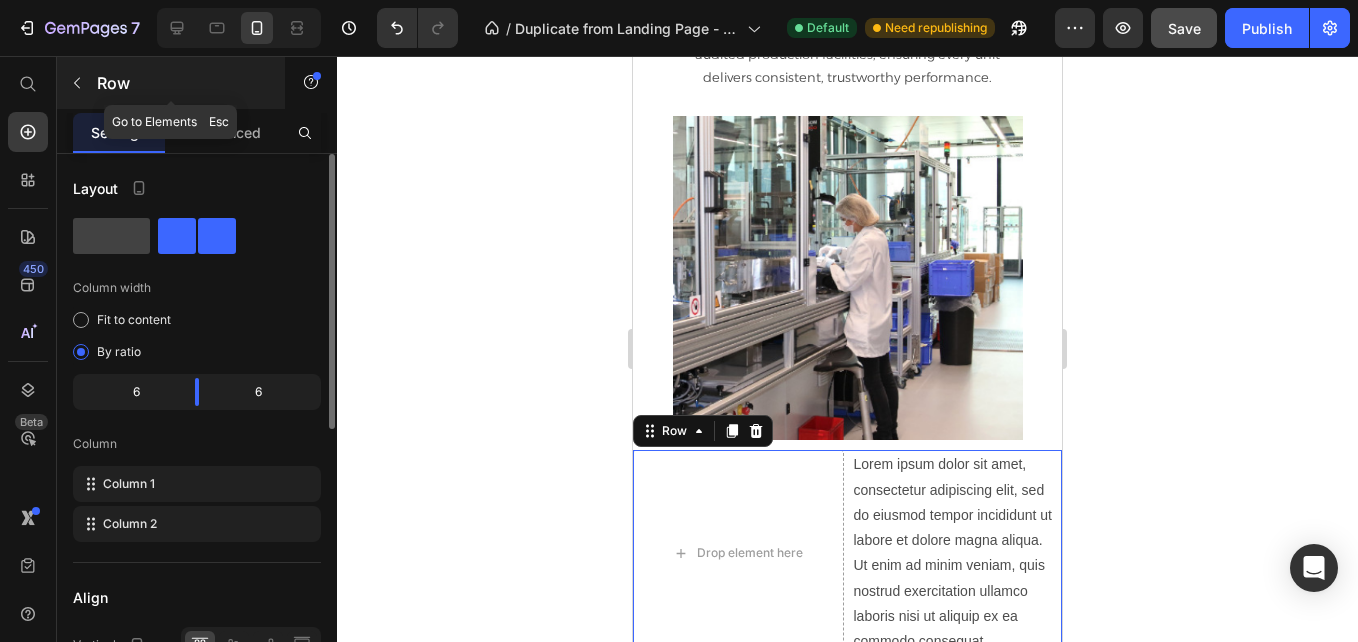 click at bounding box center [77, 83] 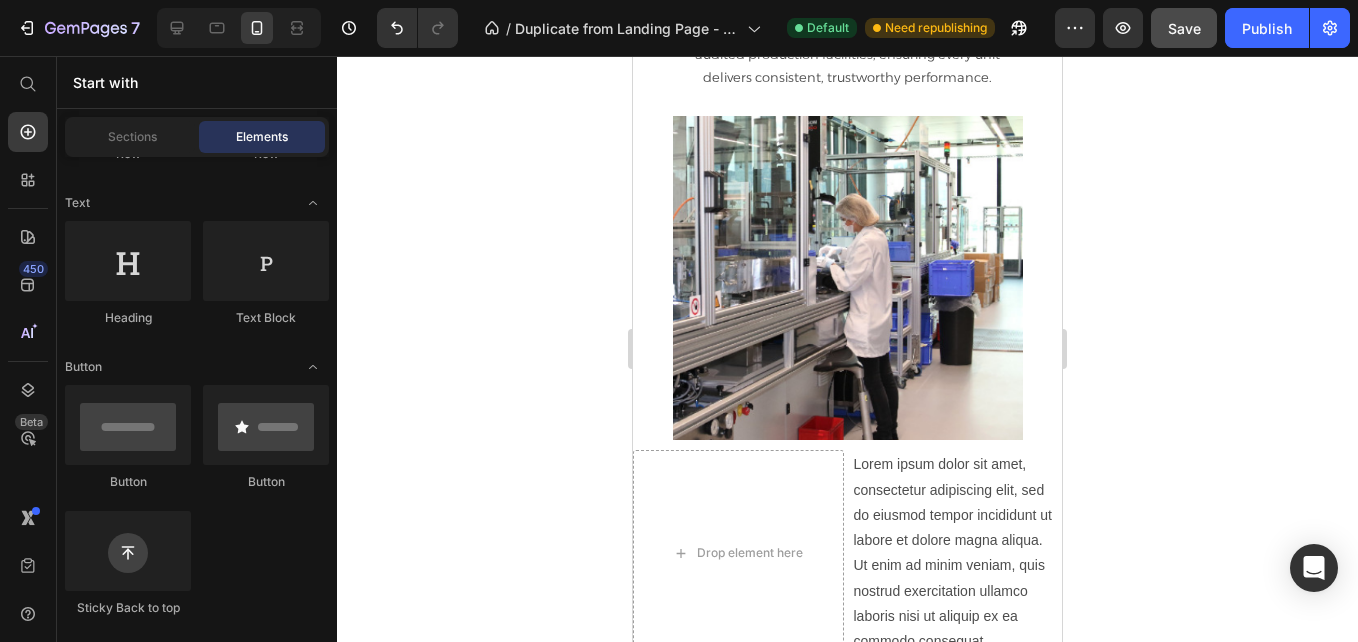 click on "Button
Button
Sticky Back to top" 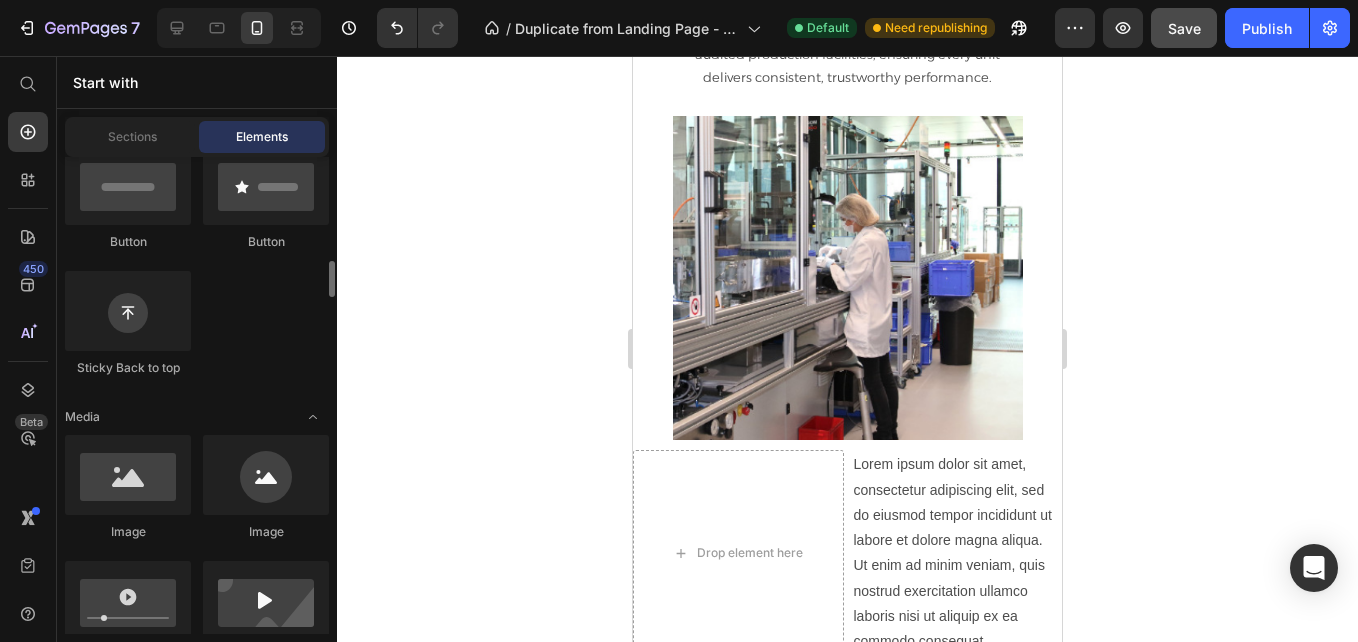 scroll, scrollTop: 600, scrollLeft: 0, axis: vertical 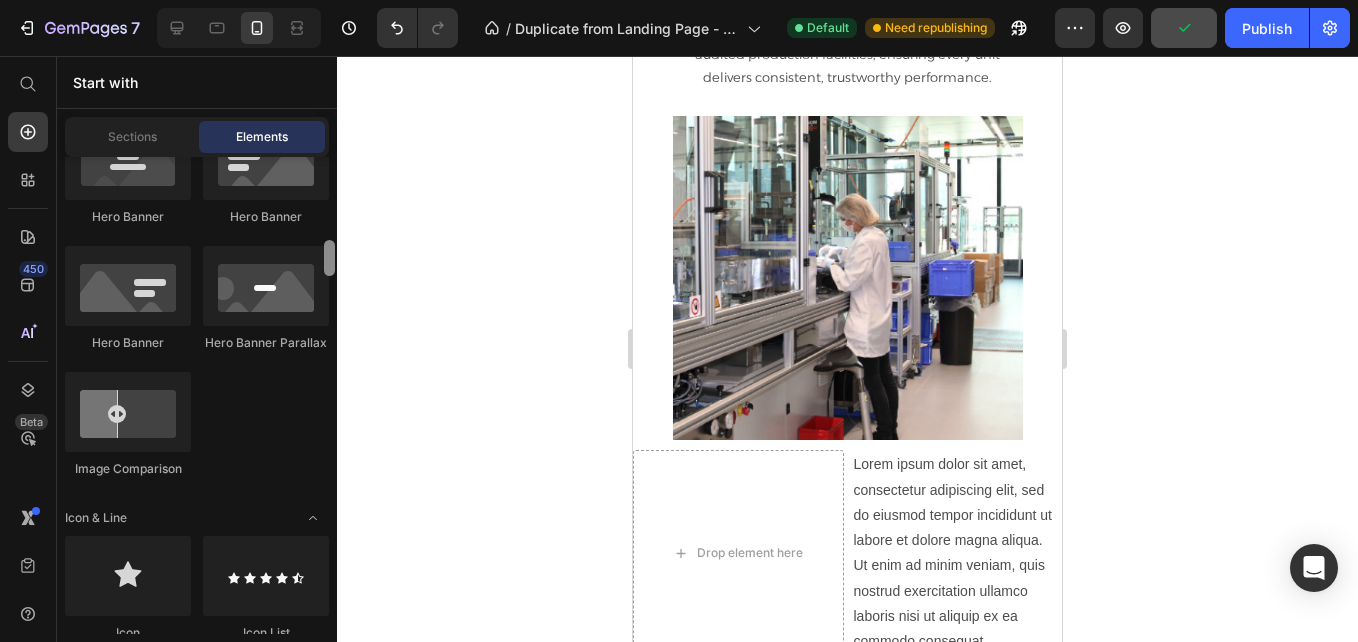 drag, startPoint x: 331, startPoint y: 233, endPoint x: 333, endPoint y: 216, distance: 17.117243 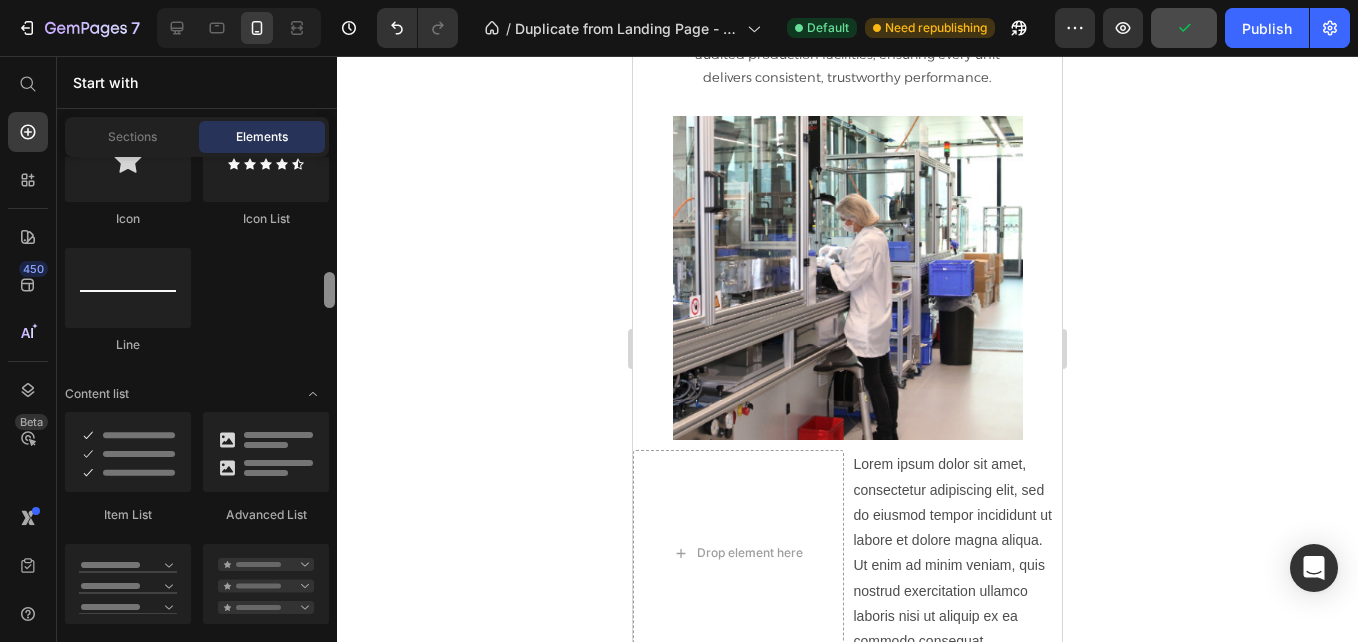 scroll, scrollTop: 1439, scrollLeft: 0, axis: vertical 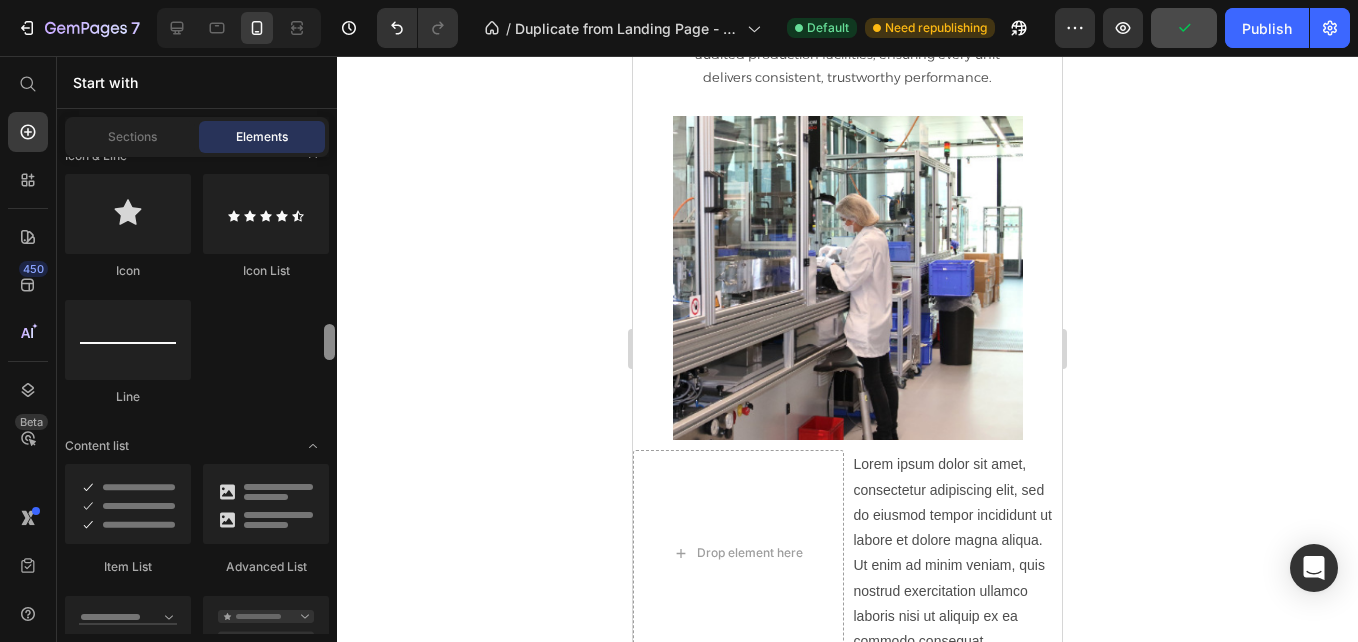 drag, startPoint x: 331, startPoint y: 254, endPoint x: 330, endPoint y: 278, distance: 24.020824 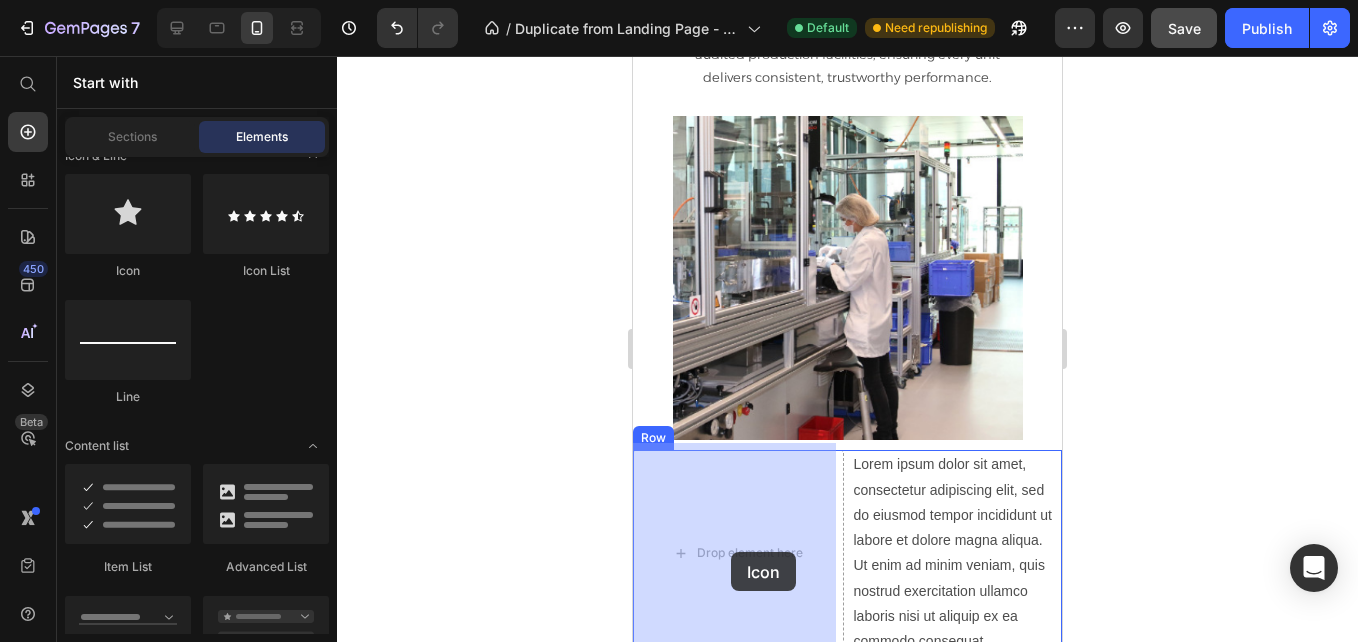 drag, startPoint x: 1373, startPoint y: 418, endPoint x: 731, endPoint y: 552, distance: 655.8353 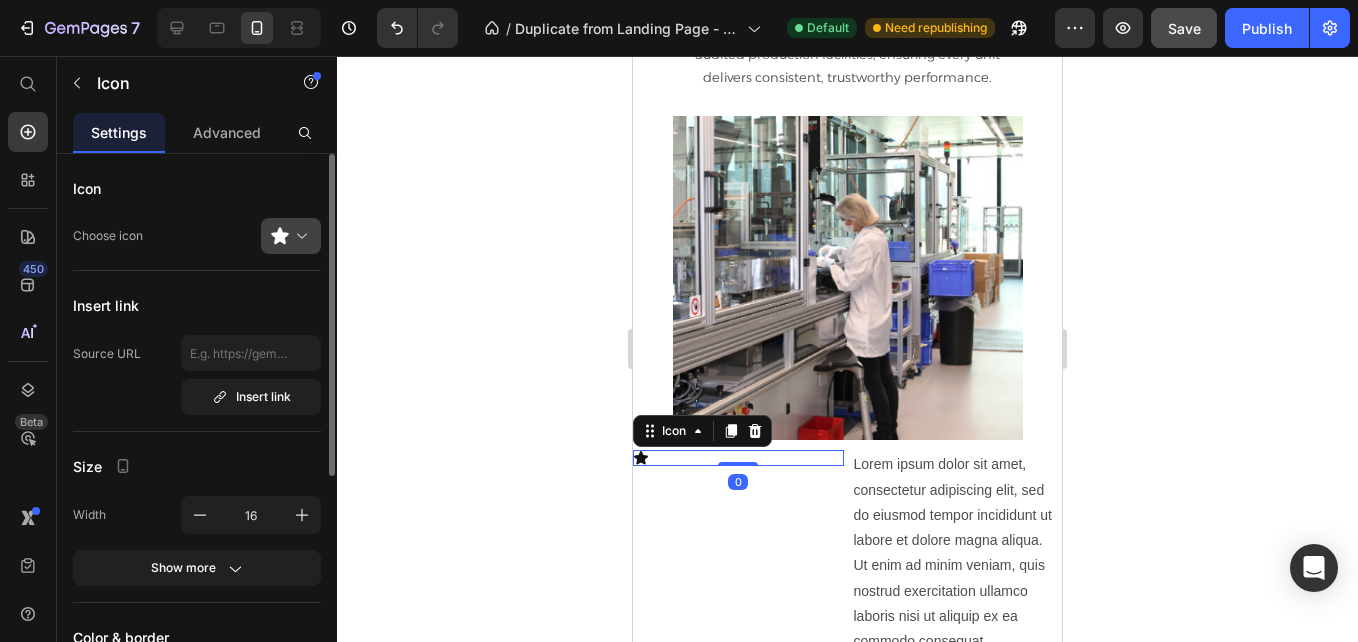 click at bounding box center [299, 236] 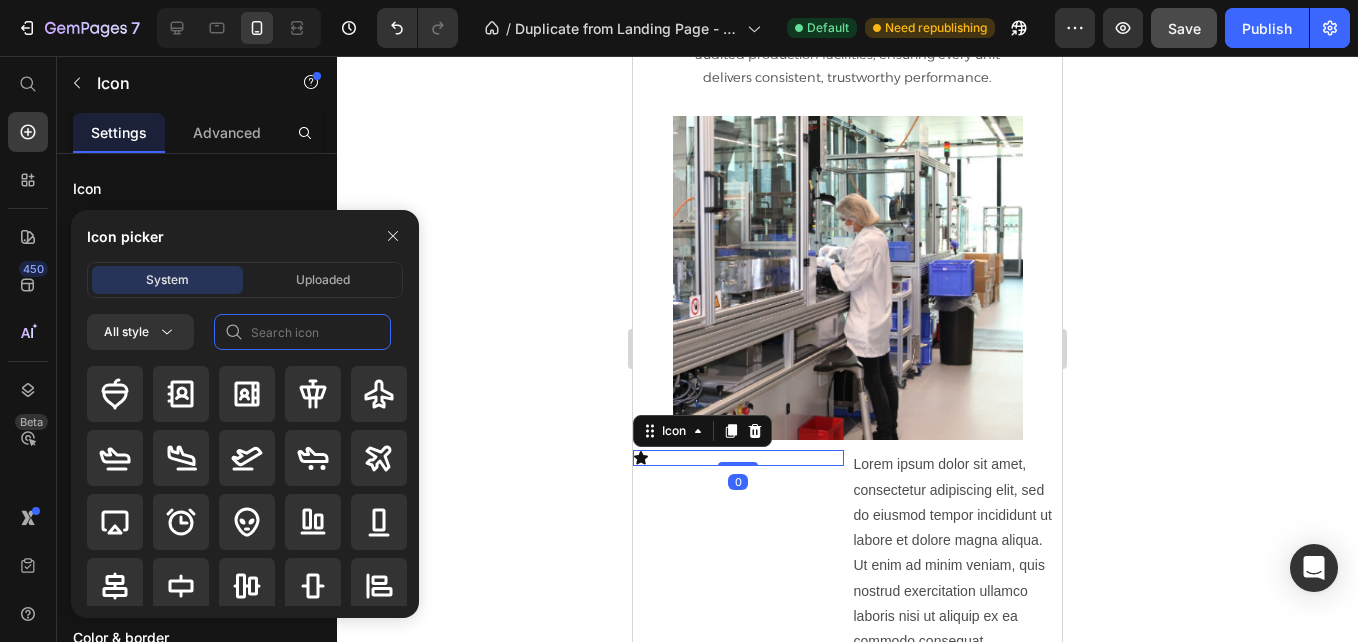 click 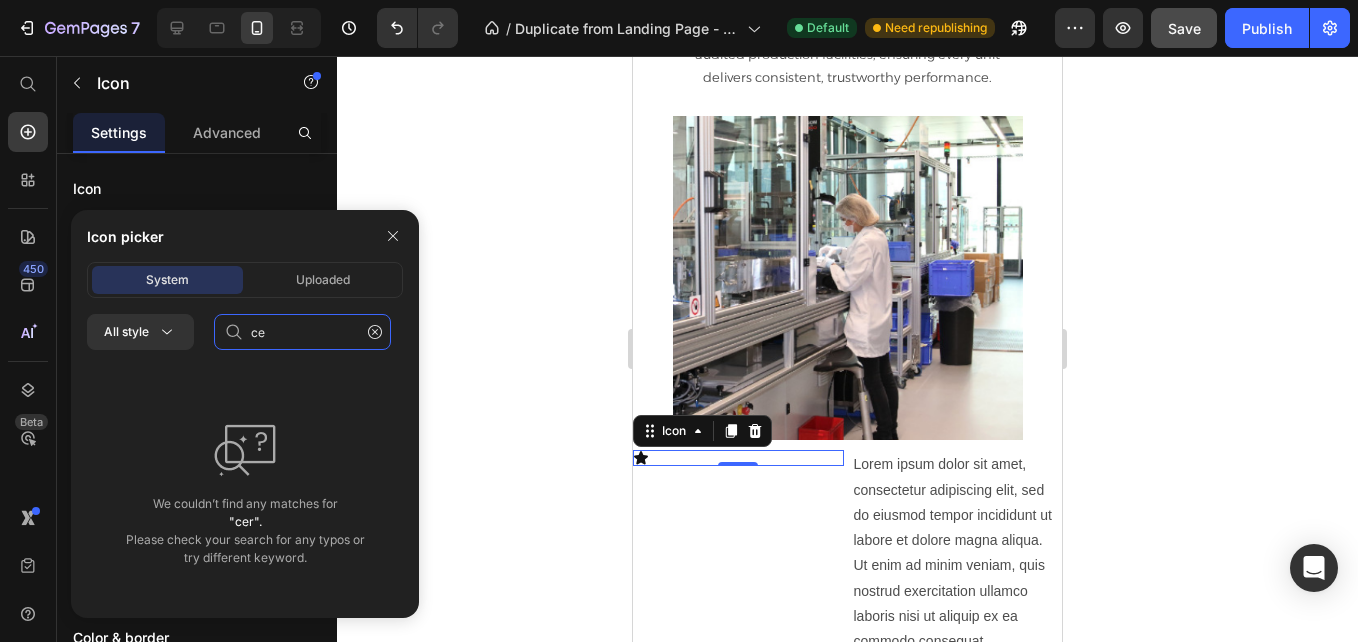 type on "c" 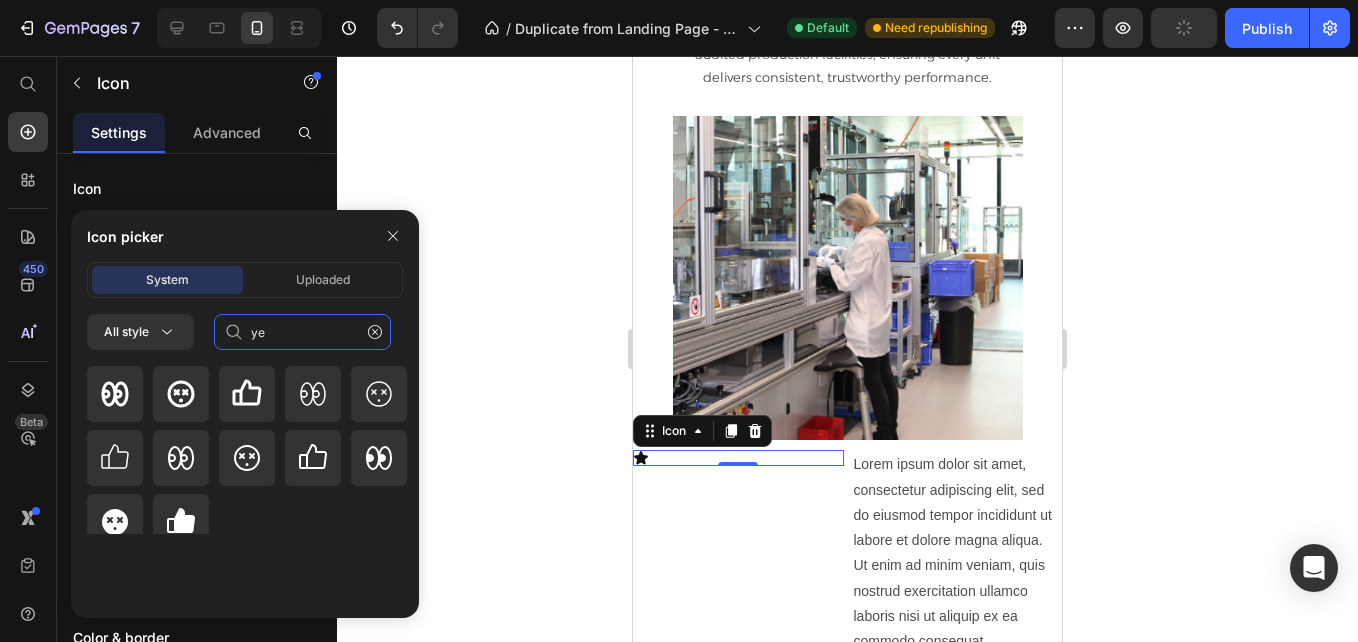 type on "y" 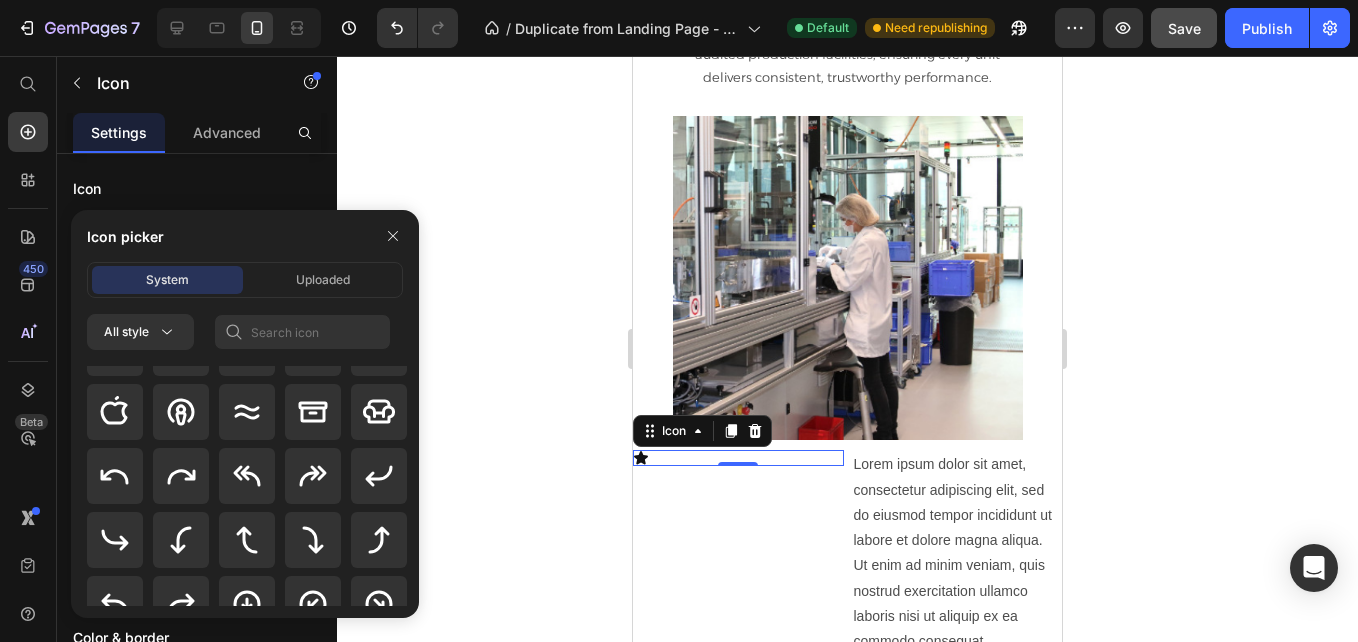 scroll, scrollTop: 461, scrollLeft: 0, axis: vertical 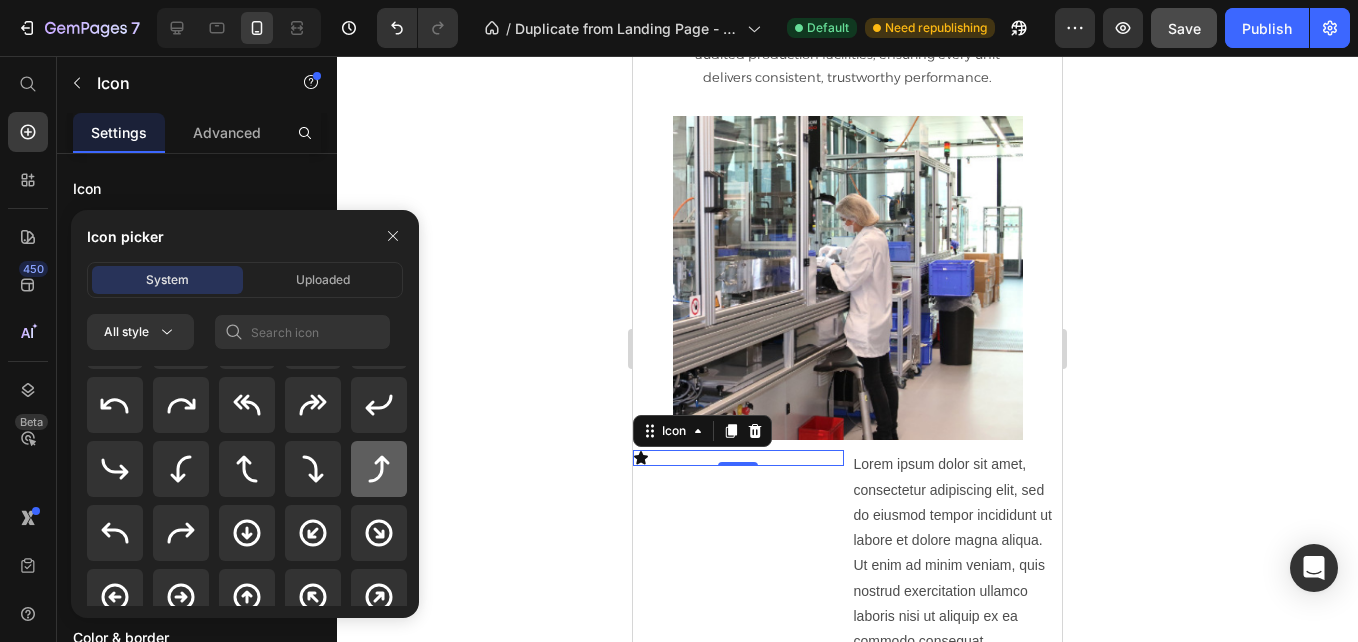 click 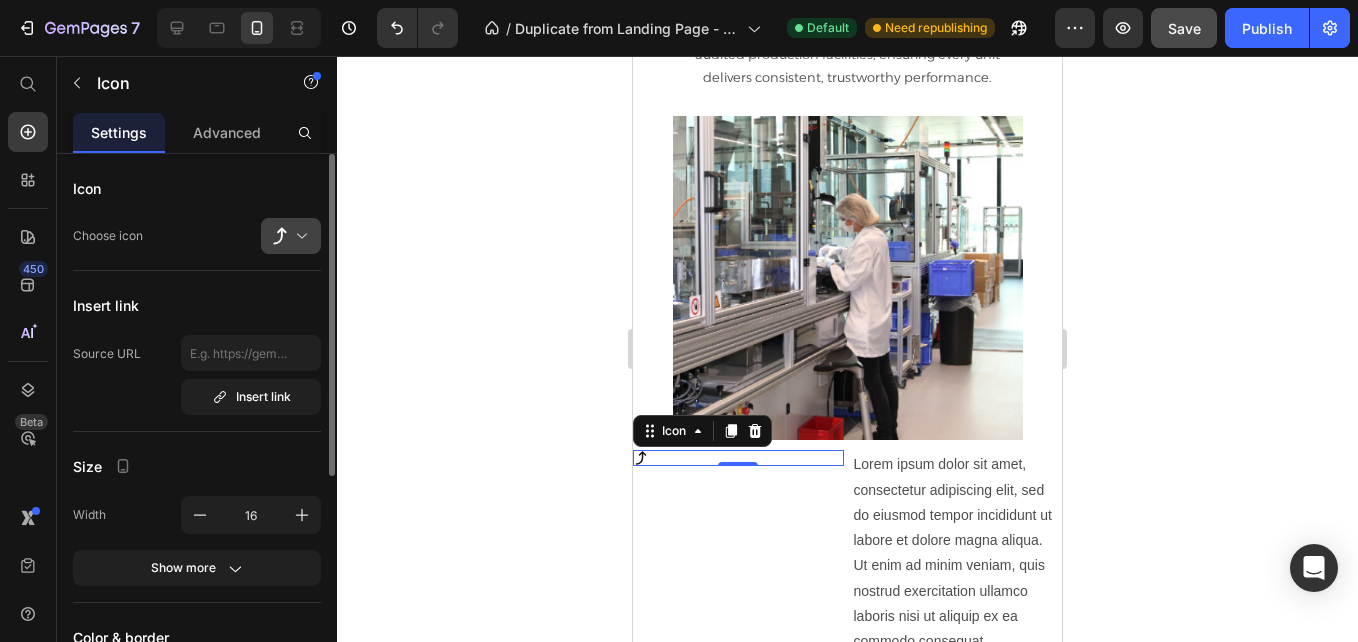 click at bounding box center [299, 236] 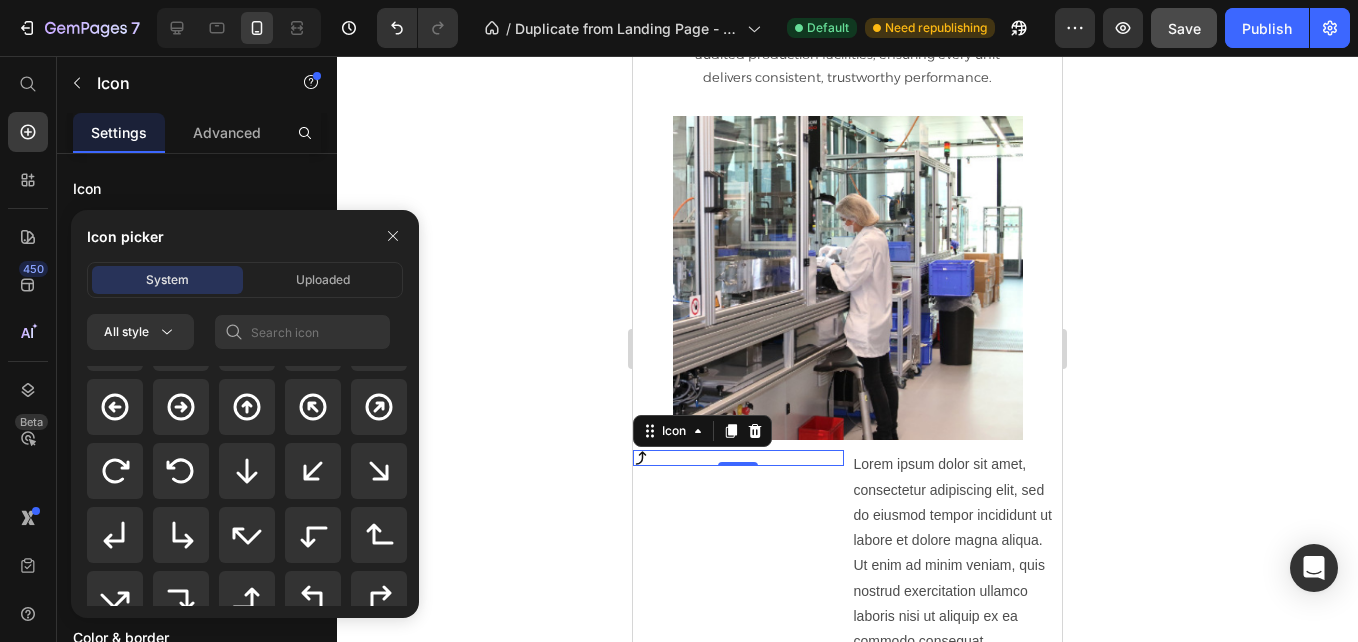 scroll, scrollTop: 676, scrollLeft: 0, axis: vertical 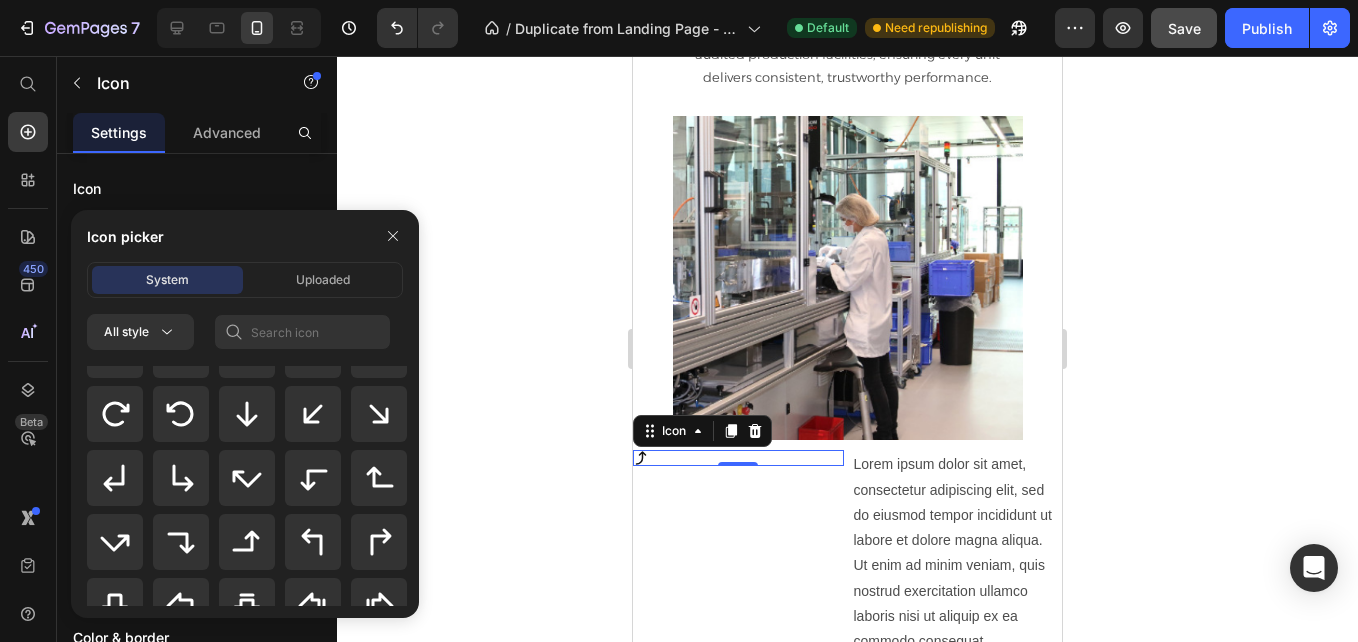 drag, startPoint x: 410, startPoint y: 517, endPoint x: 412, endPoint y: 542, distance: 25.079872 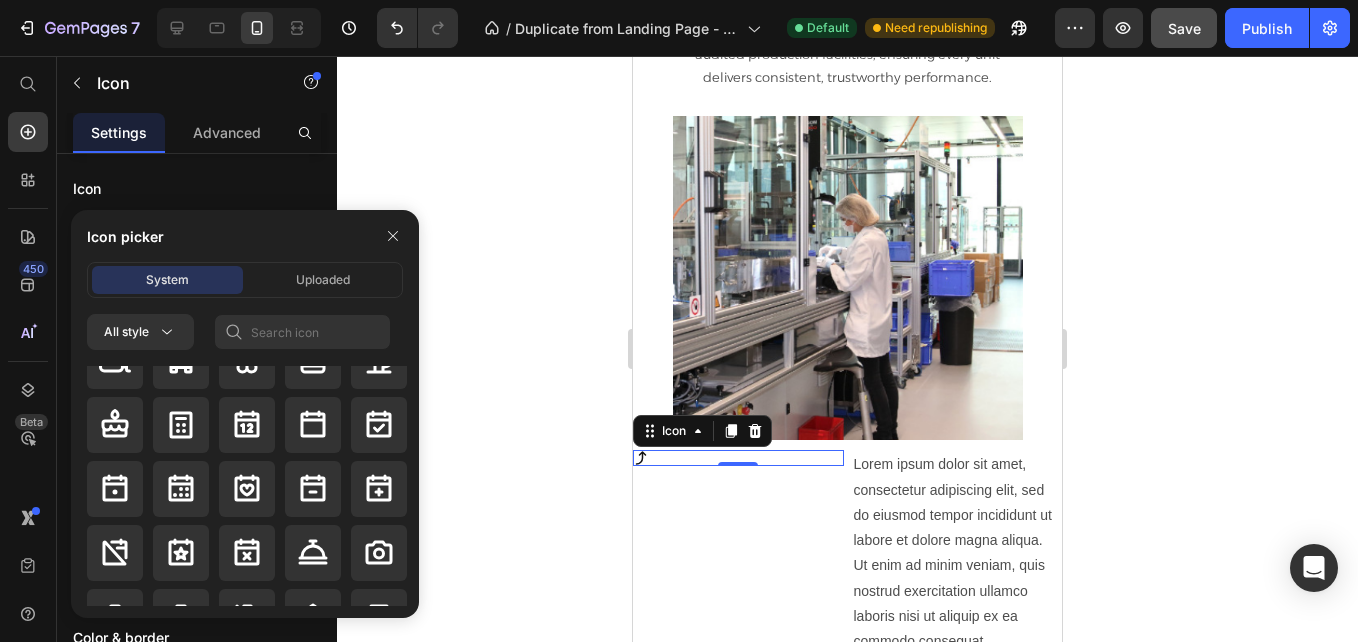 scroll, scrollTop: 2864, scrollLeft: 0, axis: vertical 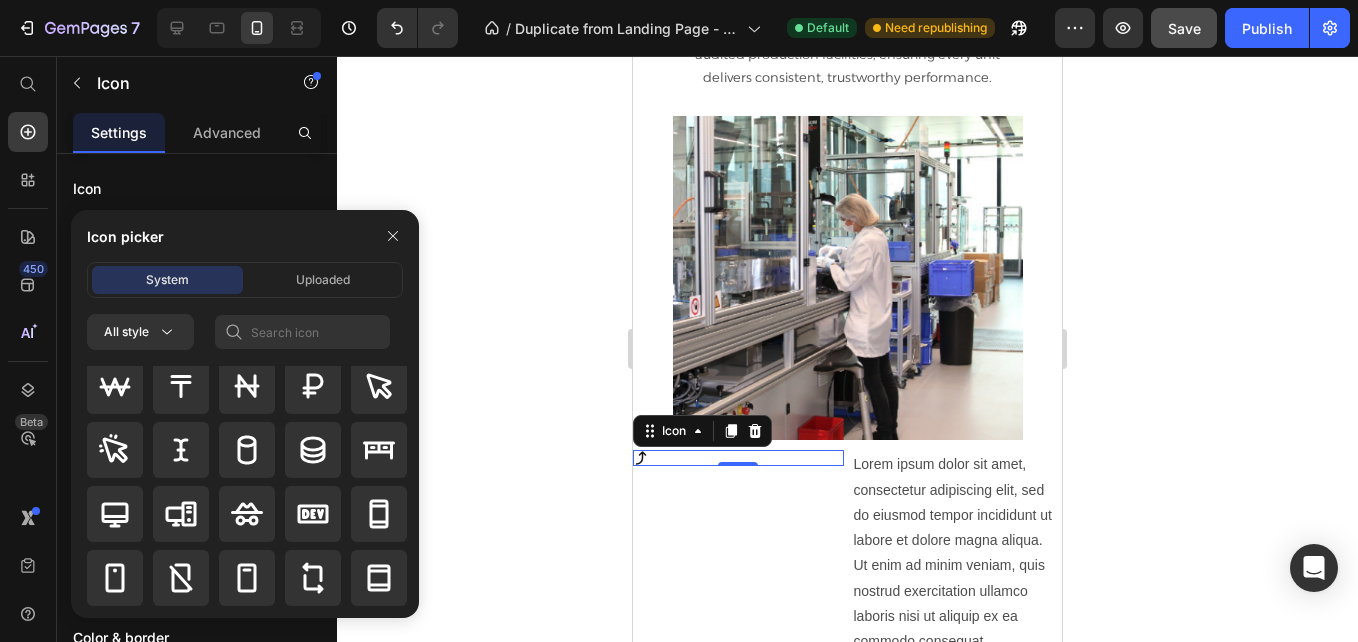 click on "System Uploaded All style" at bounding box center [245, 440] 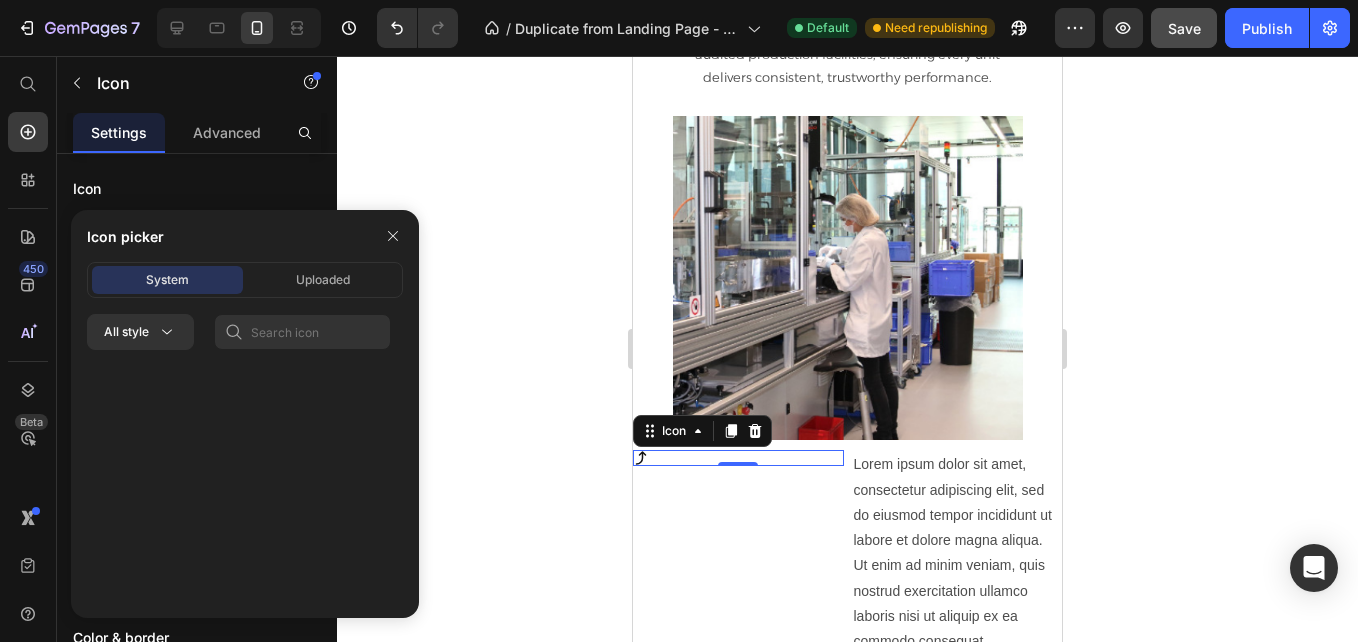 scroll, scrollTop: 0, scrollLeft: 0, axis: both 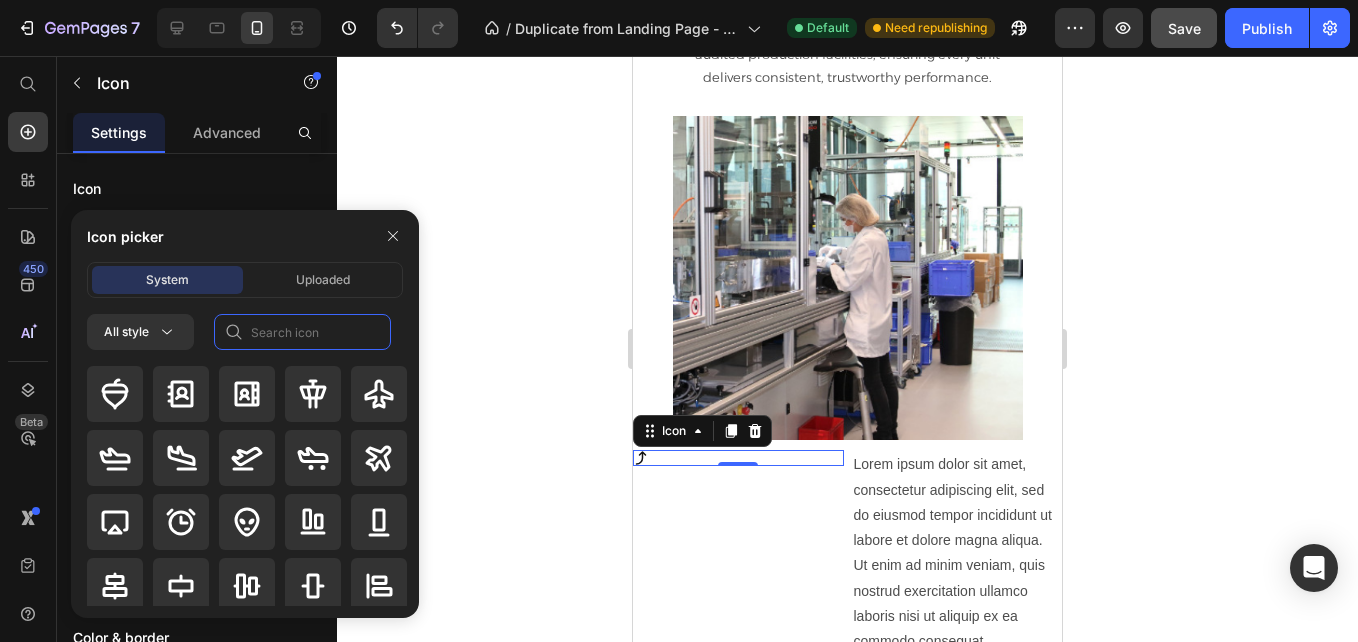 click 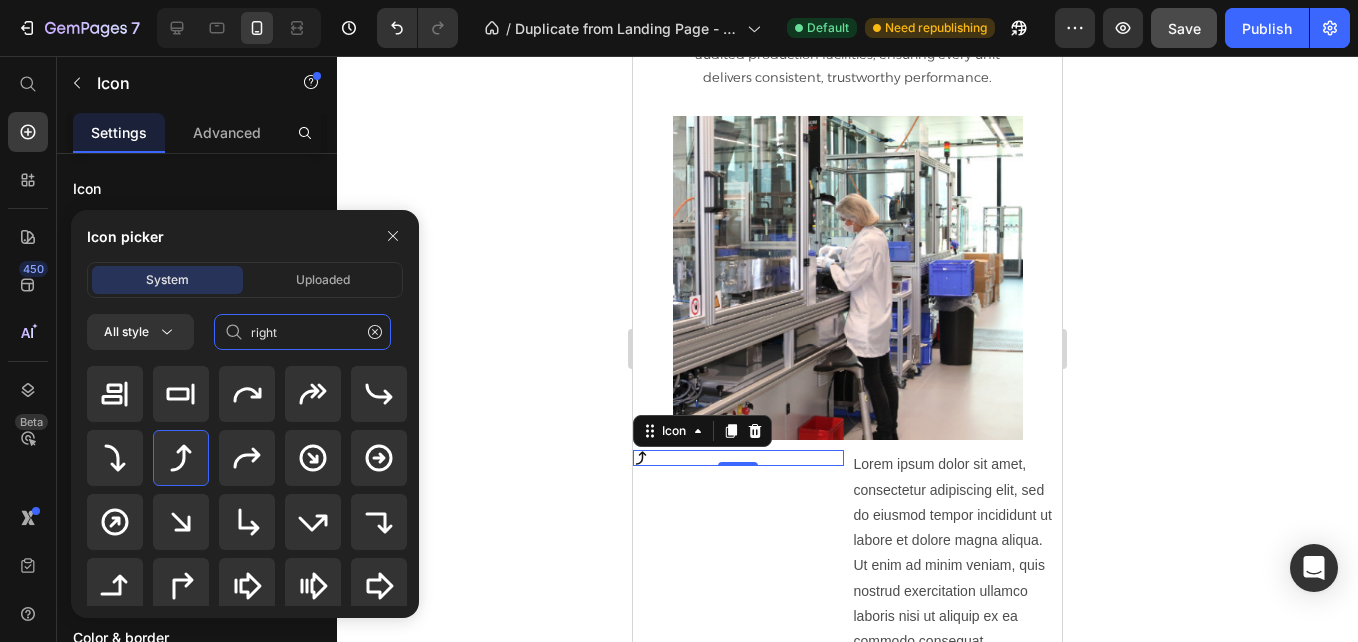 type on "right" 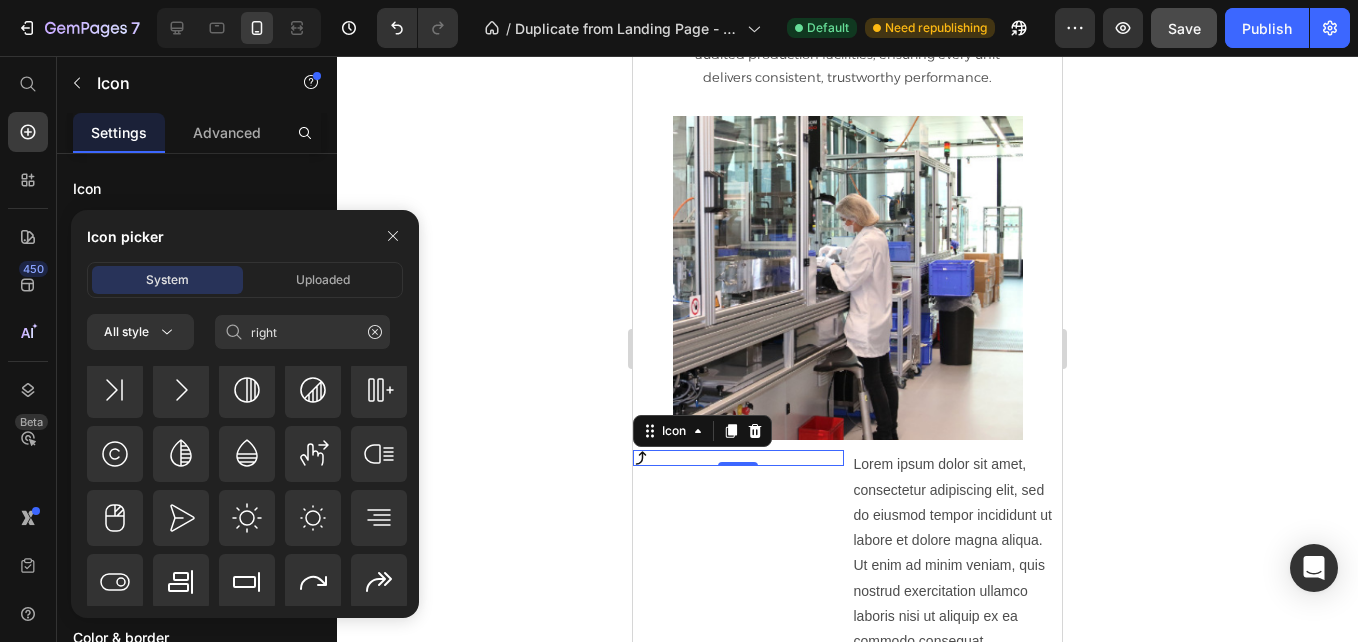scroll, scrollTop: 1062, scrollLeft: 0, axis: vertical 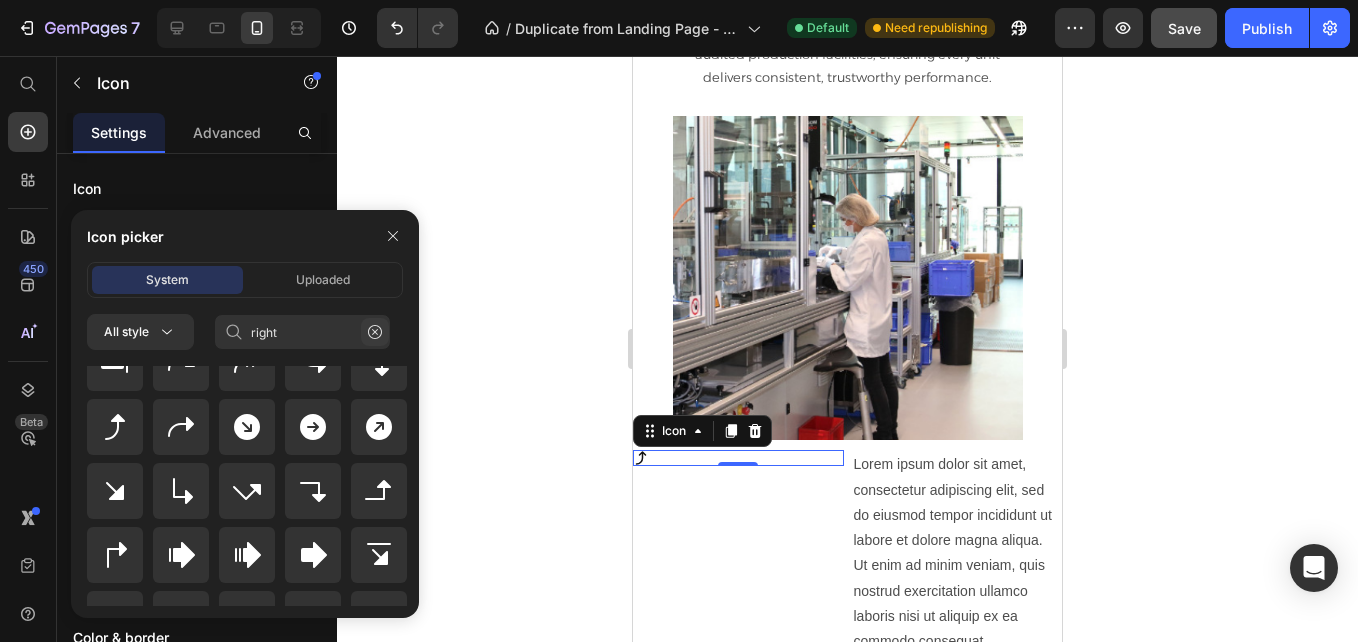 click 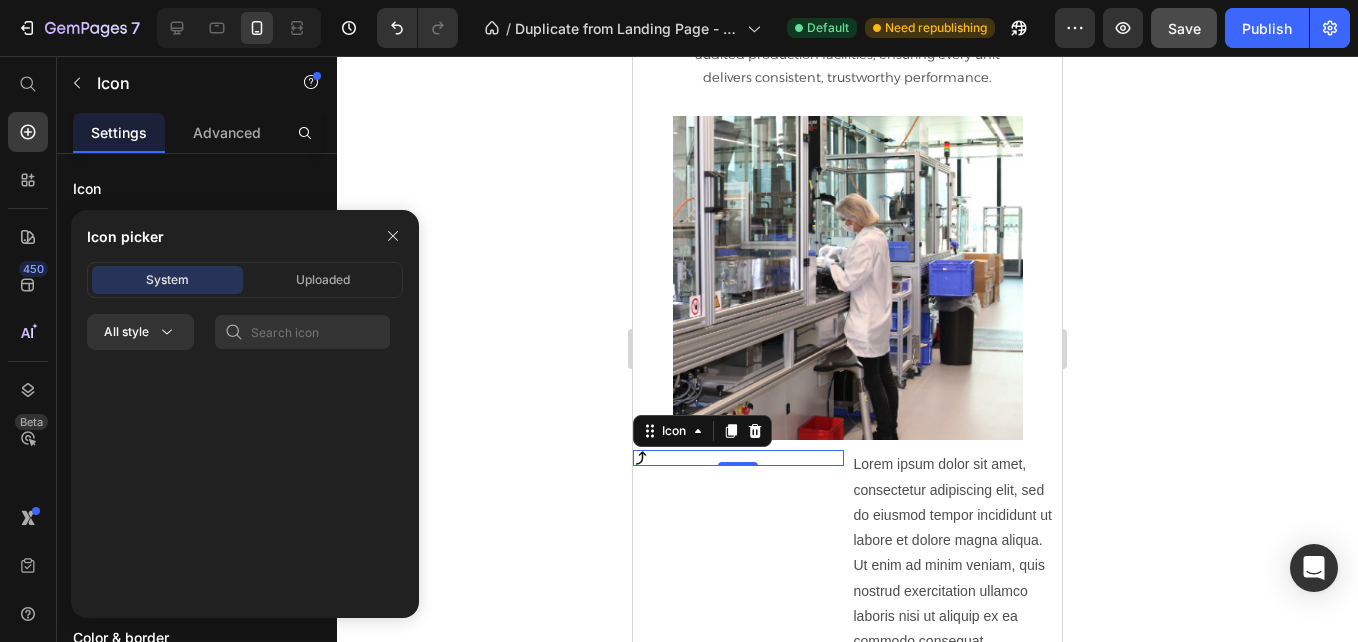 scroll, scrollTop: 0, scrollLeft: 0, axis: both 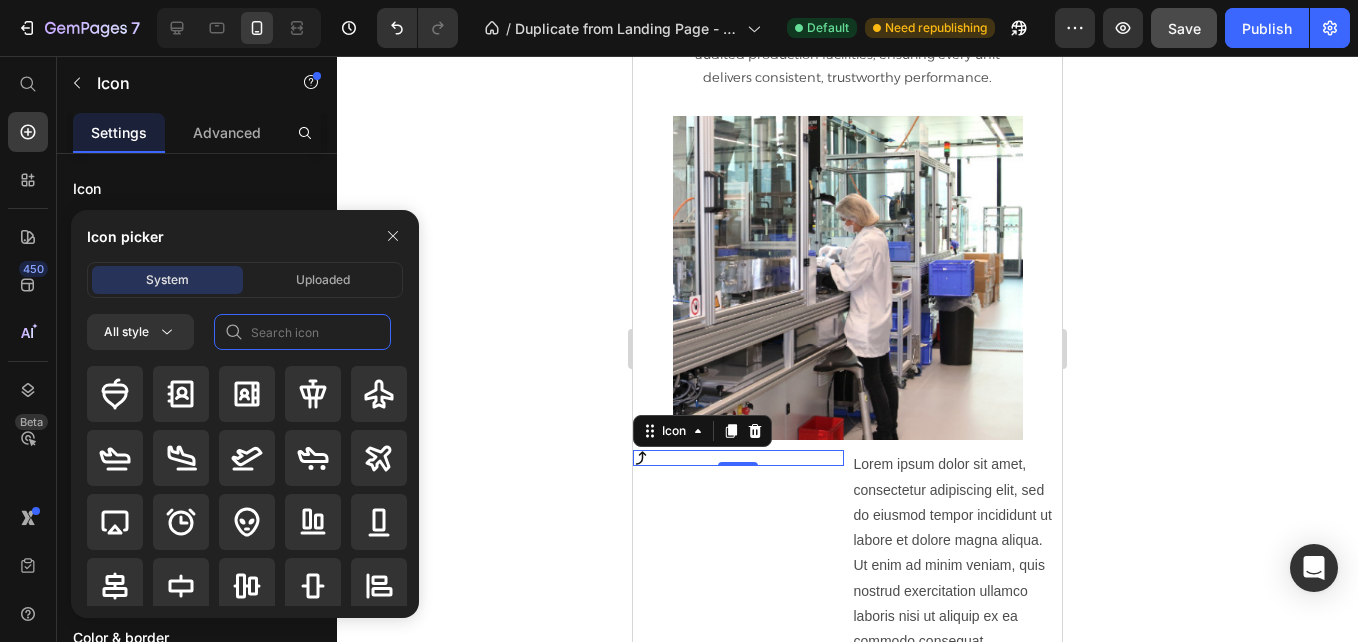 click 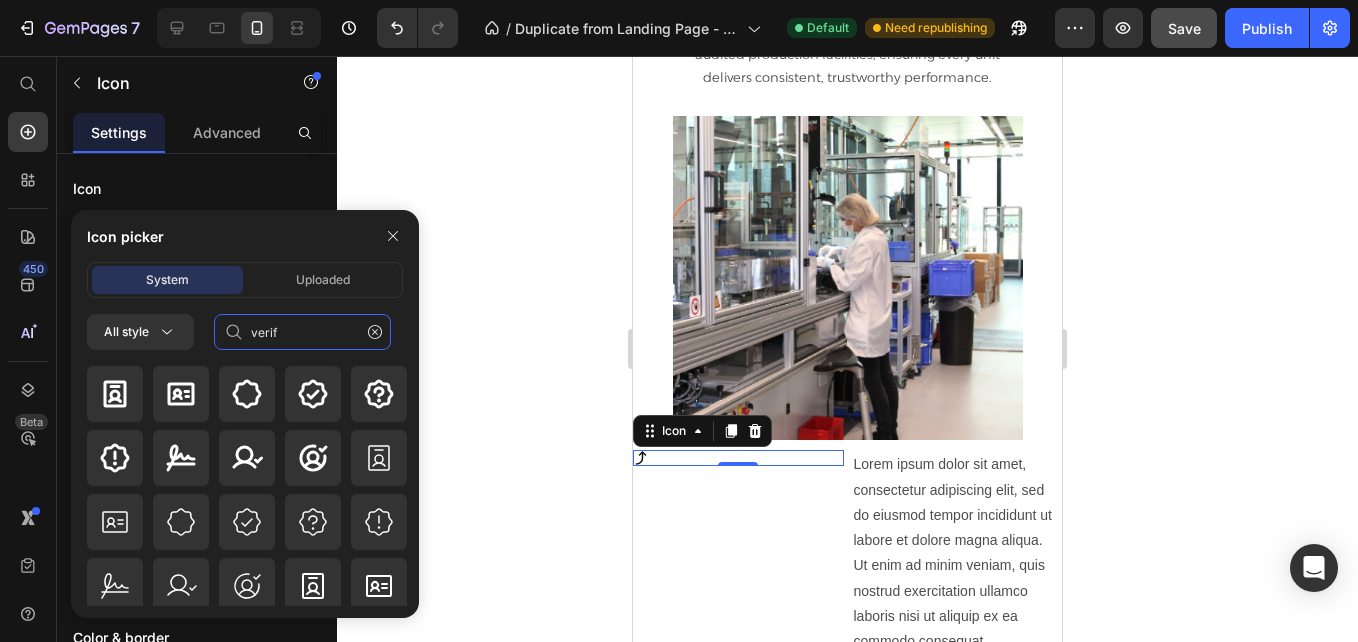 type on "verif" 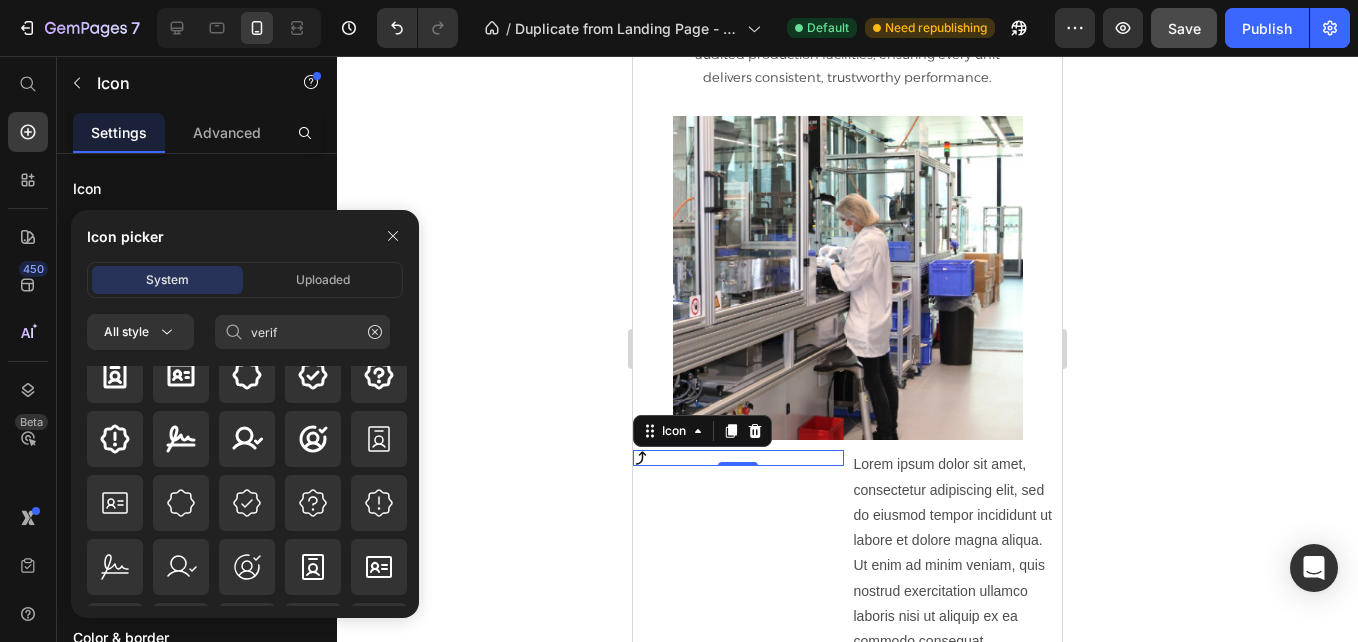scroll, scrollTop: 0, scrollLeft: 0, axis: both 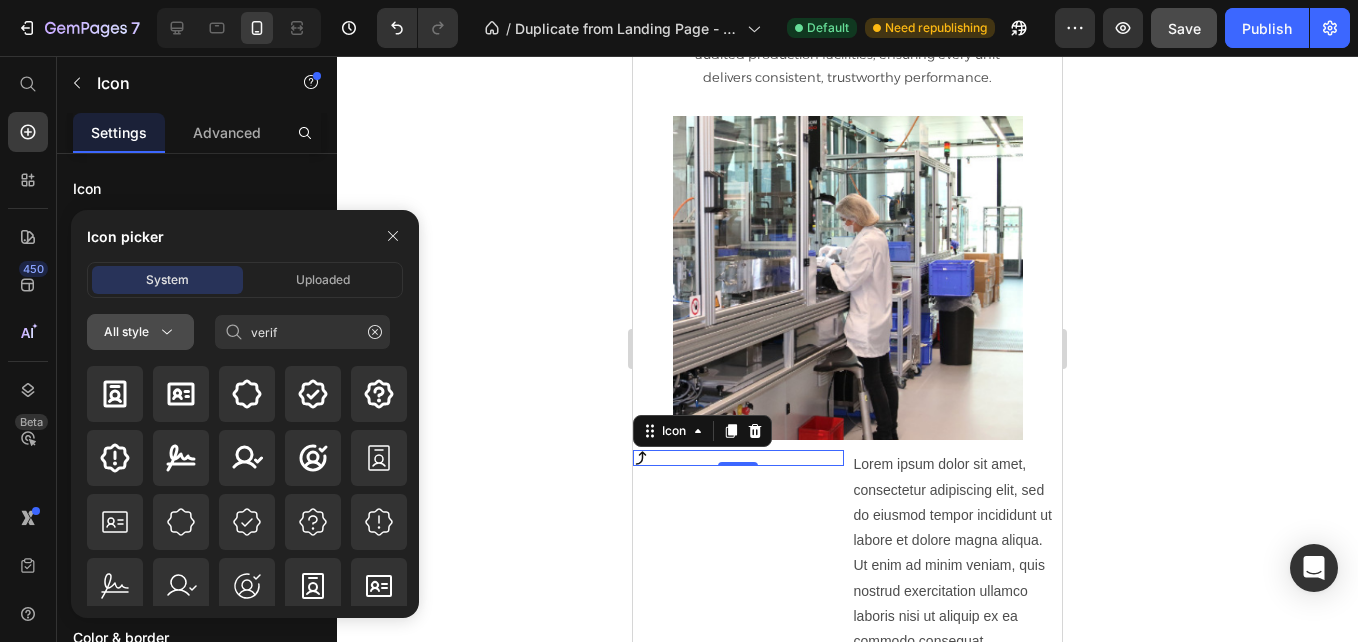 click on "All style" at bounding box center [140, 332] 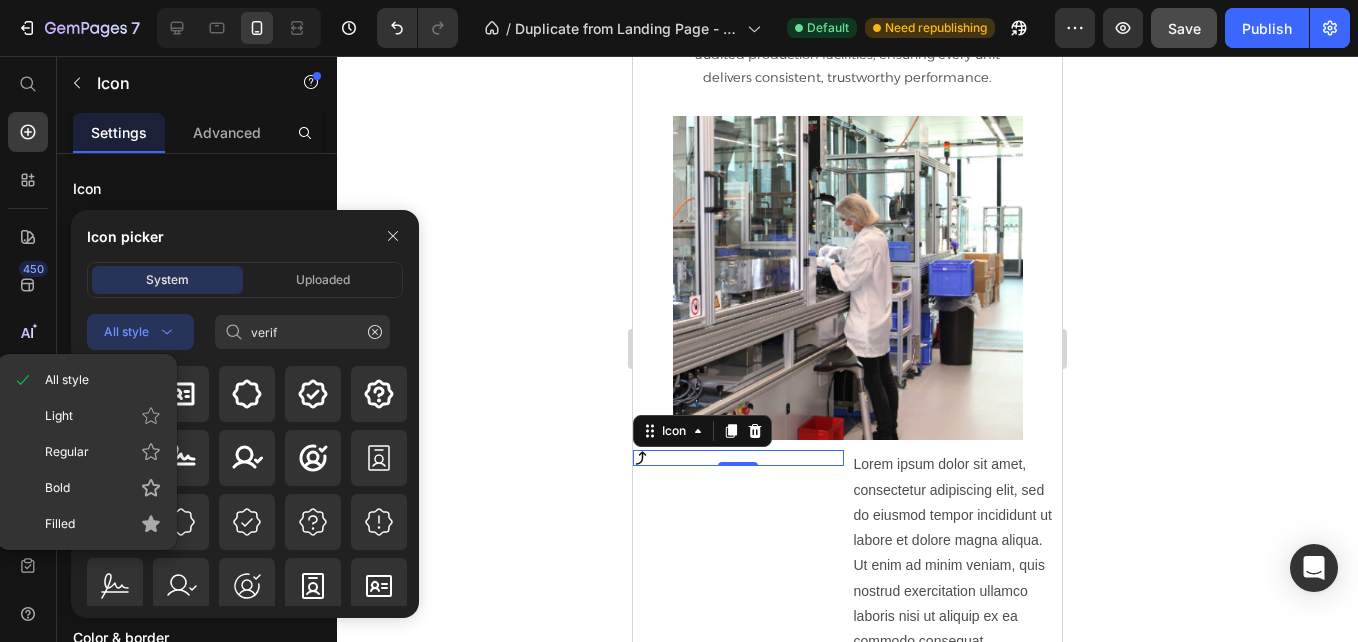 click 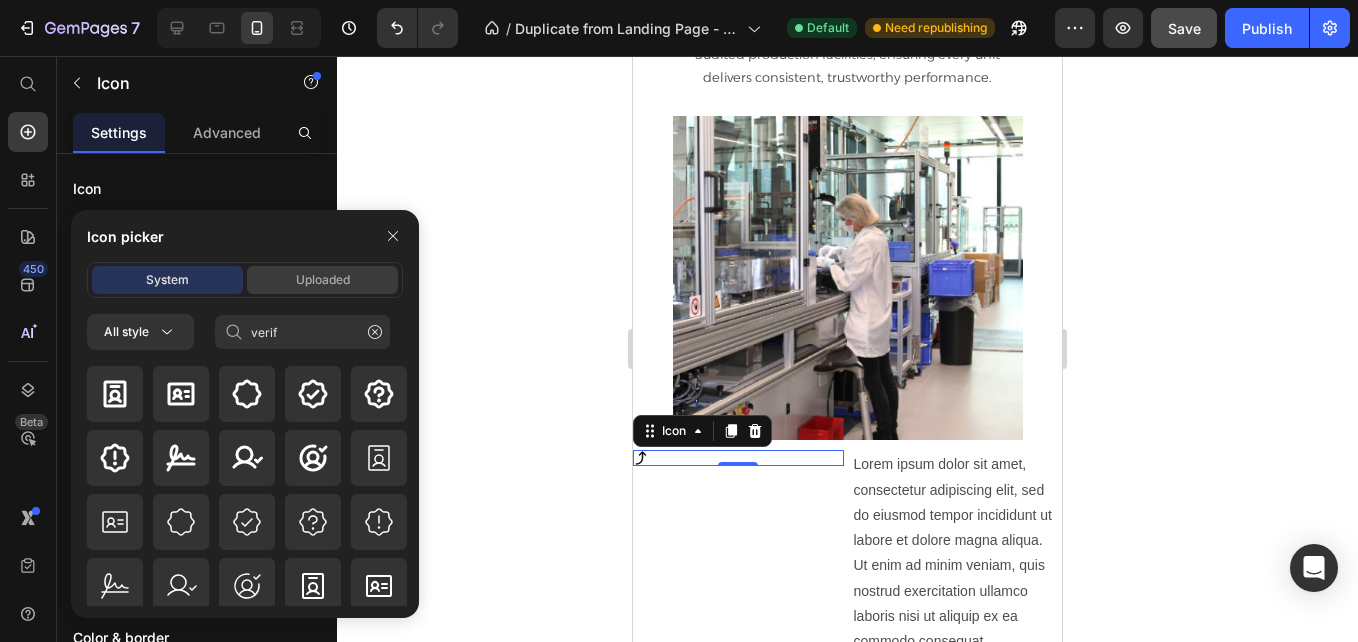 click on "System Uploaded" 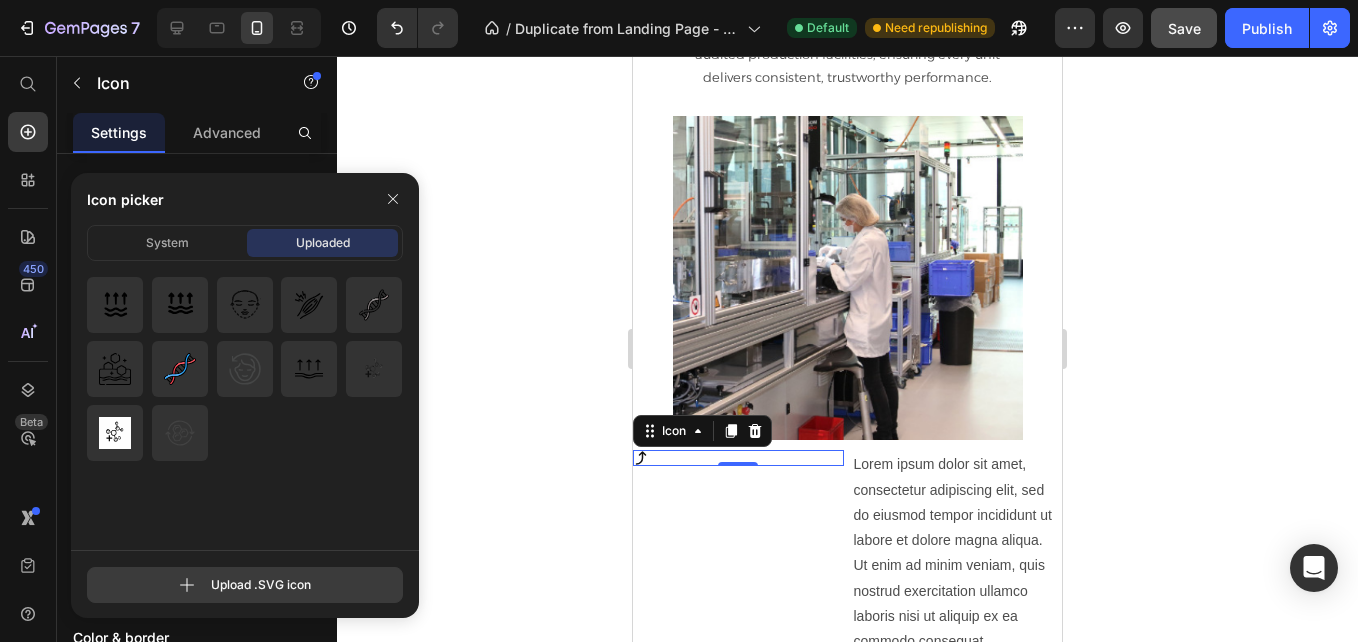 click 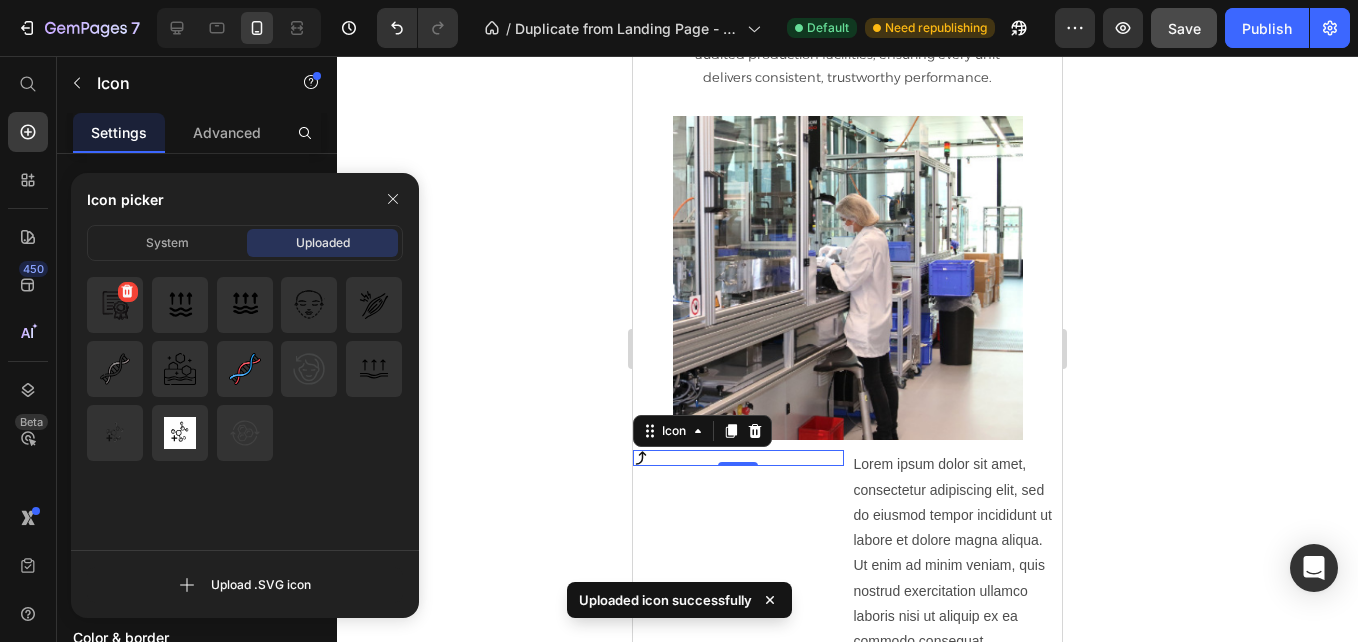 click at bounding box center [115, 305] 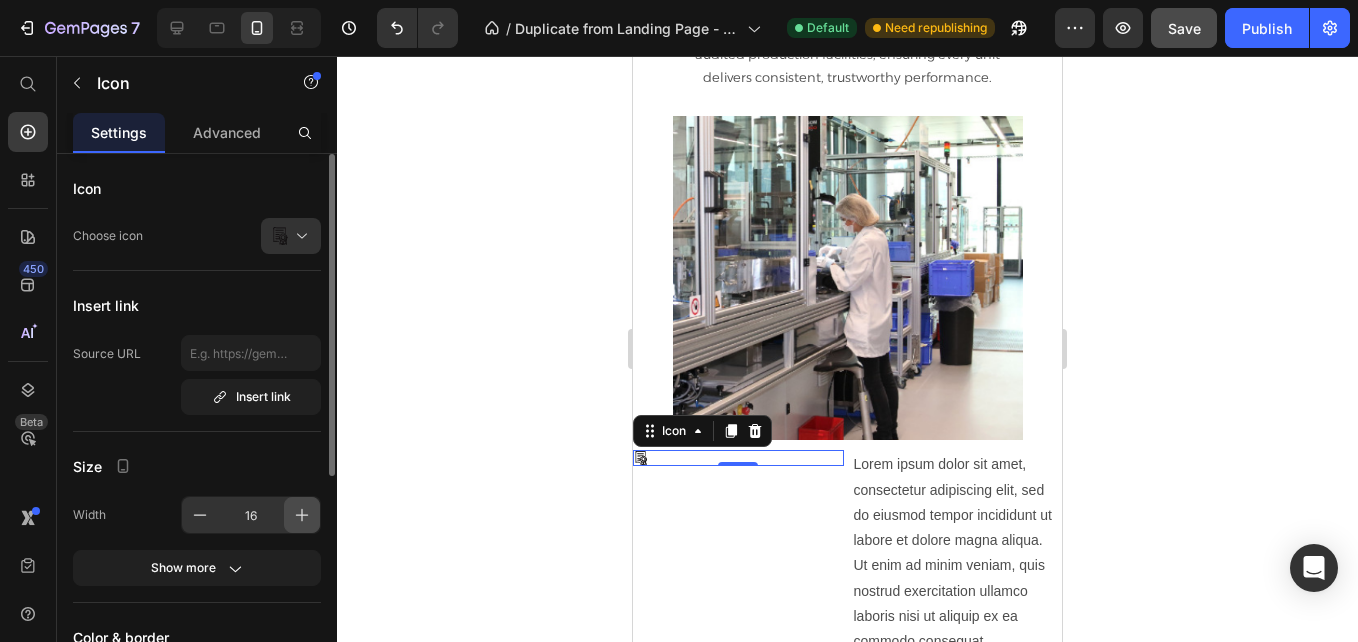 click at bounding box center (302, 515) 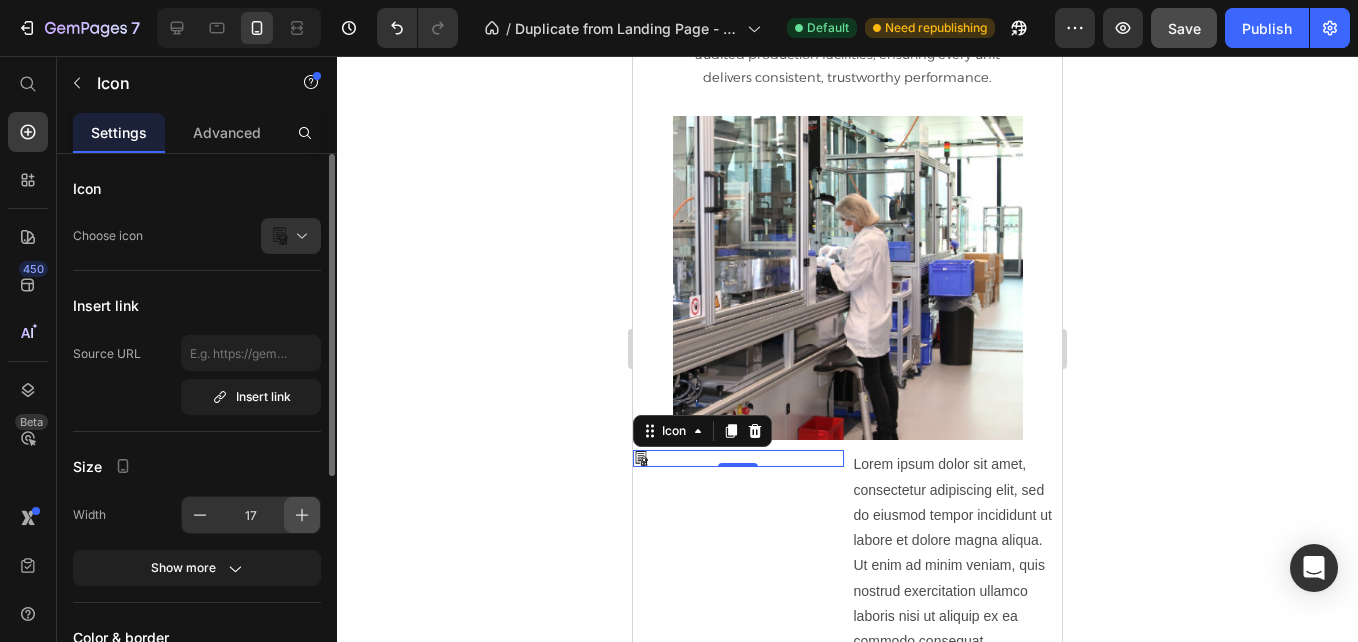 click at bounding box center (302, 515) 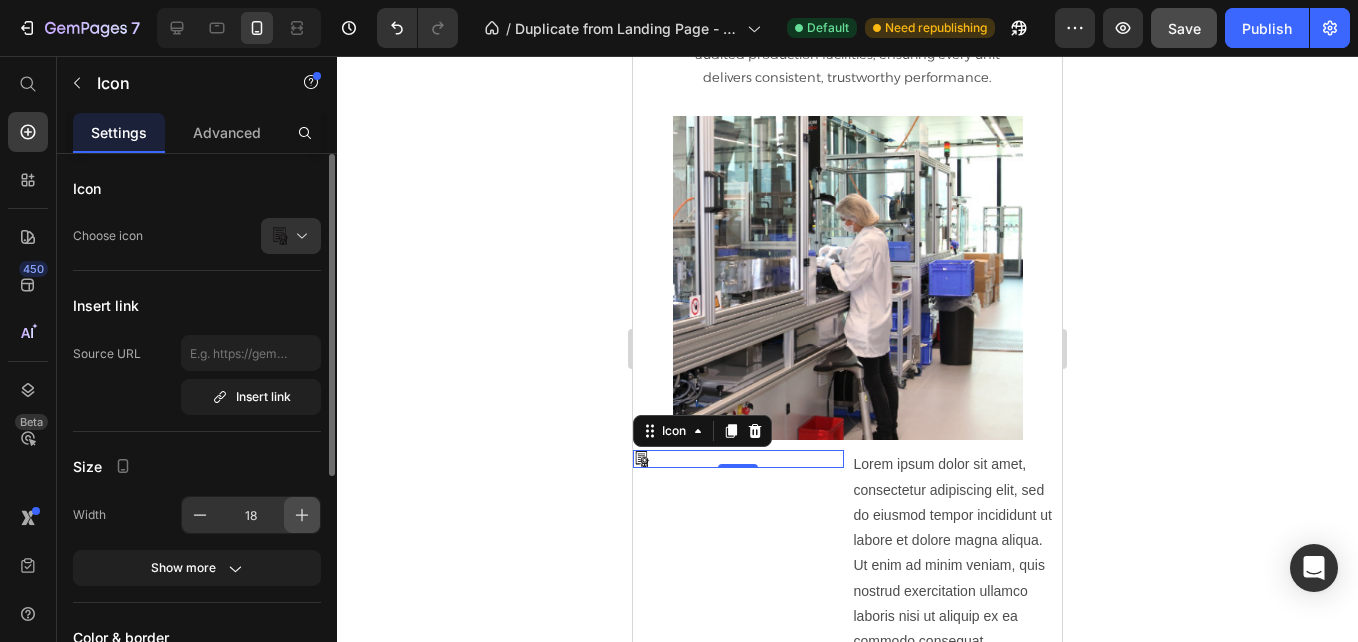 click at bounding box center [302, 515] 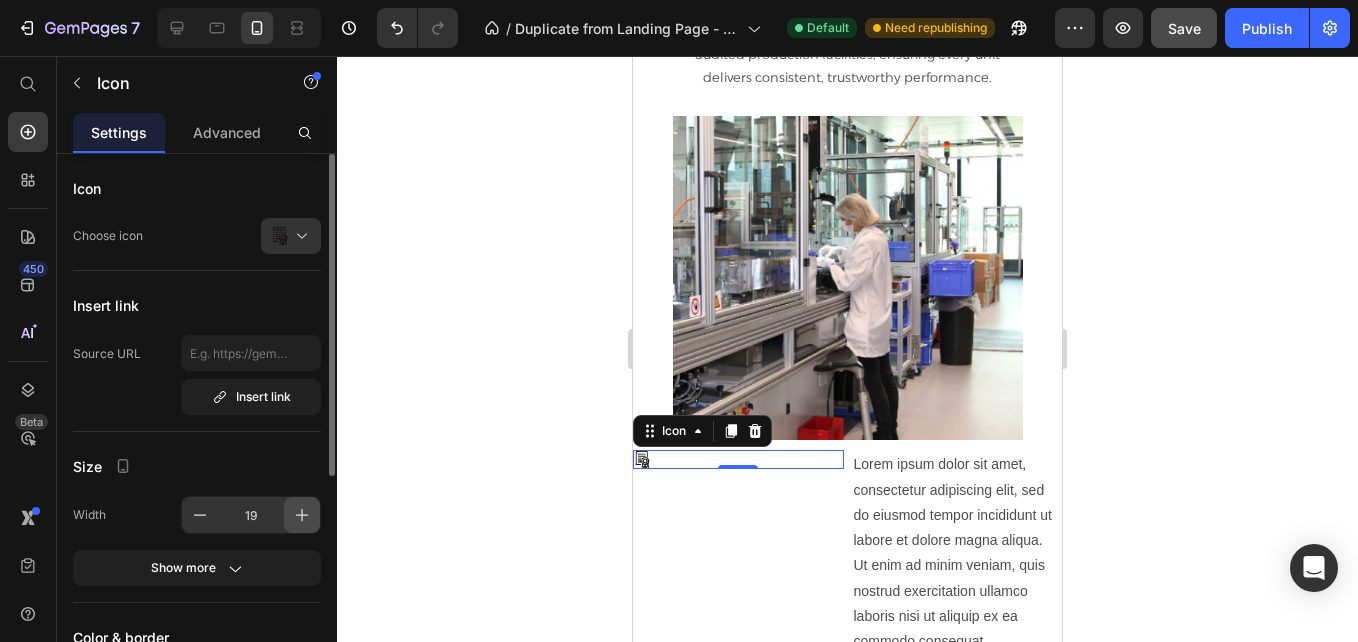 click at bounding box center (302, 515) 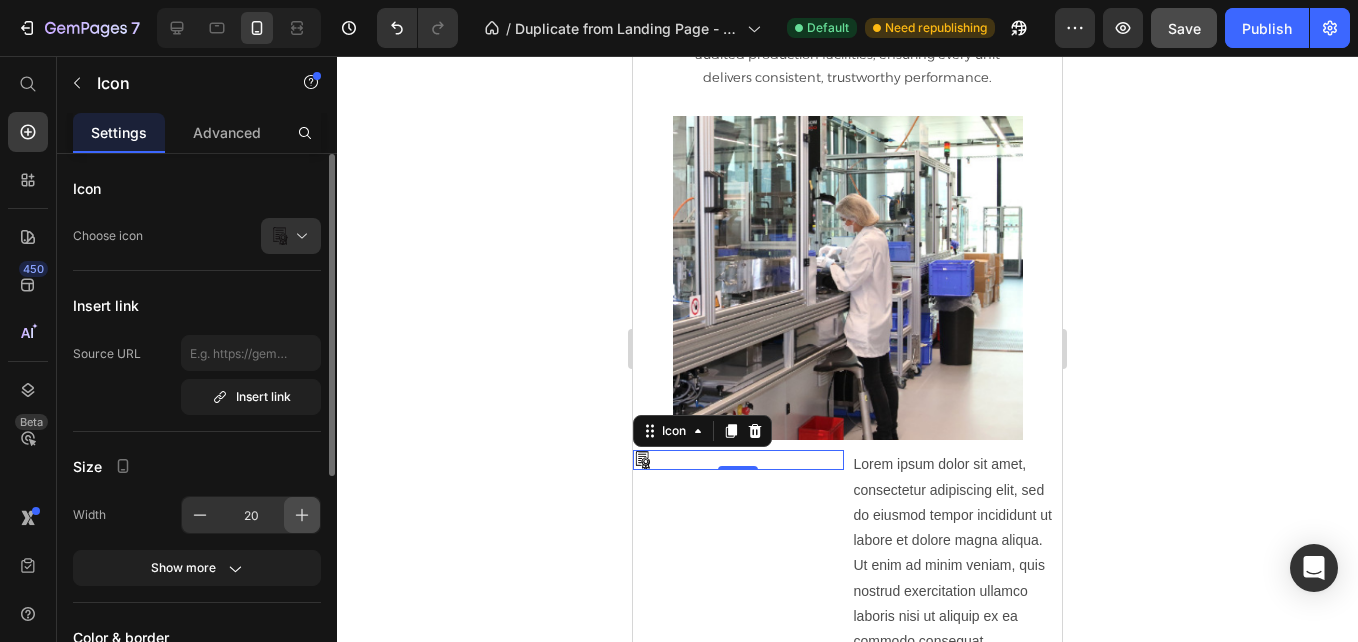 click at bounding box center [302, 515] 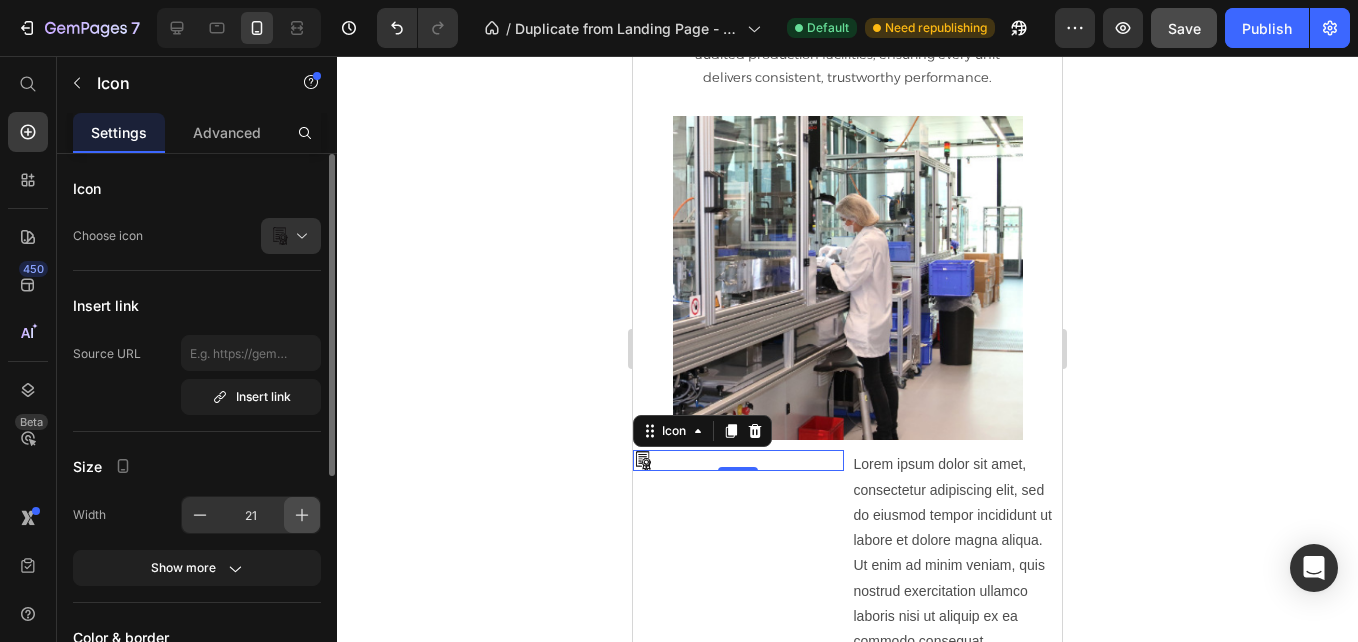 click at bounding box center [302, 515] 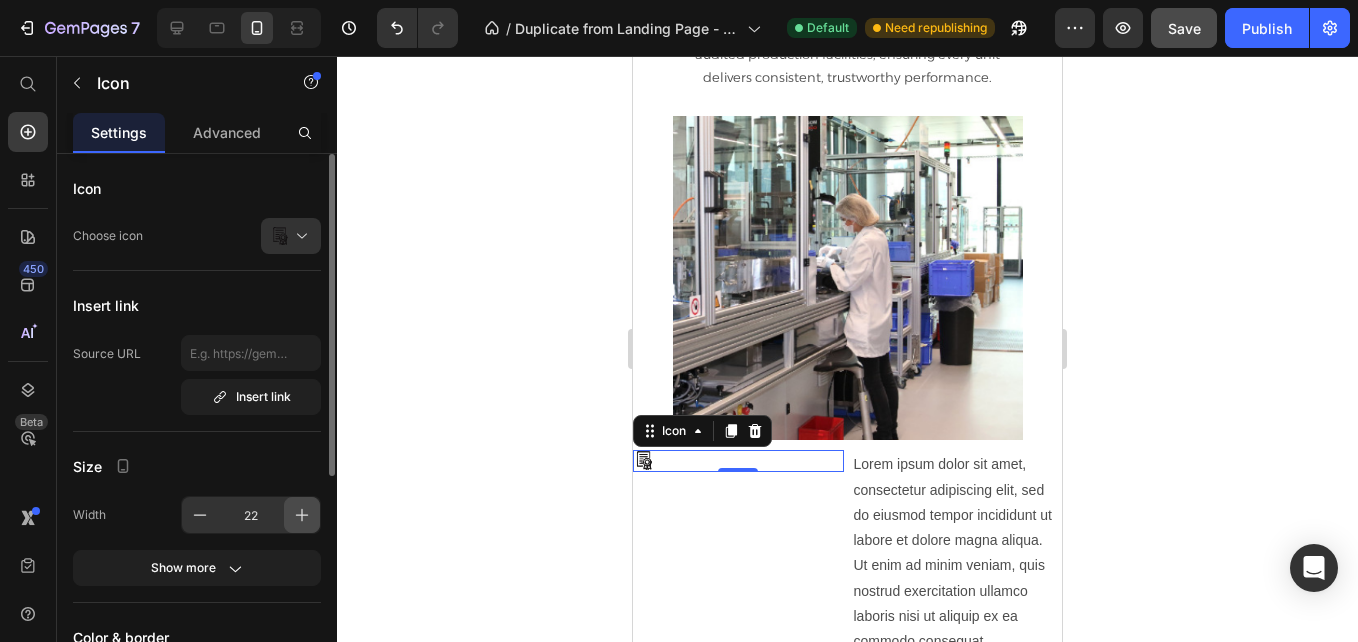click at bounding box center [302, 515] 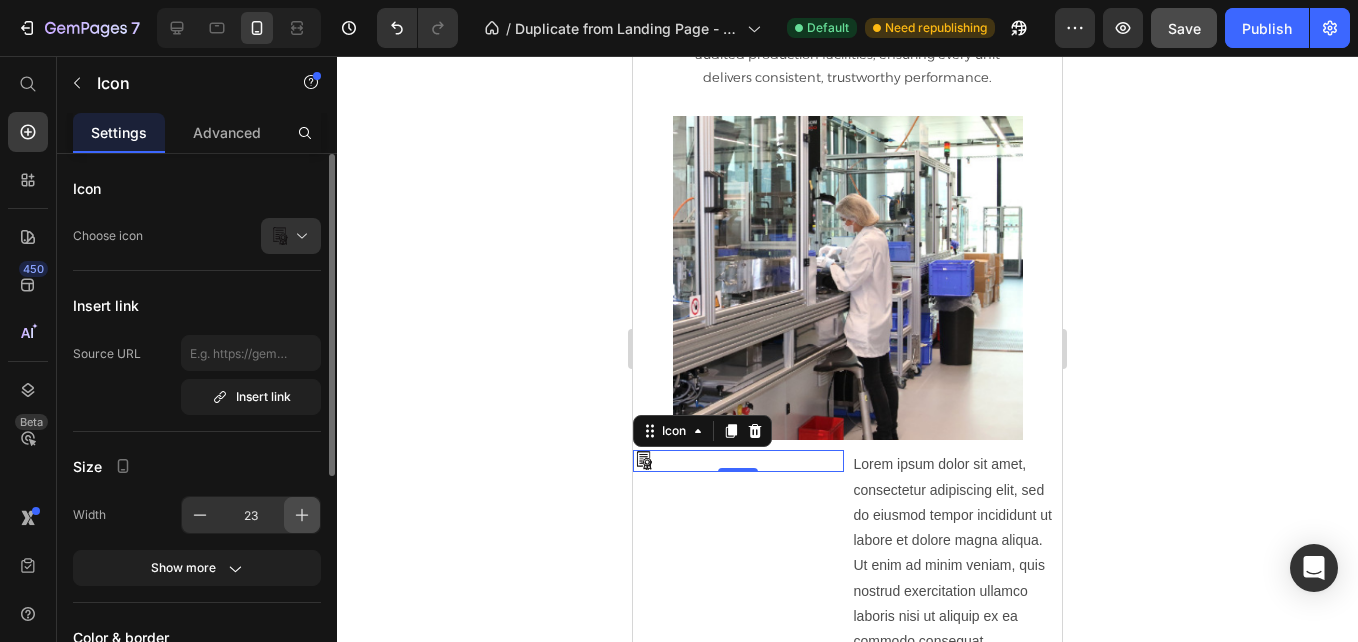 click at bounding box center (302, 515) 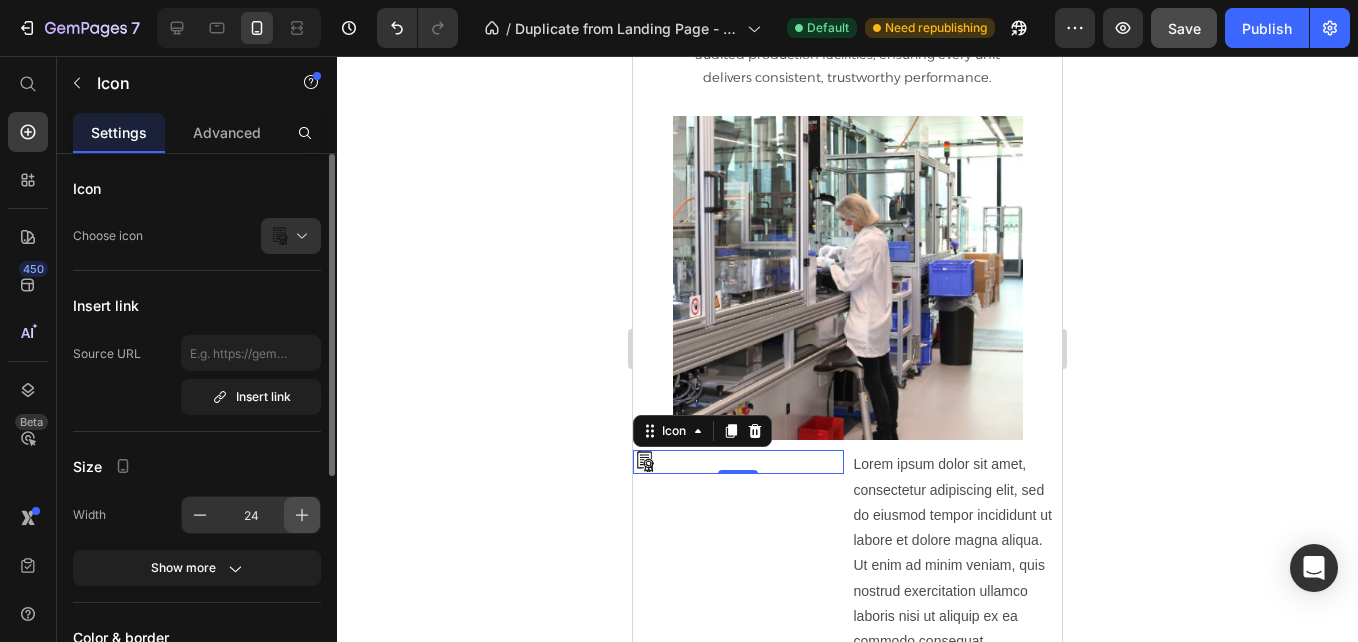 click at bounding box center [302, 515] 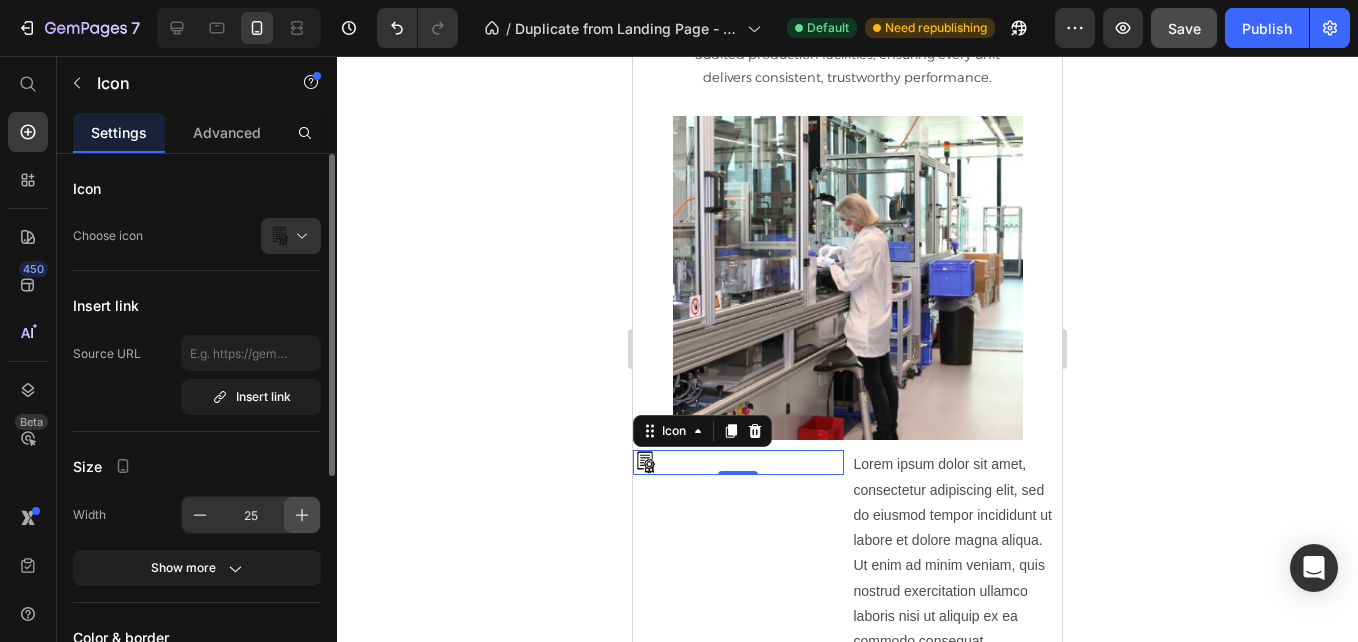click at bounding box center [302, 515] 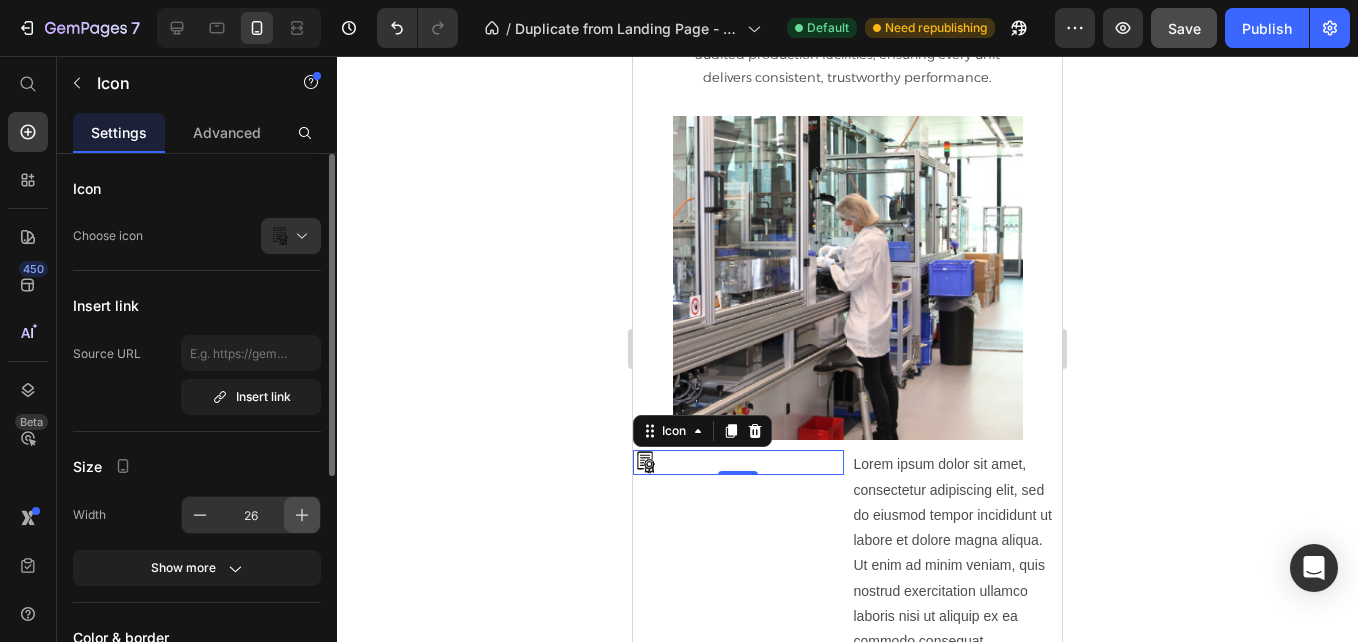 click at bounding box center (302, 515) 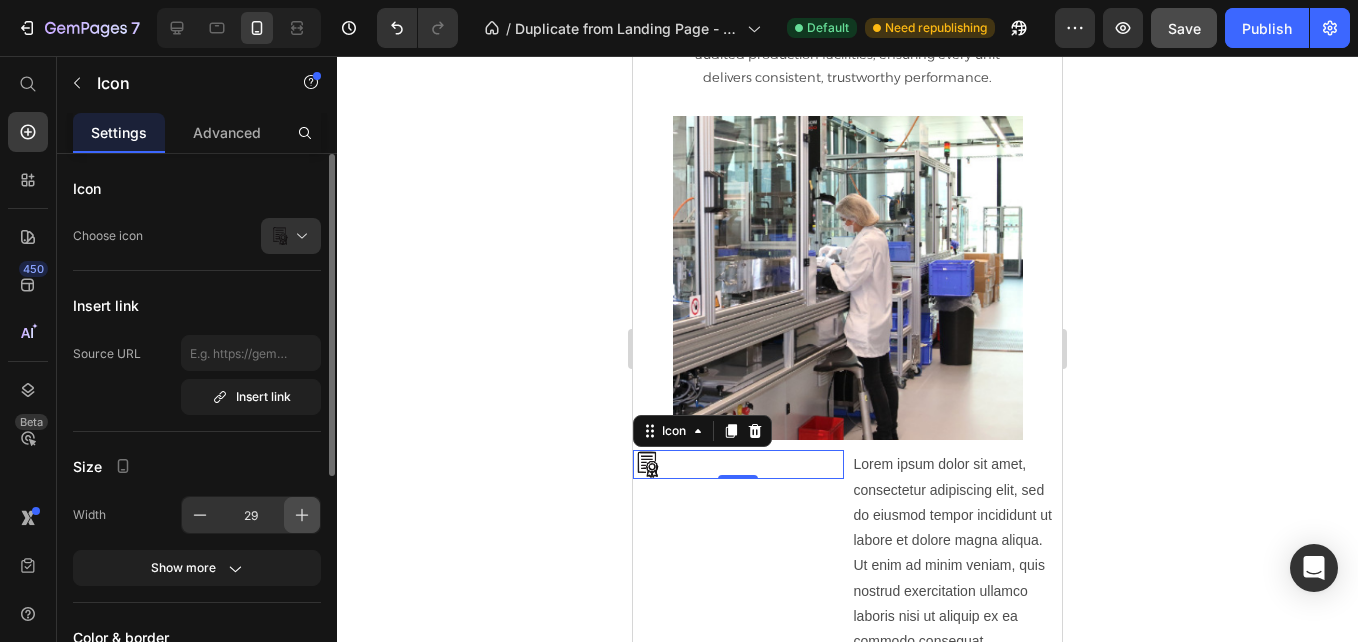 click at bounding box center (302, 515) 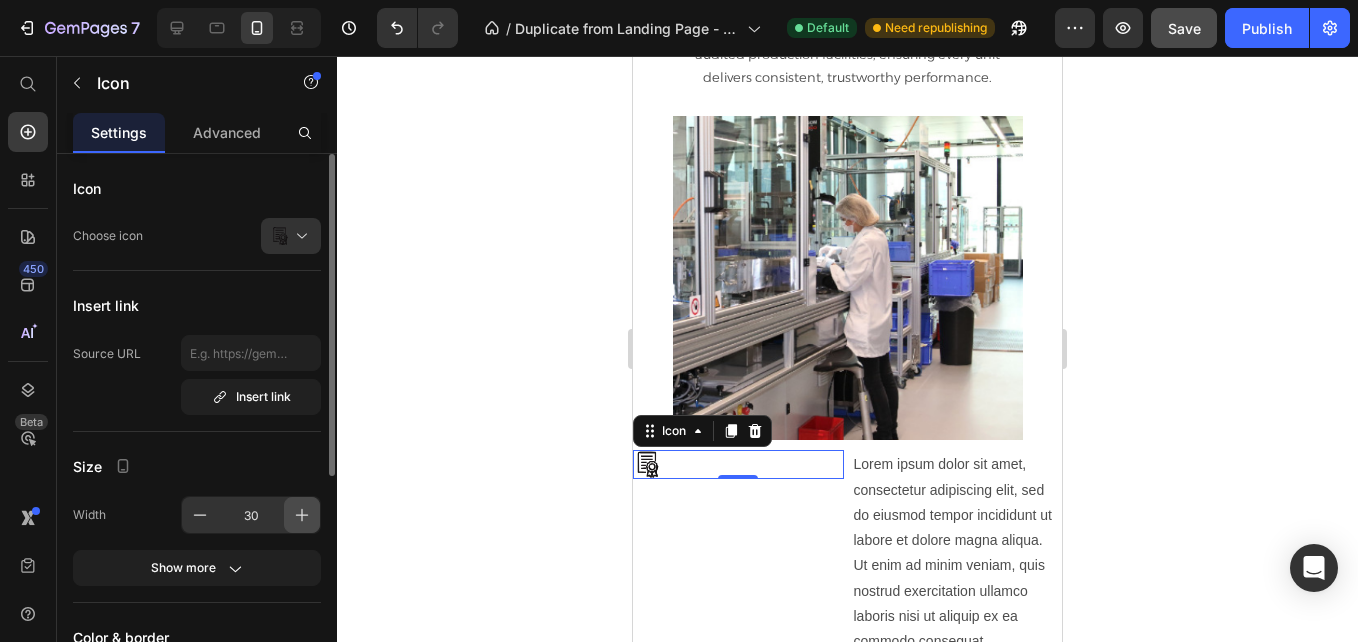 click at bounding box center (302, 515) 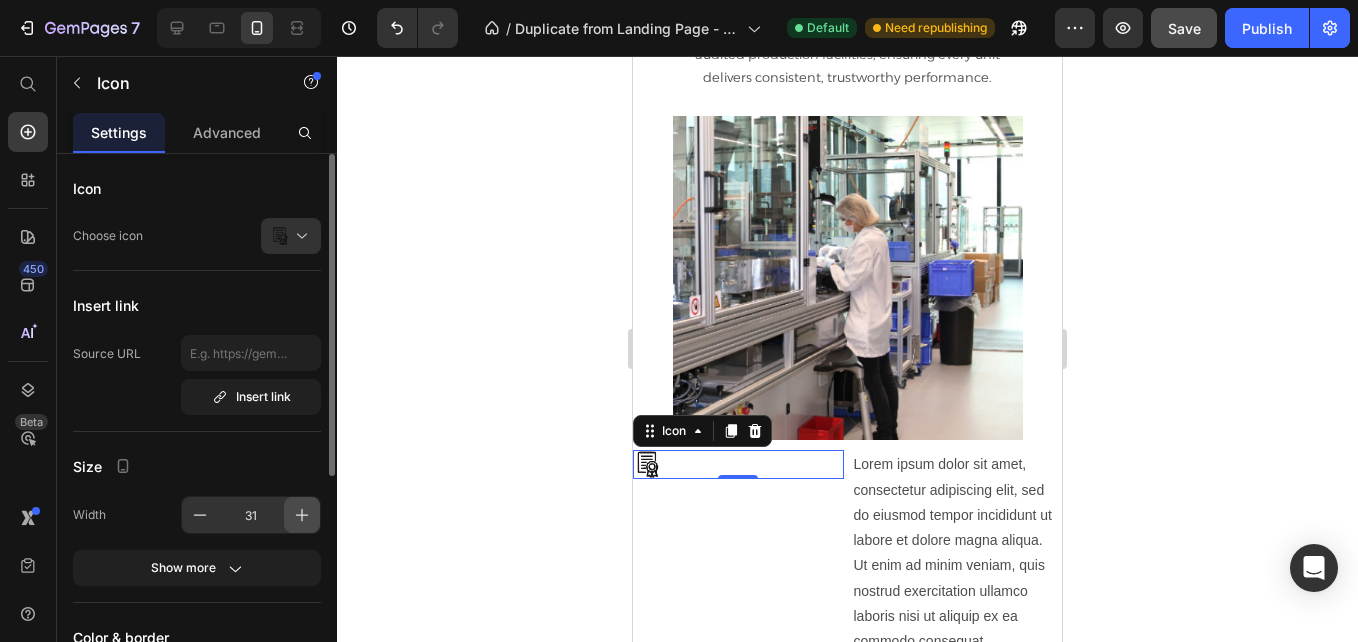 click at bounding box center [302, 515] 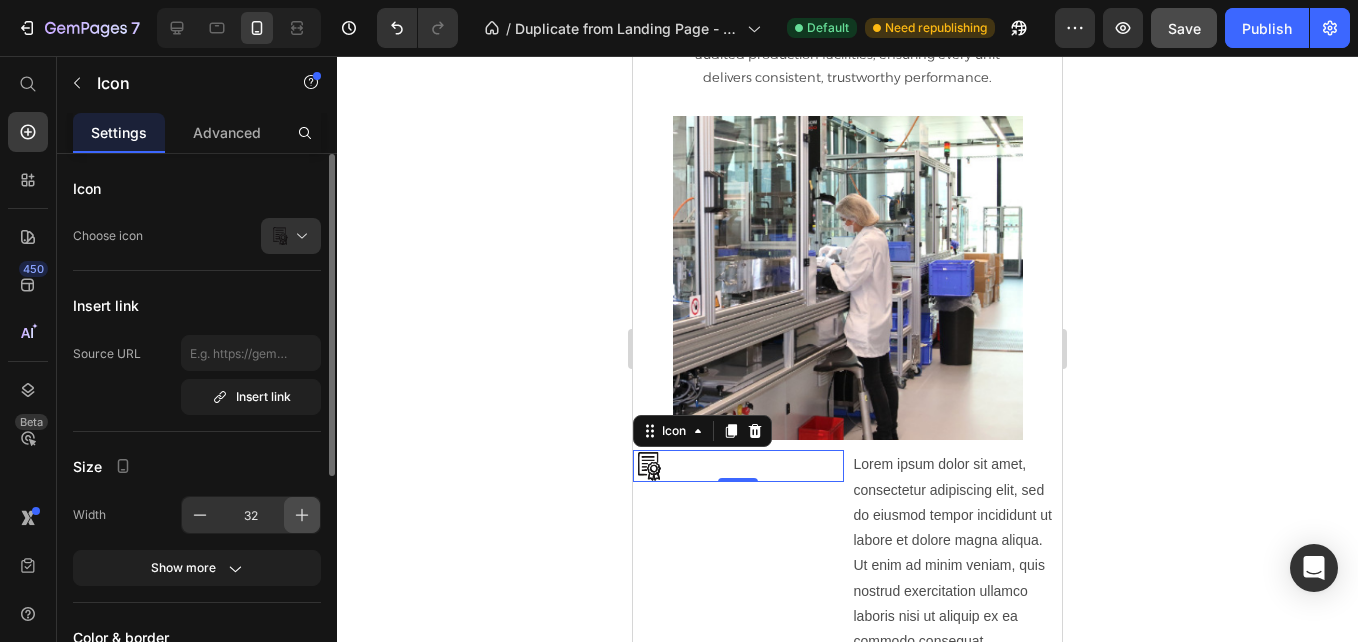 click at bounding box center (302, 515) 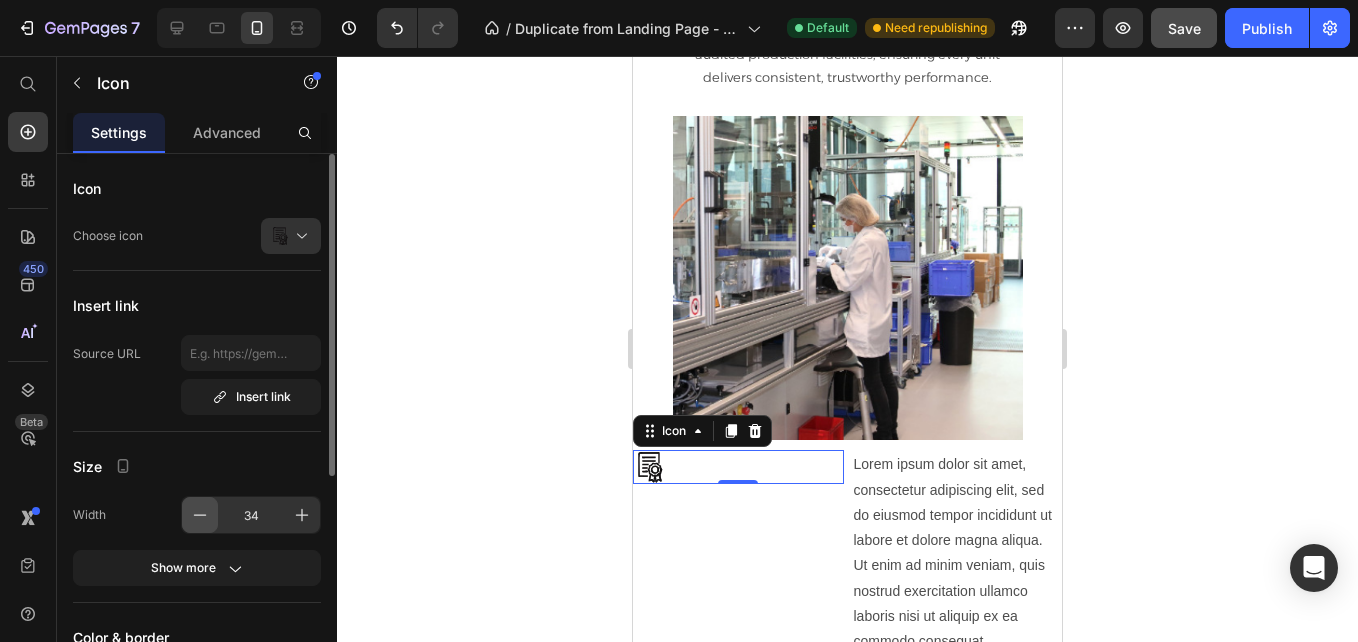 click 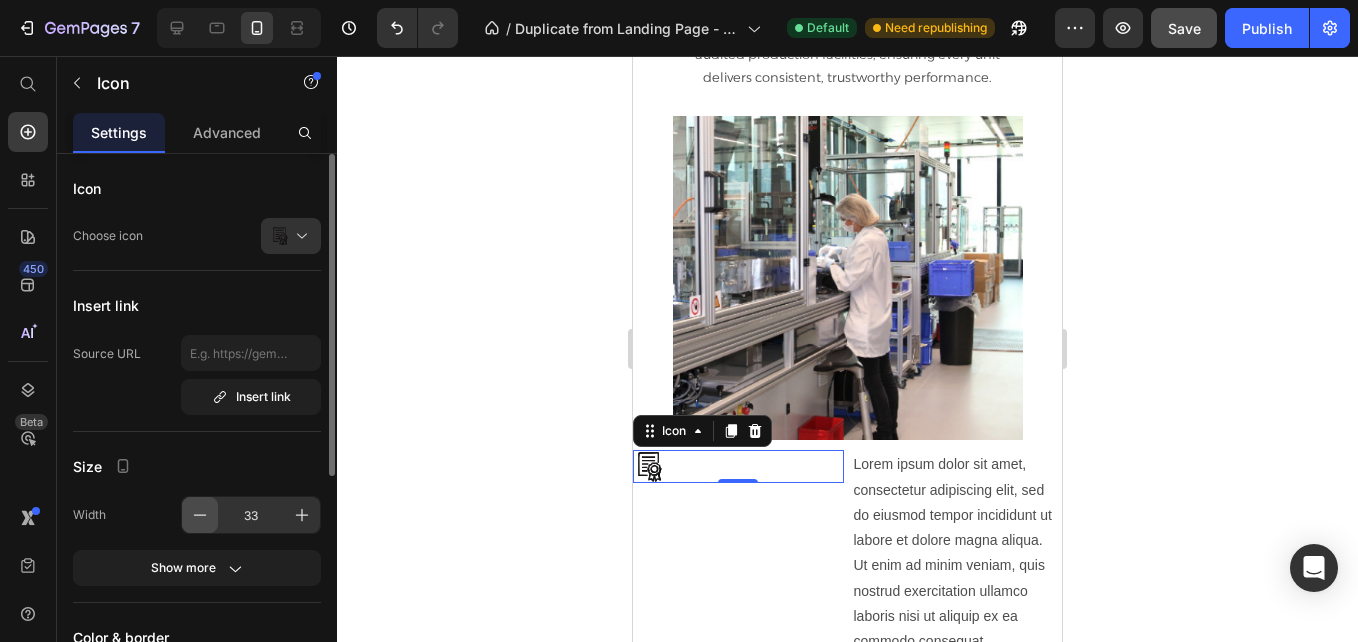 click 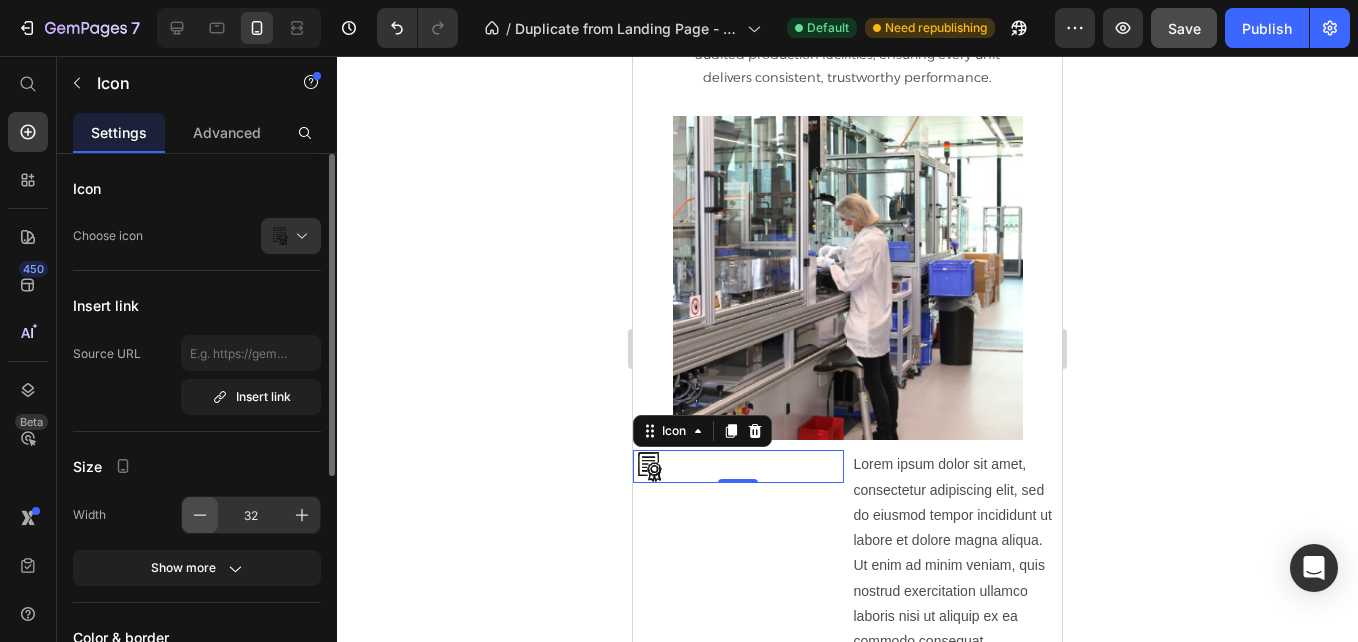 click 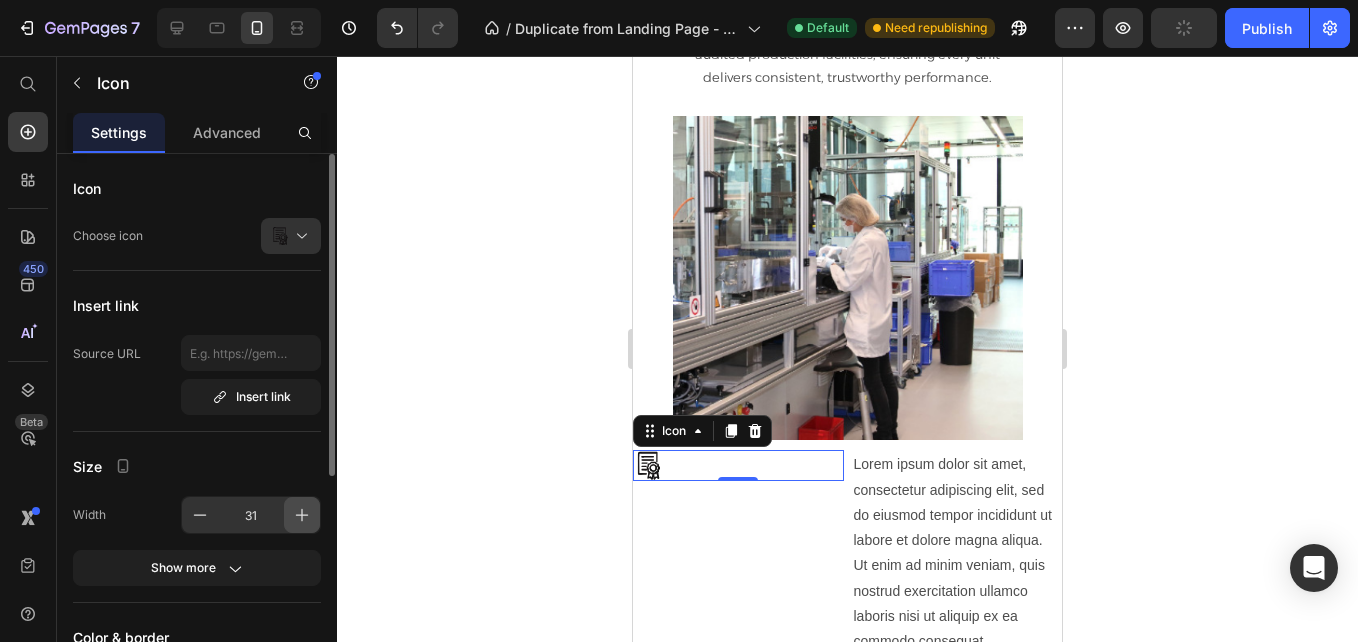 click at bounding box center [302, 515] 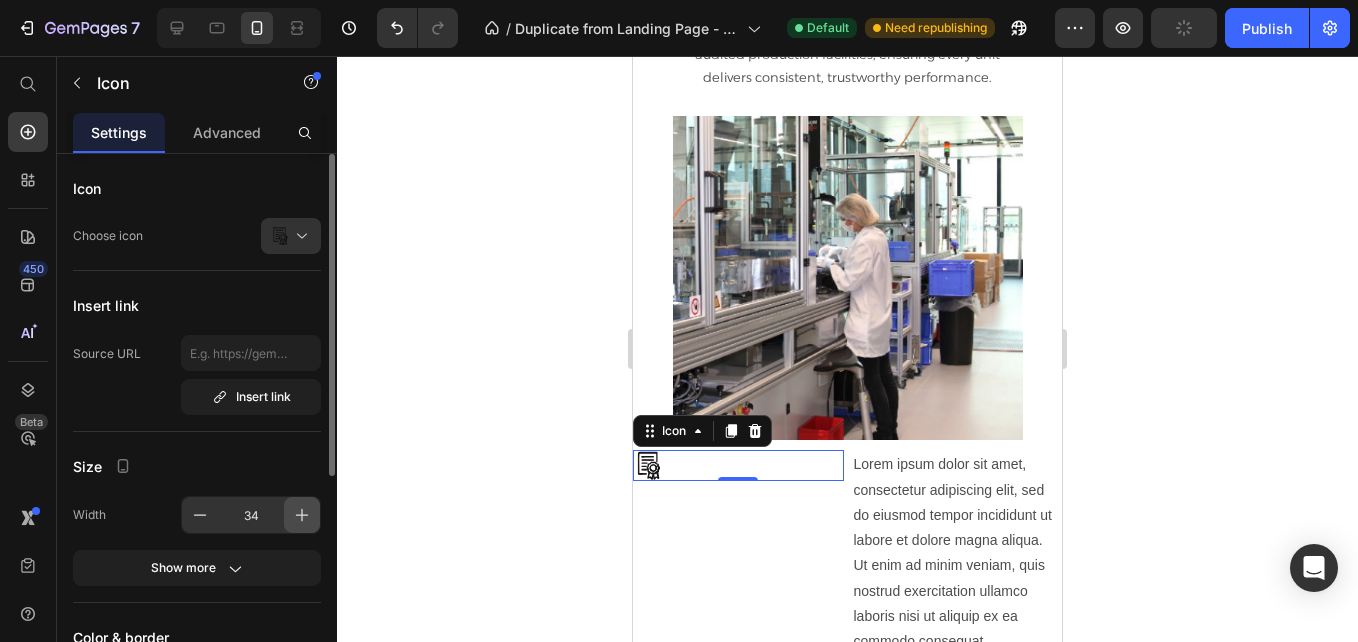 click at bounding box center (302, 515) 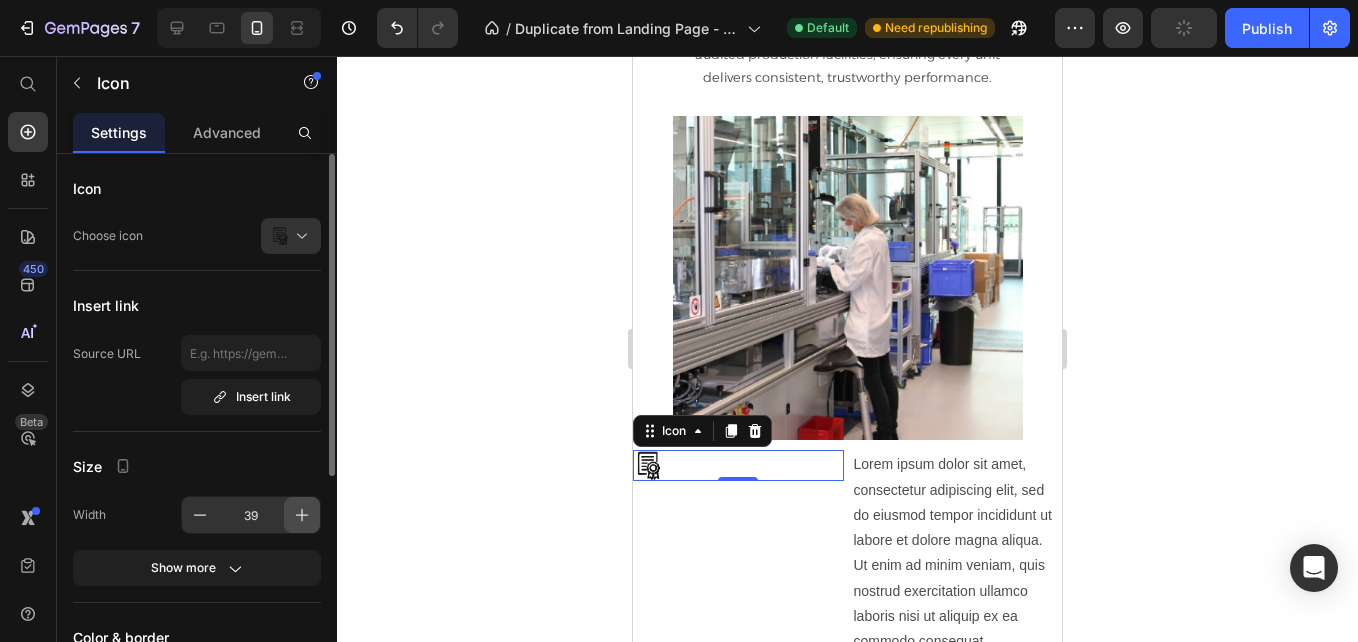 click at bounding box center (302, 515) 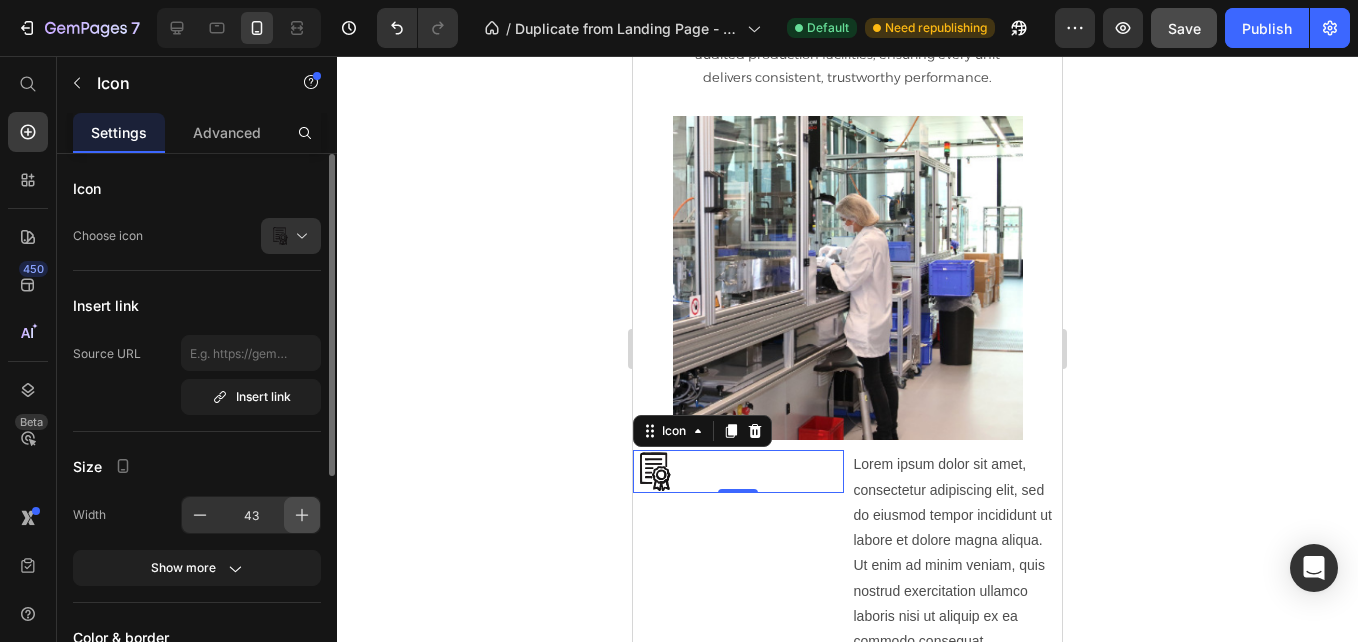 click at bounding box center (302, 515) 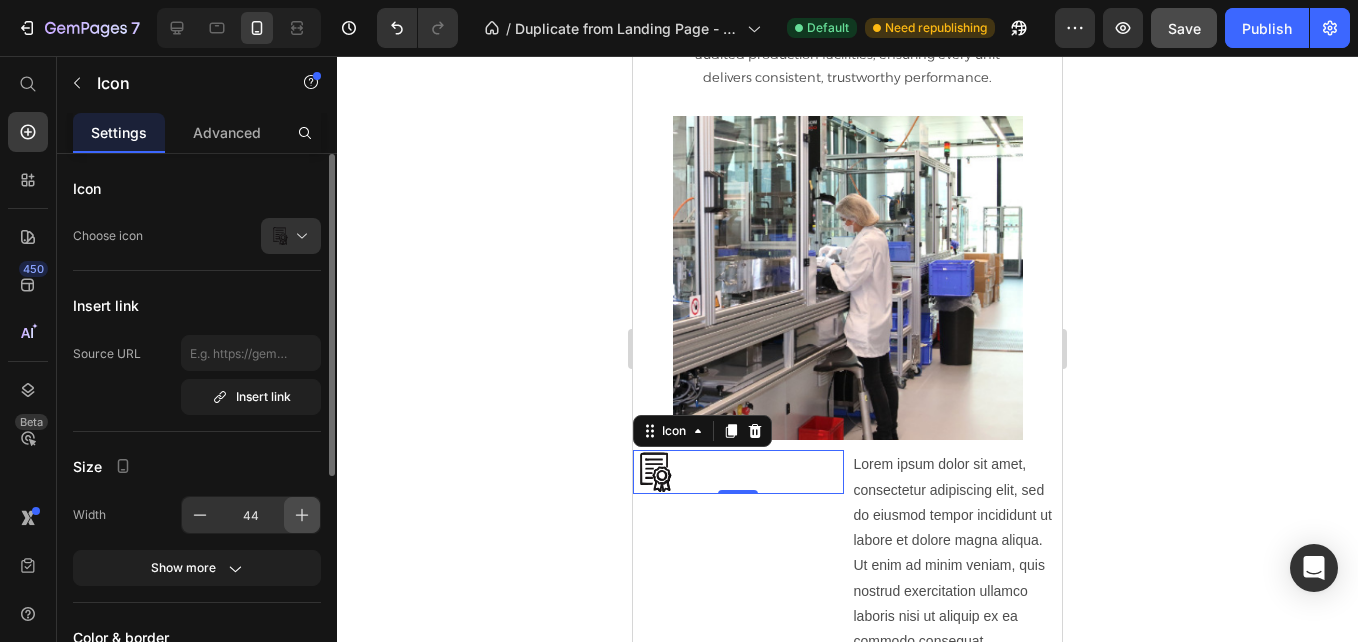 click at bounding box center [302, 515] 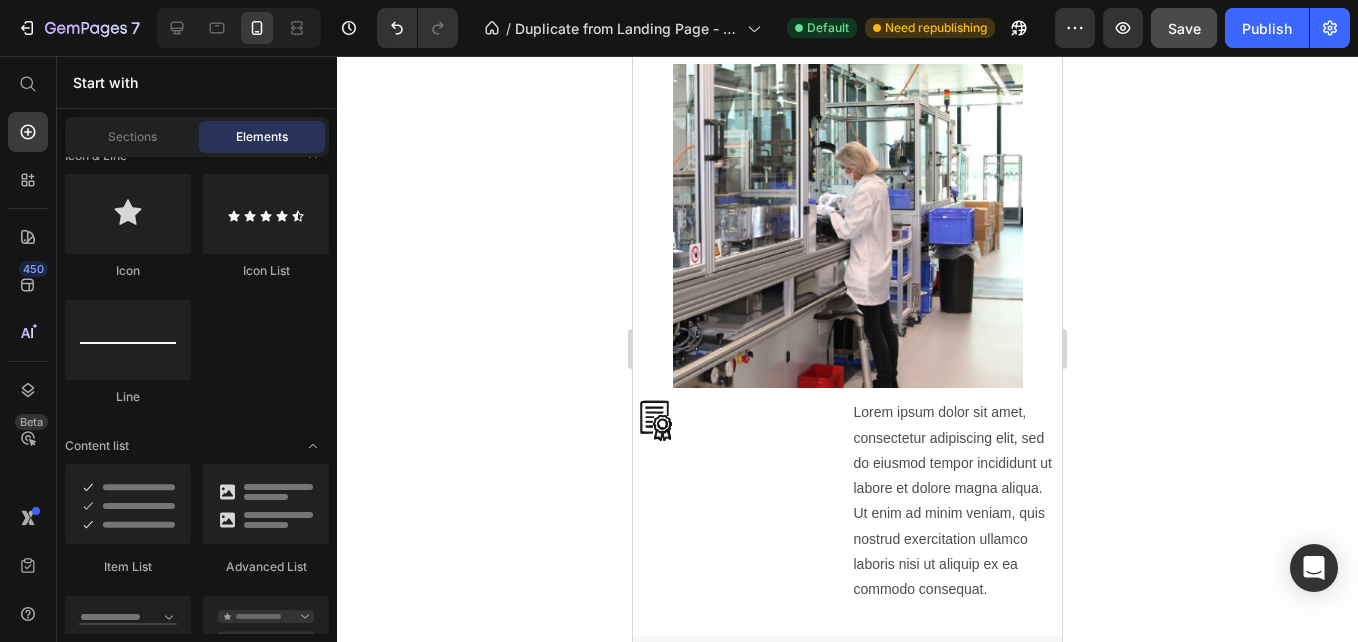 scroll, scrollTop: 3607, scrollLeft: 0, axis: vertical 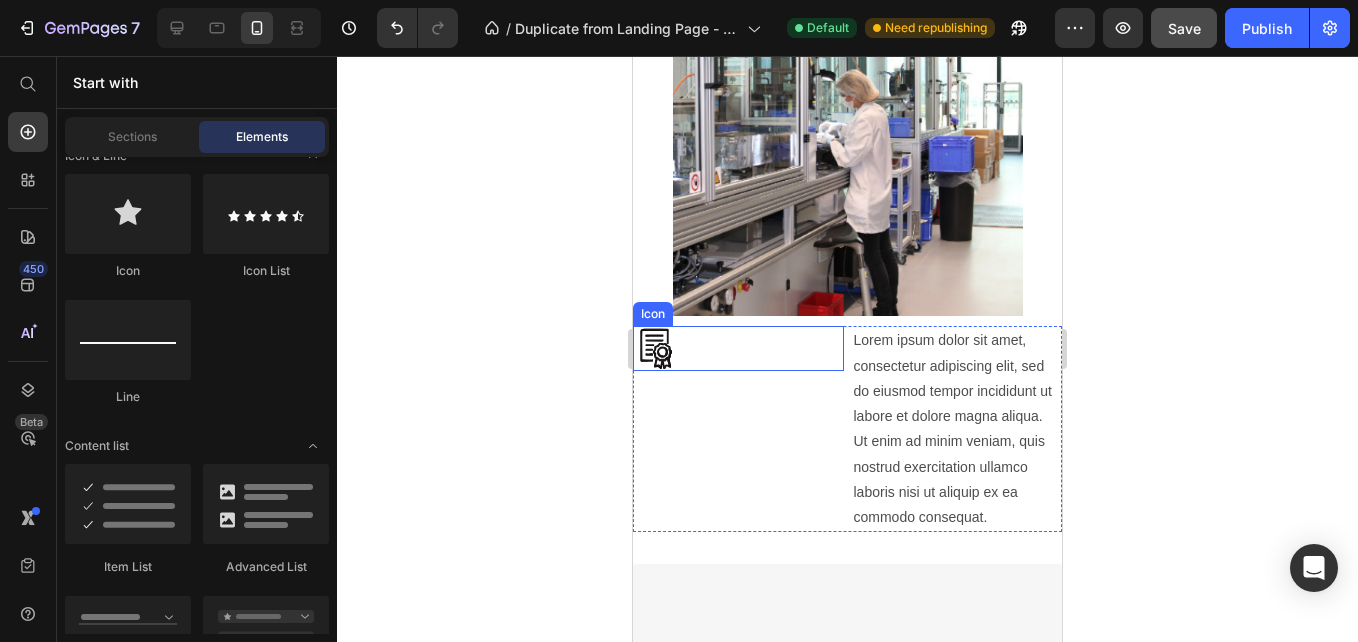 click 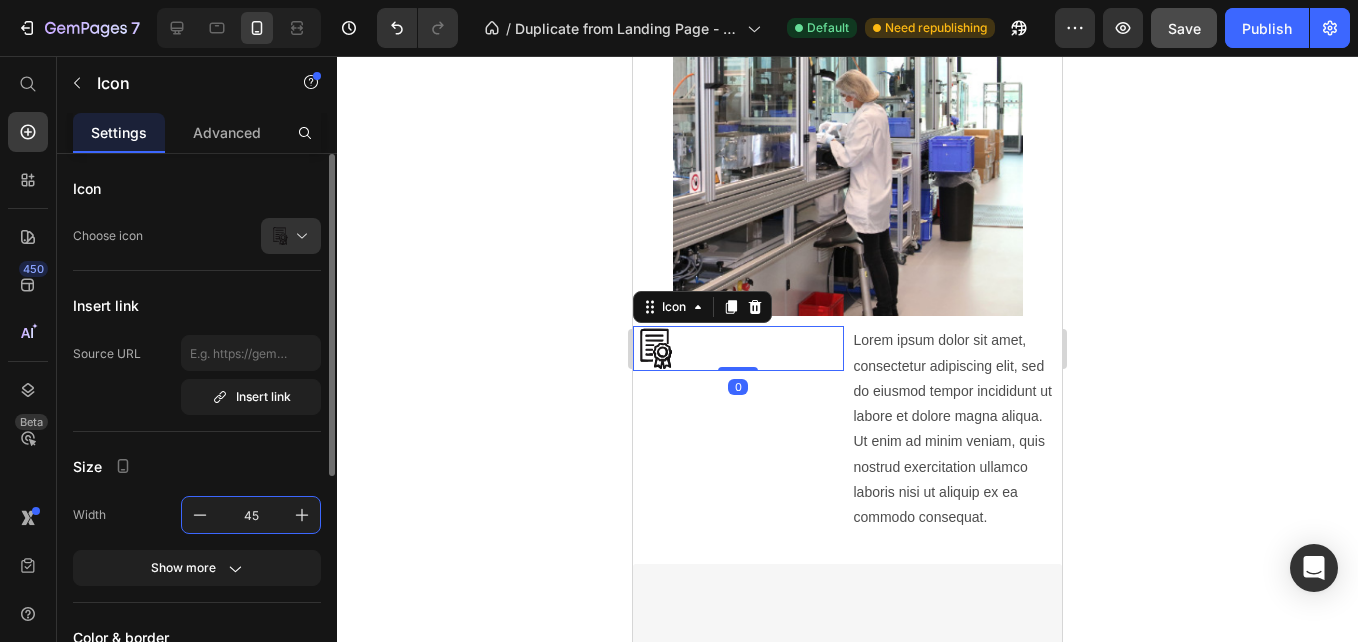 click on "45" at bounding box center (251, 515) 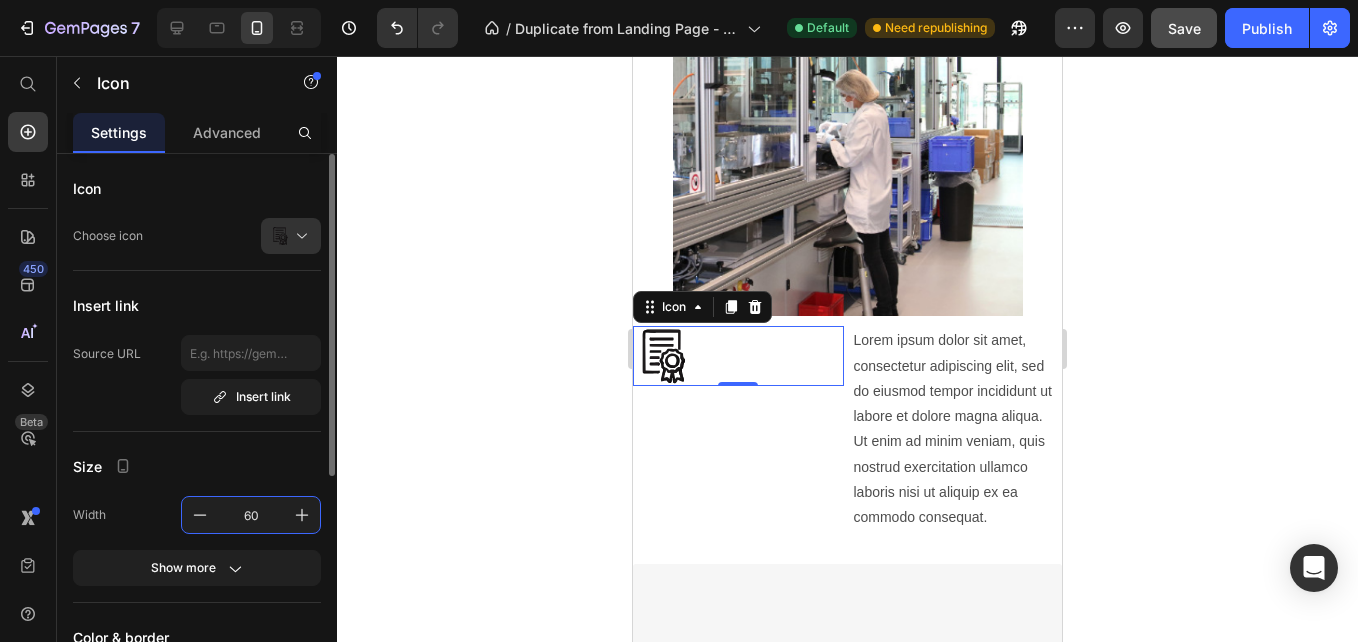 type on "6" 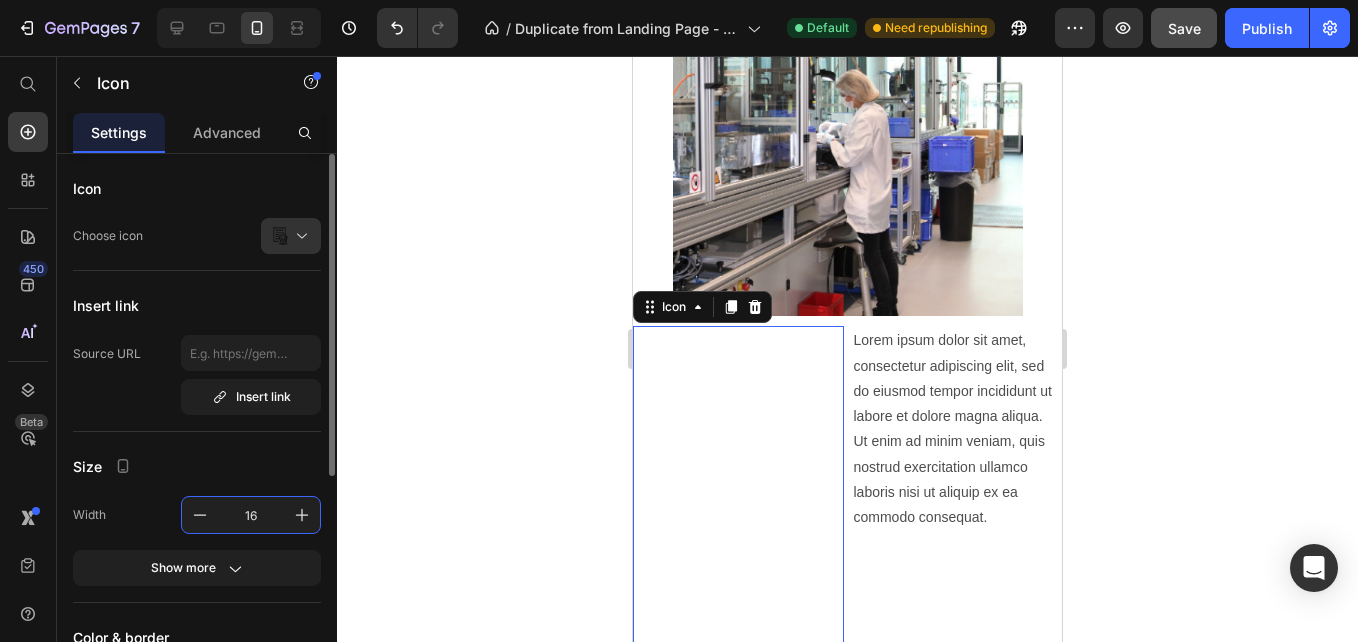 type on "1" 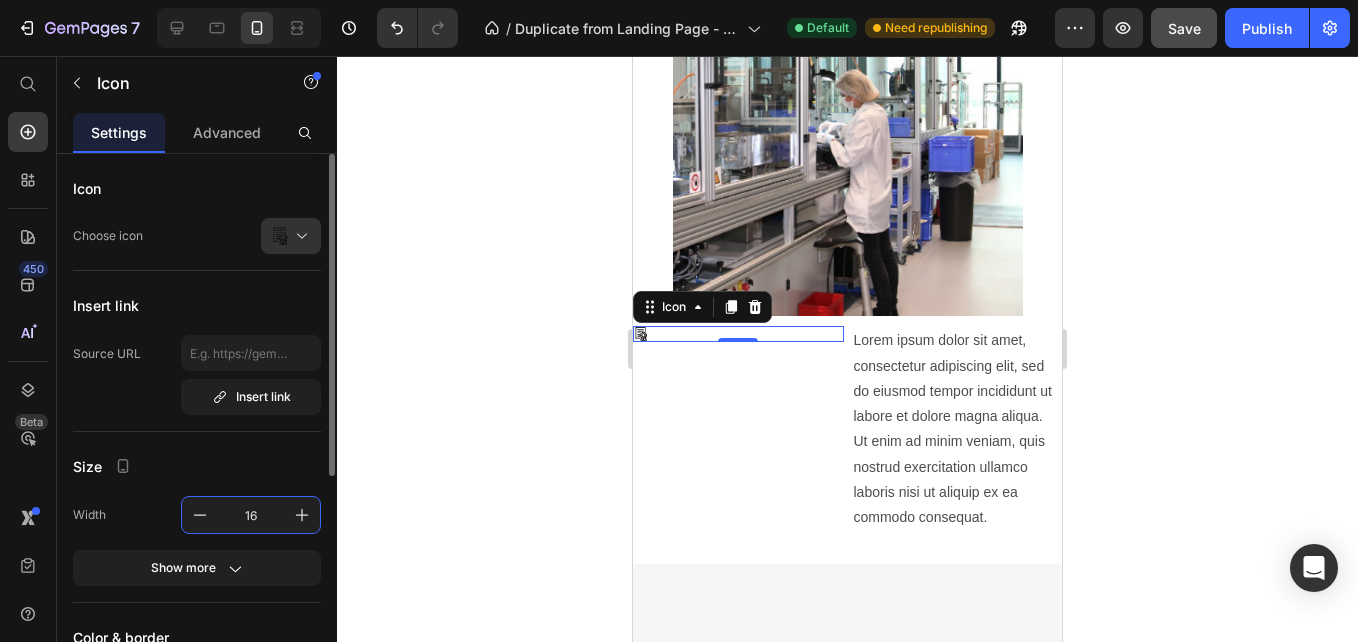 type on "1" 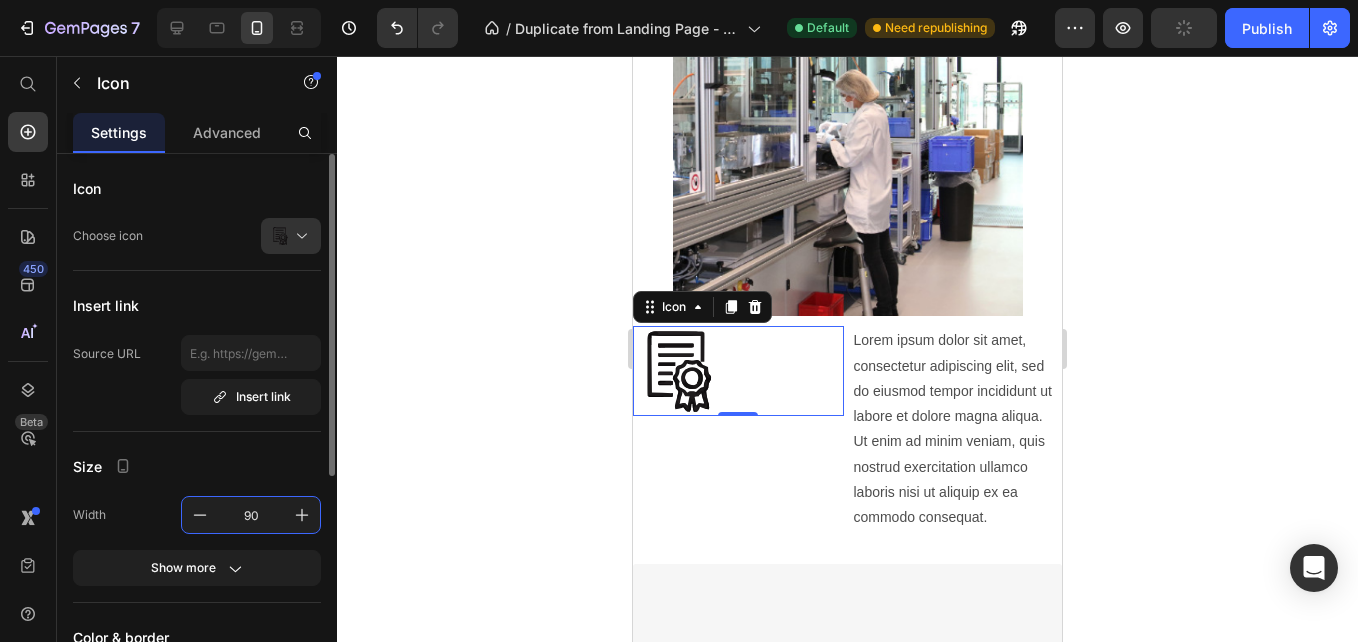 type on "9" 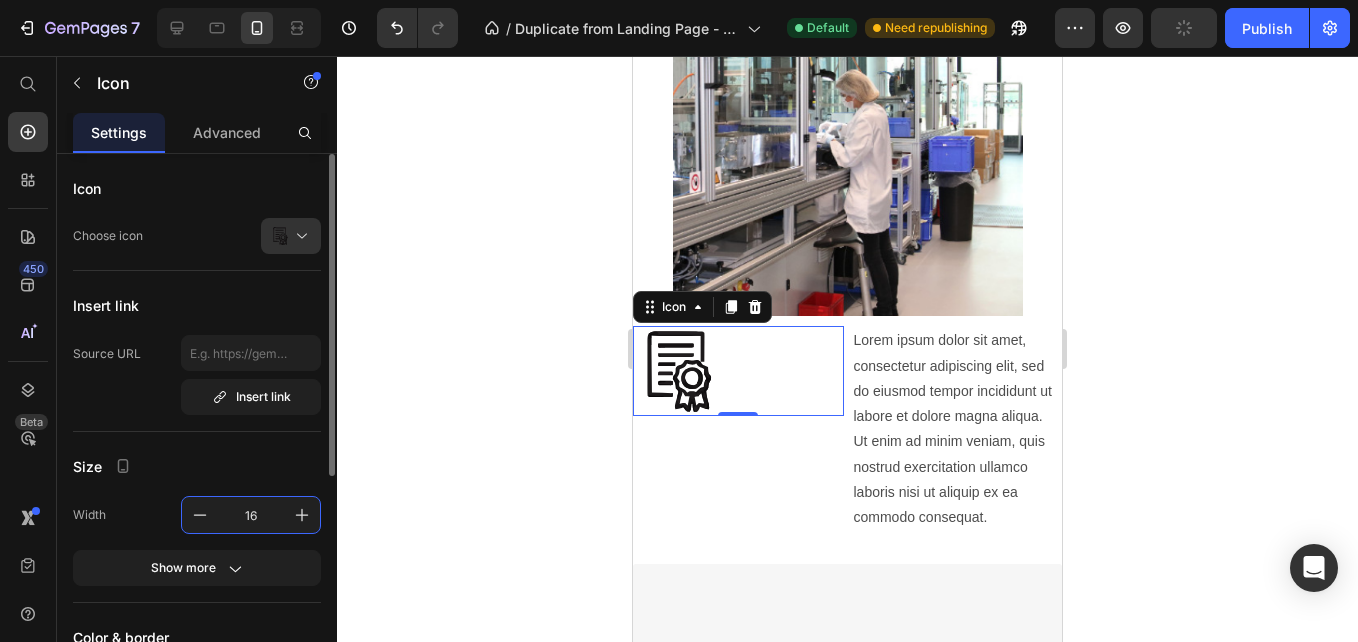 type on "1" 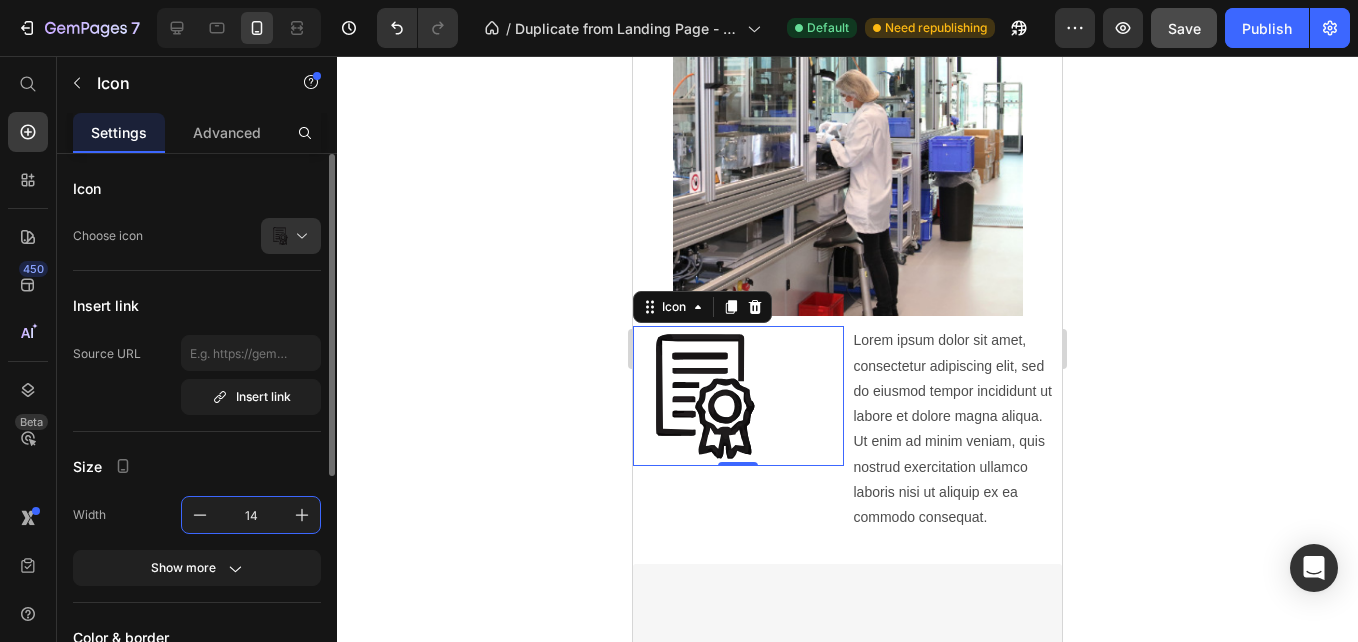 type on "1" 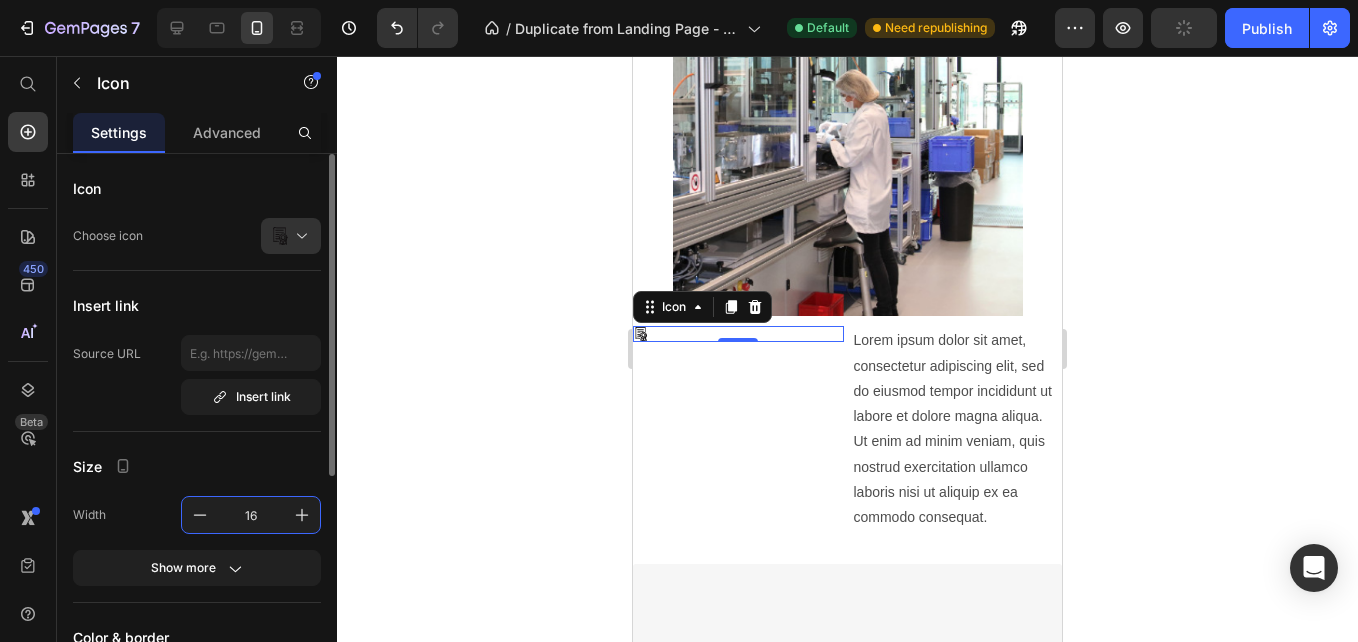type on "1" 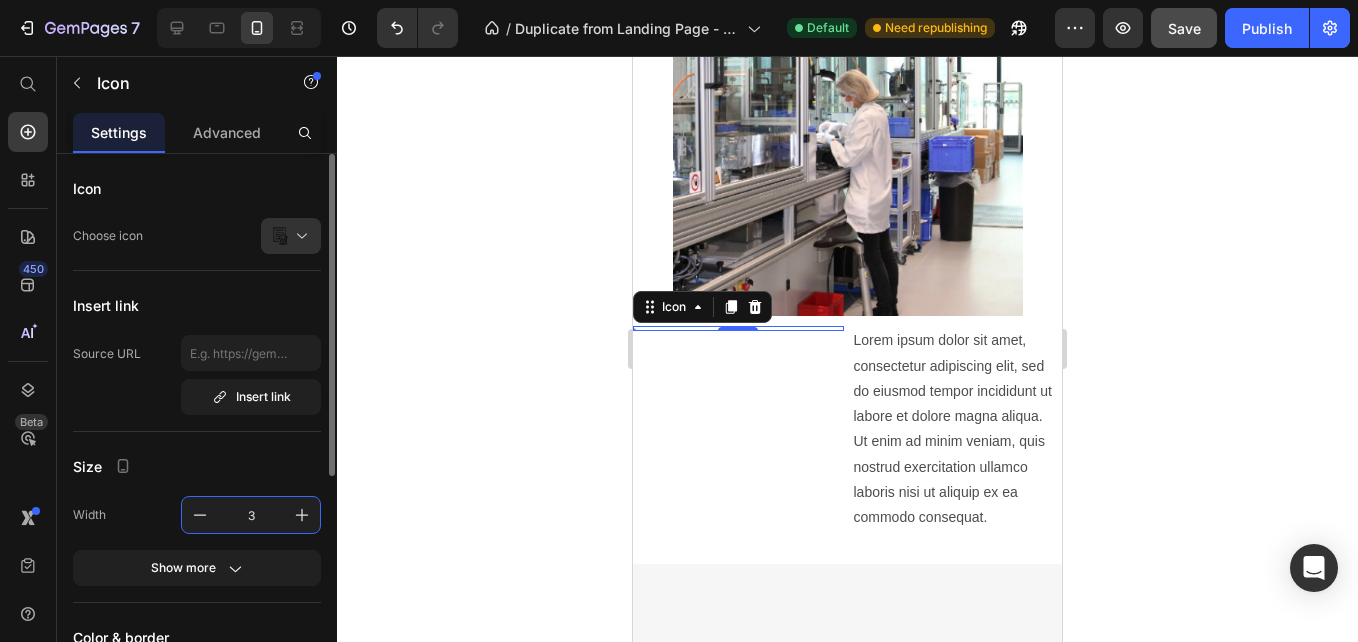 type on "38" 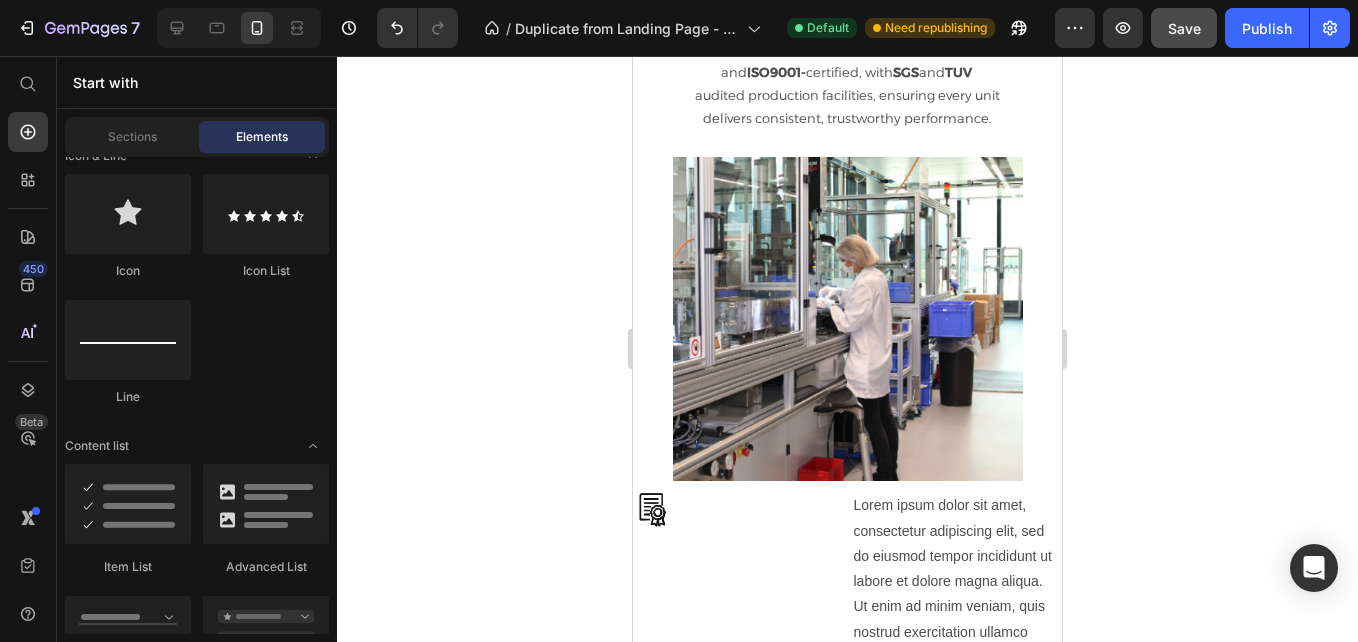 scroll, scrollTop: 3432, scrollLeft: 0, axis: vertical 